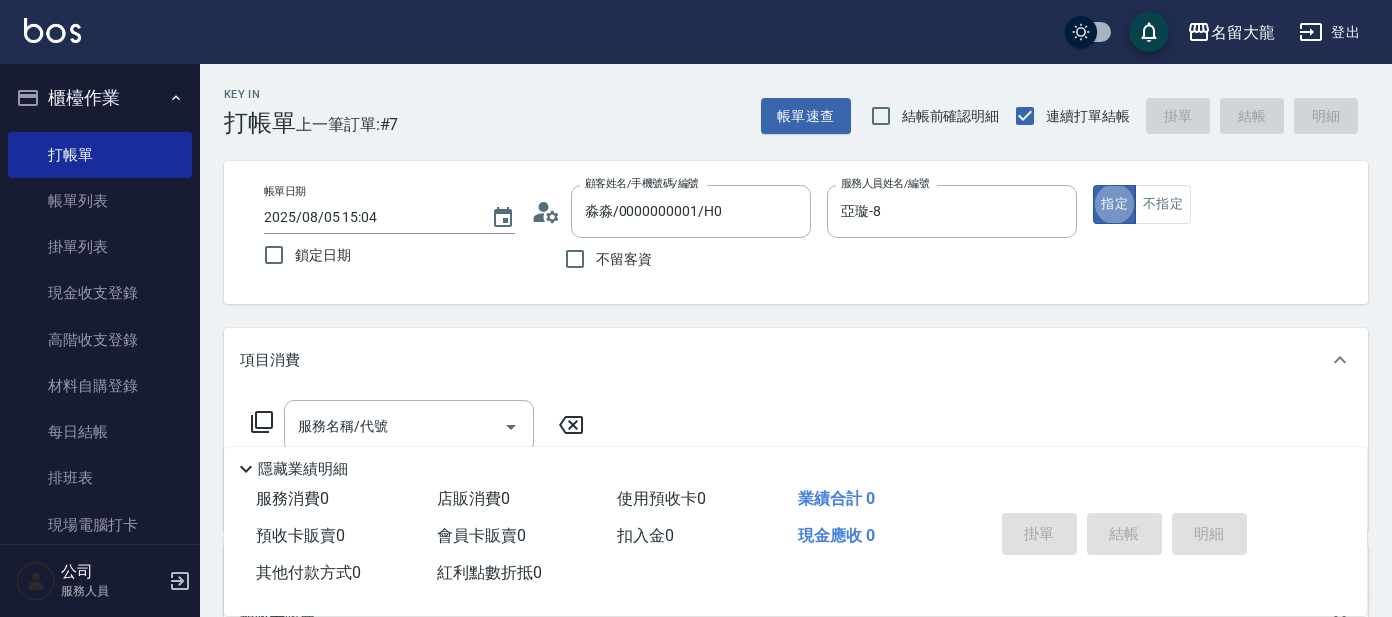 scroll, scrollTop: 0, scrollLeft: 0, axis: both 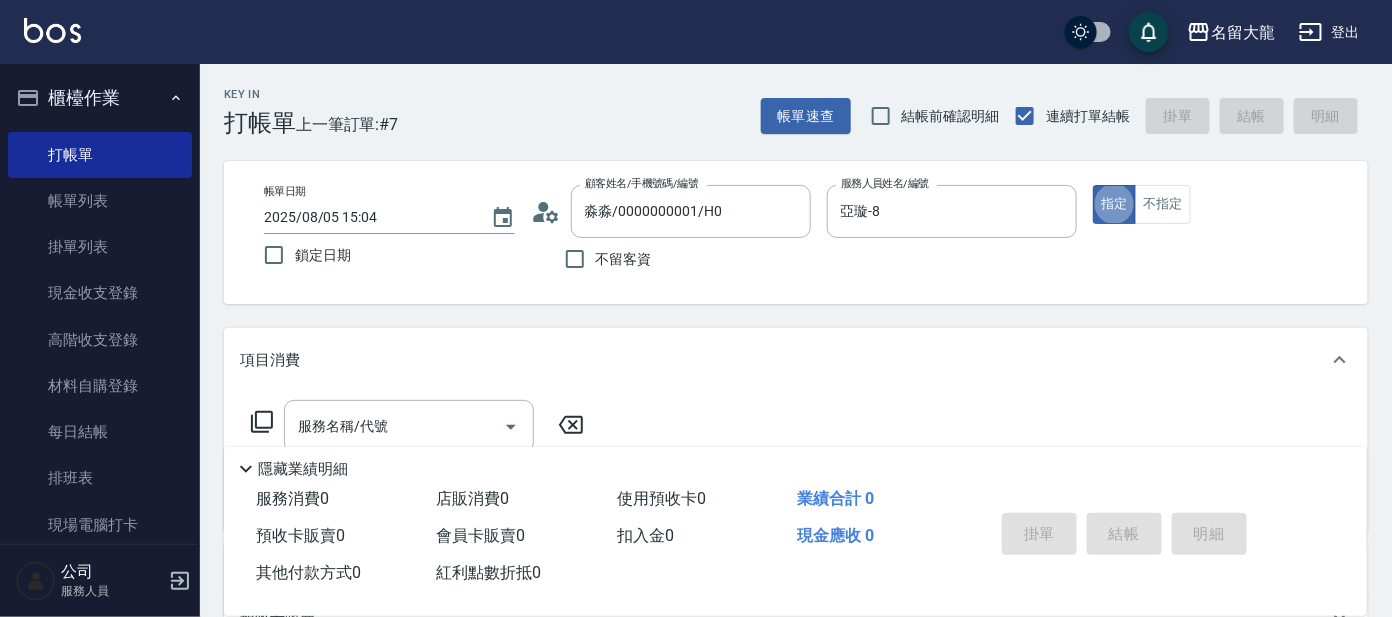 type on "true" 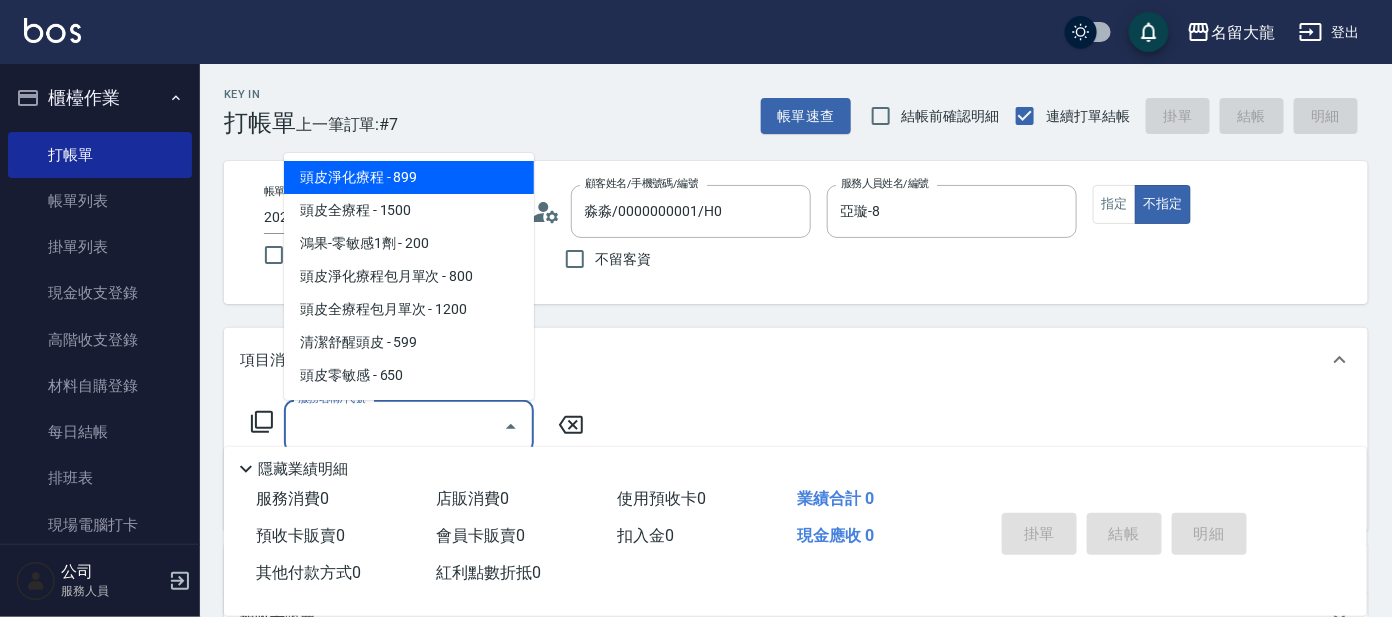 type on "頭皮淨化療程(101)" 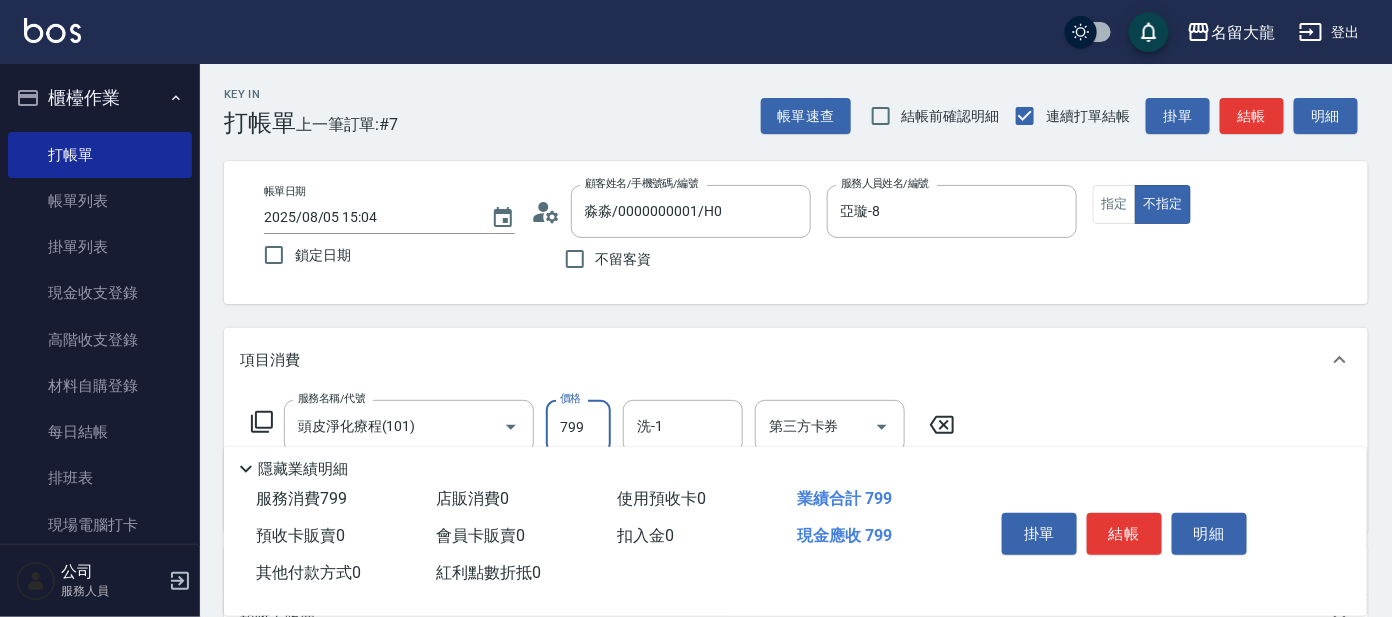 type on "799" 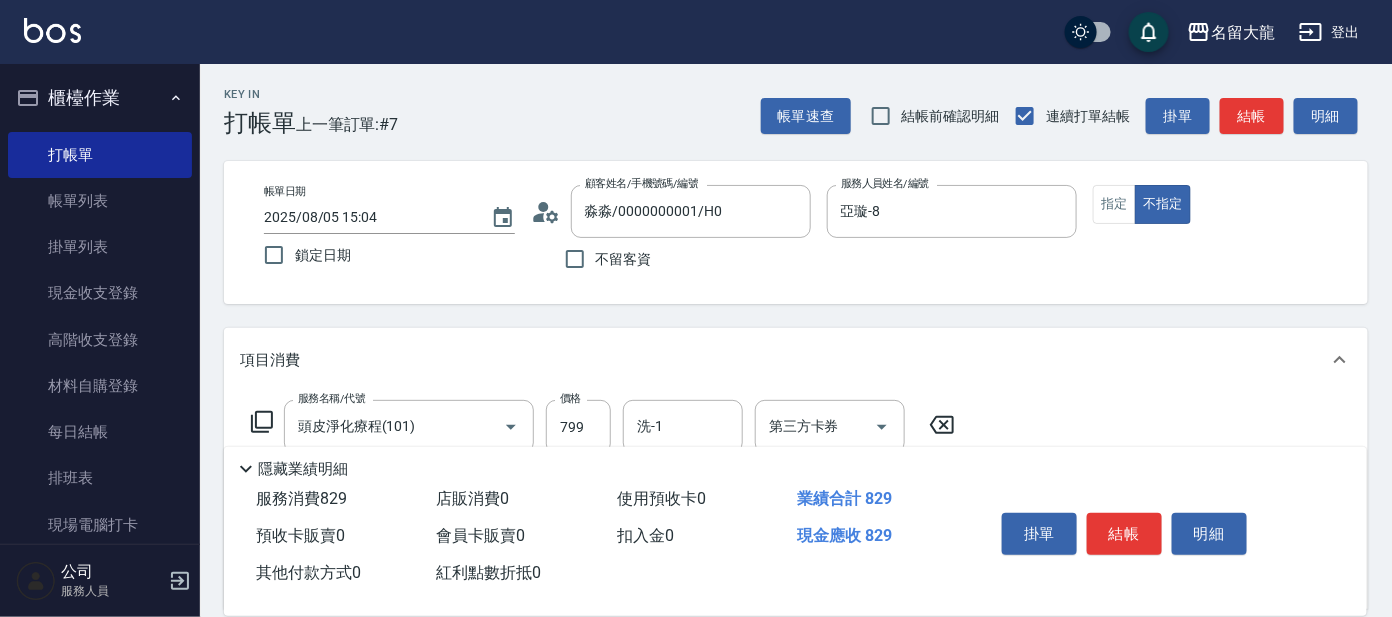 type on "潤絲(802)" 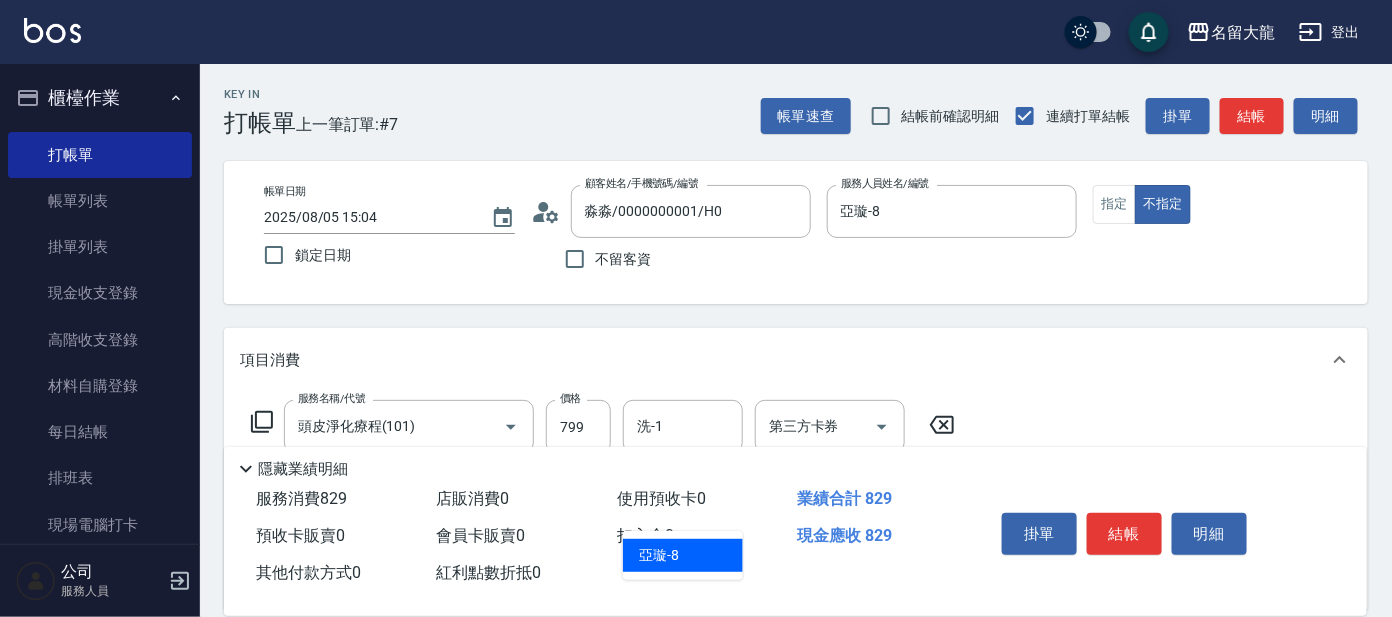 type on "亞璇-8" 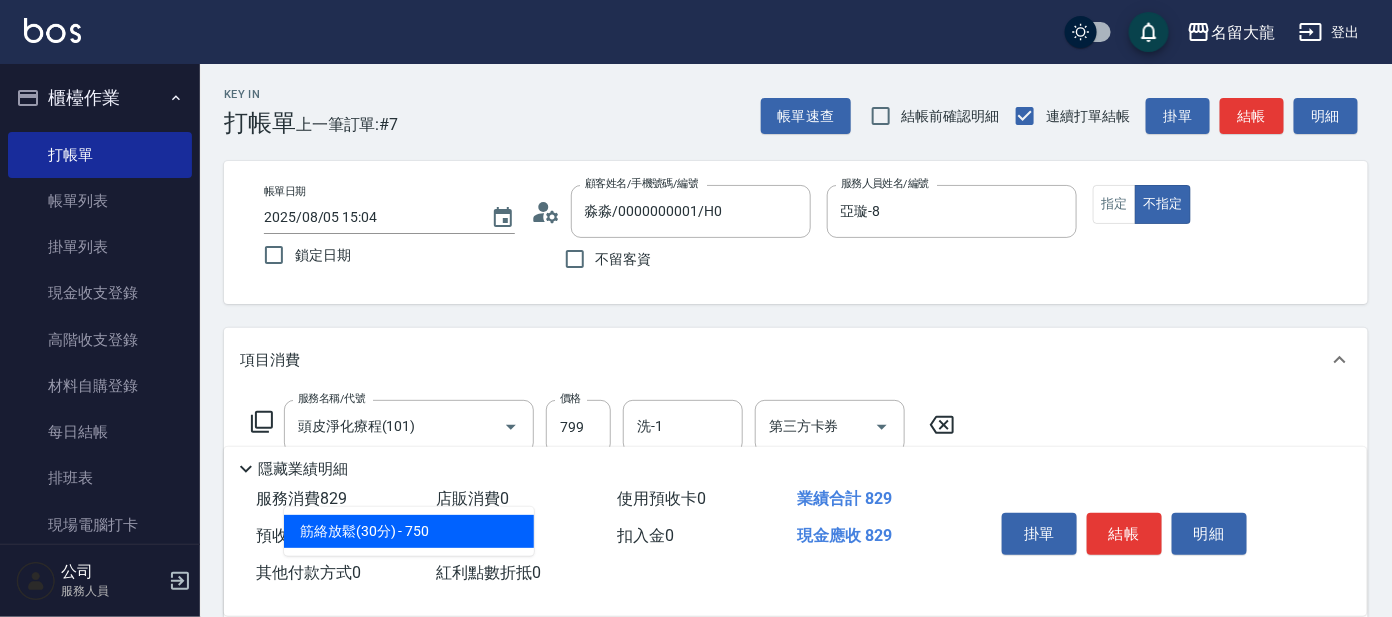 type on "303" 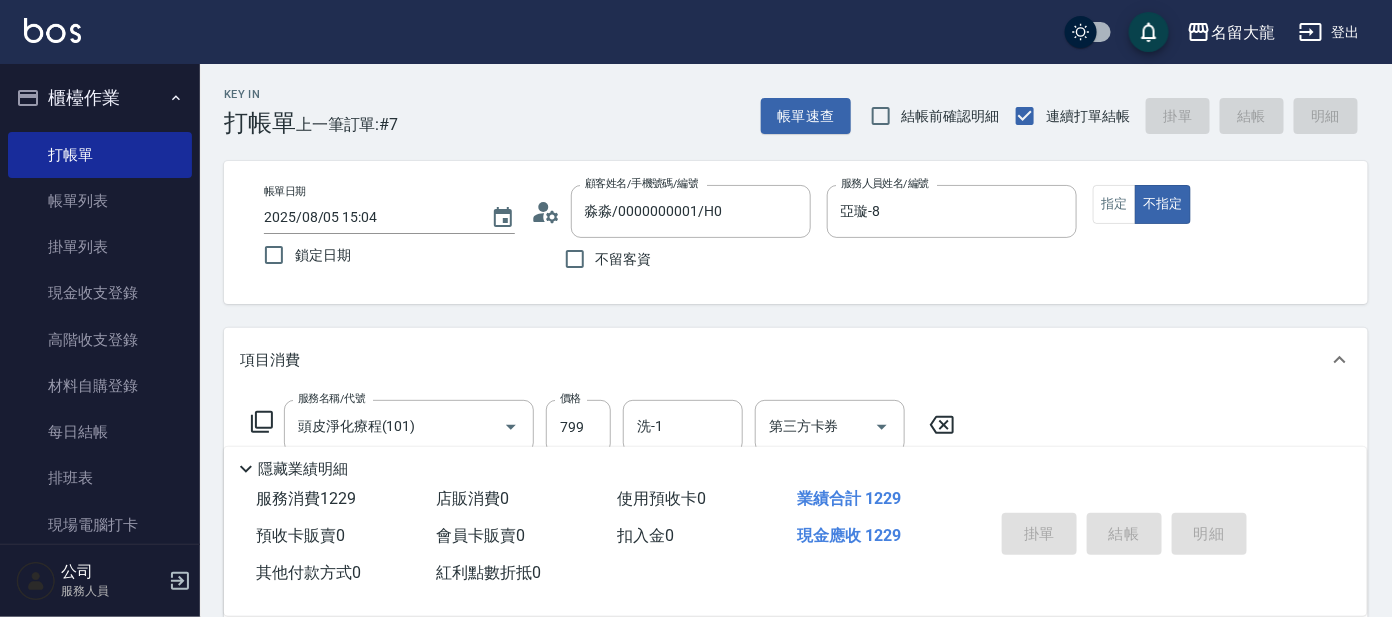 type on "2025/08/05 16:09" 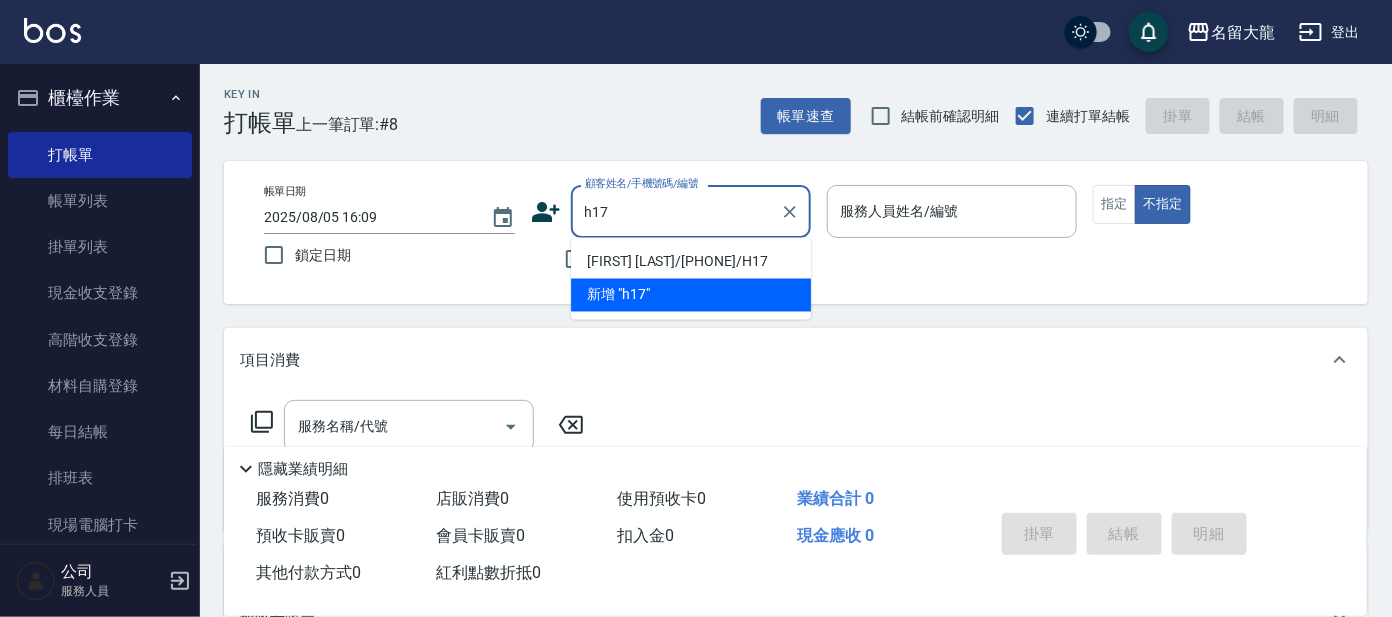 type on "[FIRST] [LAST]/[PHONE]/H17" 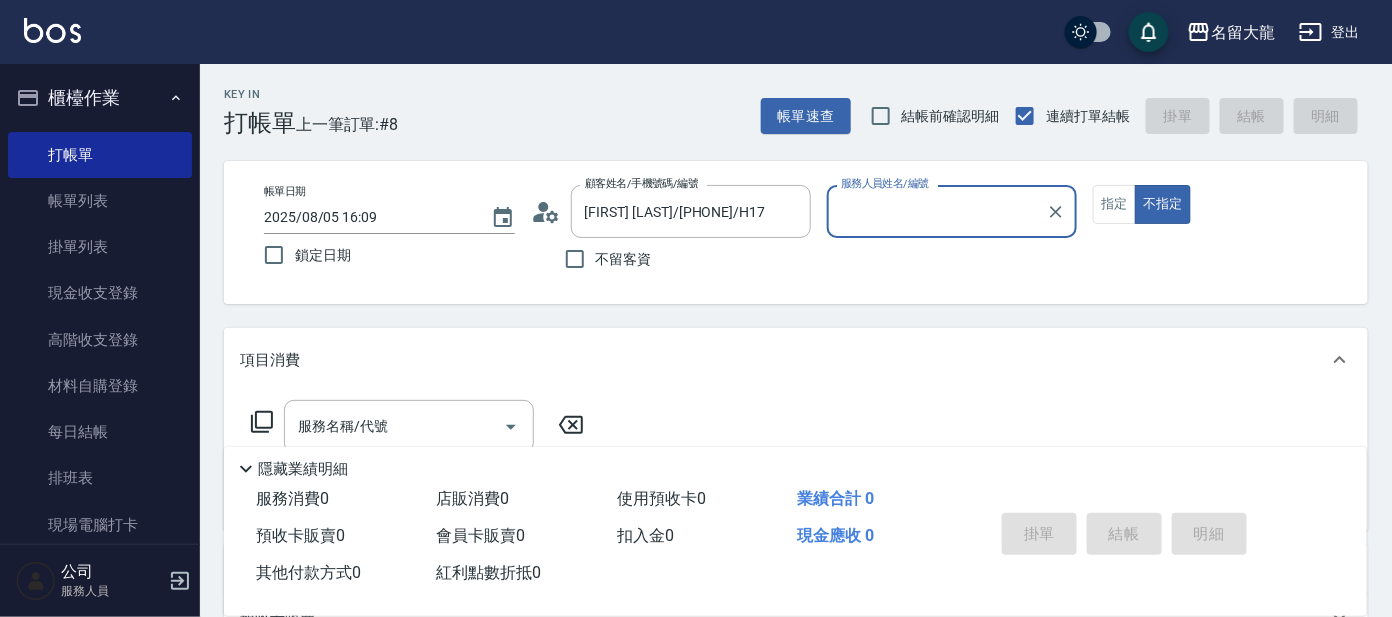 type on "亞璇-8" 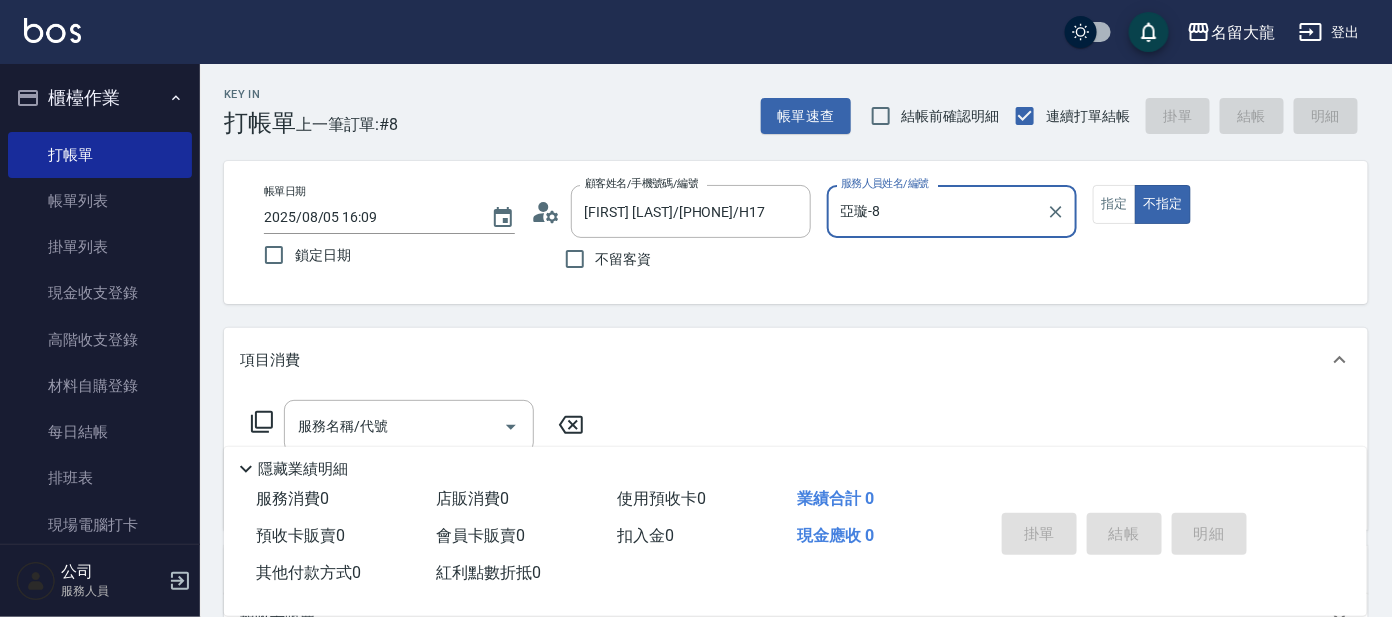 click on "不指定" at bounding box center [1163, 204] 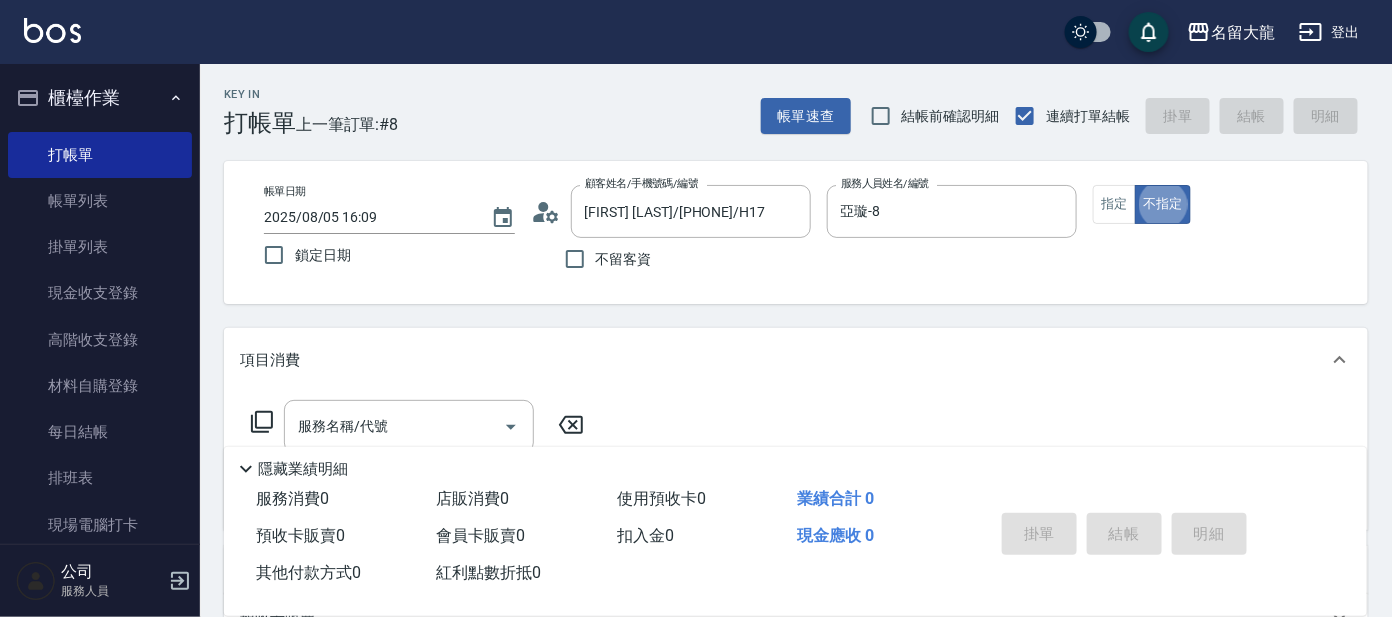 type on "false" 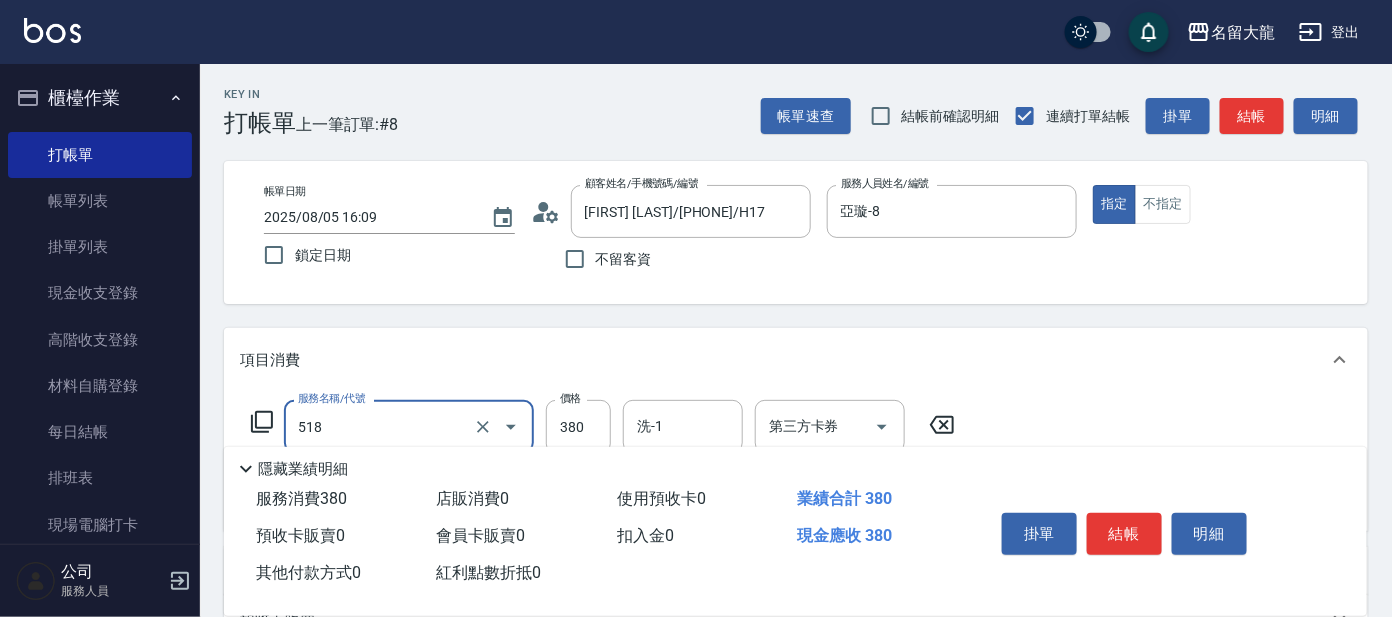 type on "舒壓+洗髮+養髮(518)" 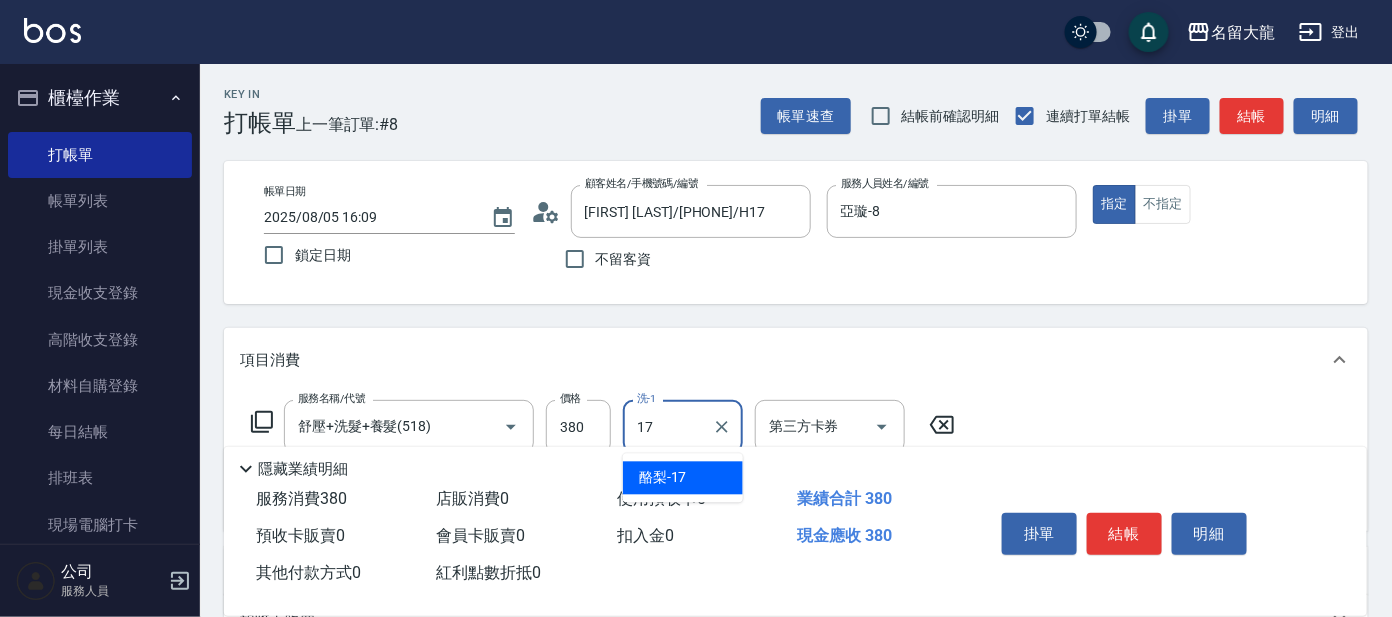 type on "酪梨-17" 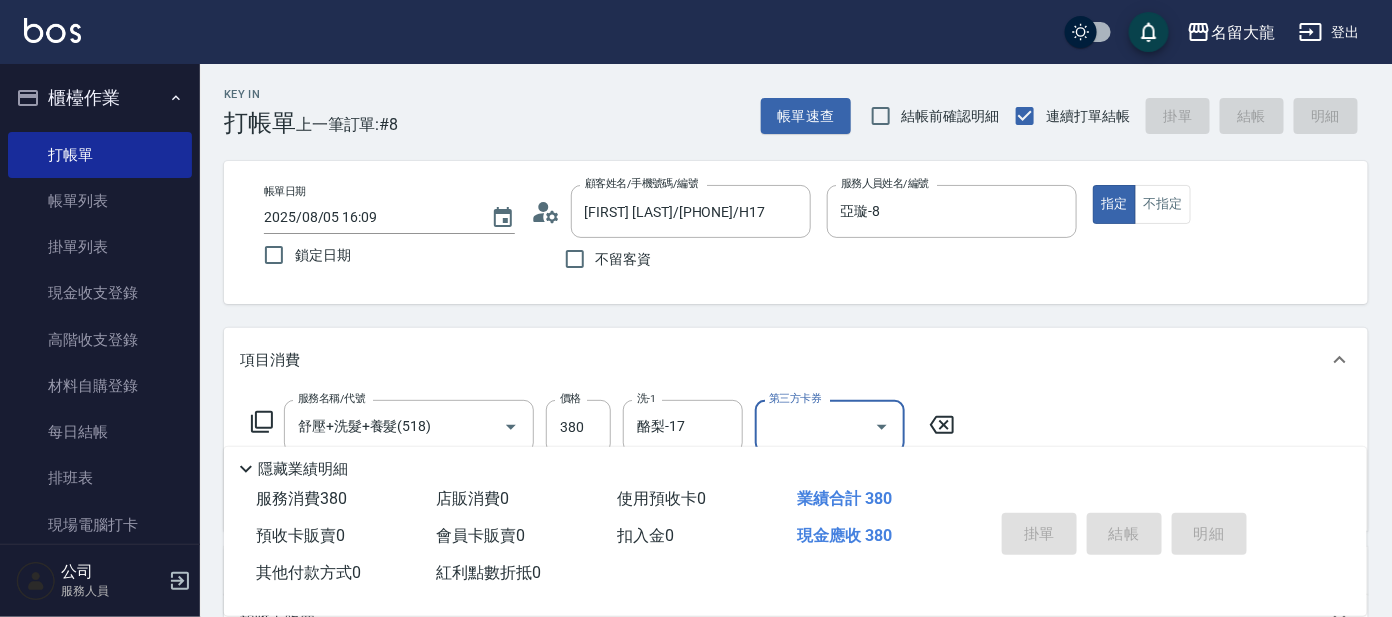 type on "2025/08/05 16:12" 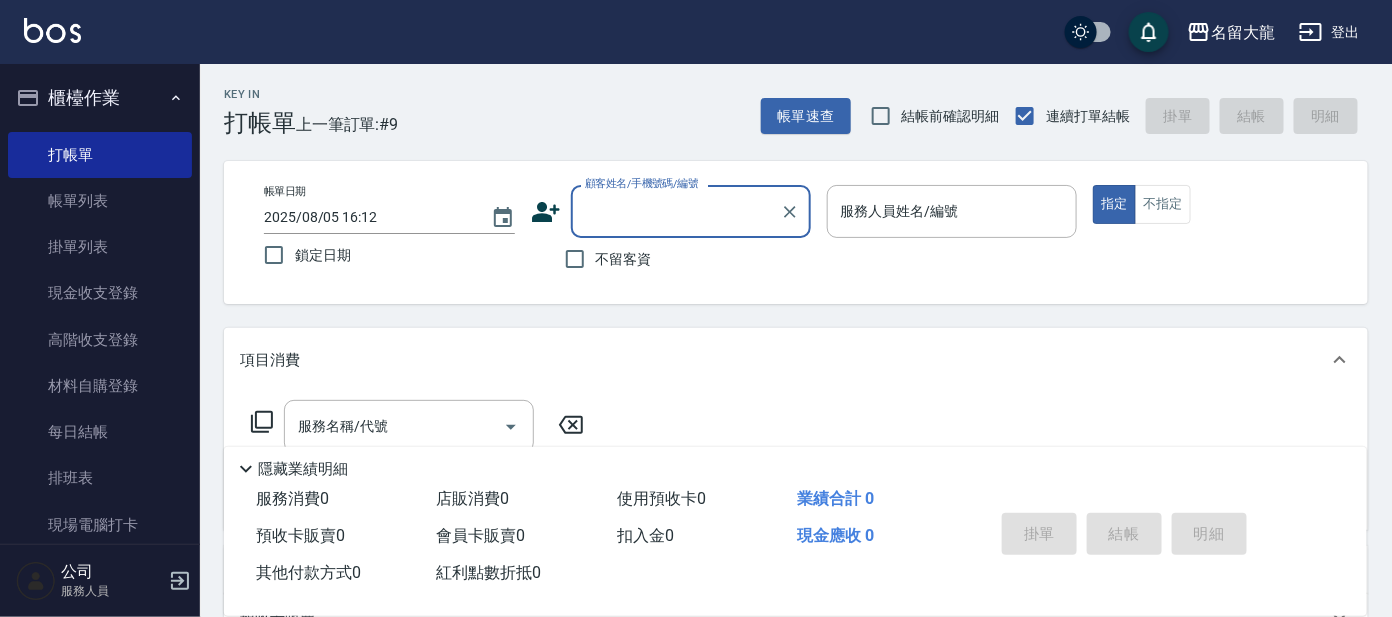 click on "服務名稱/代號 服務名稱/代號" at bounding box center [796, 461] 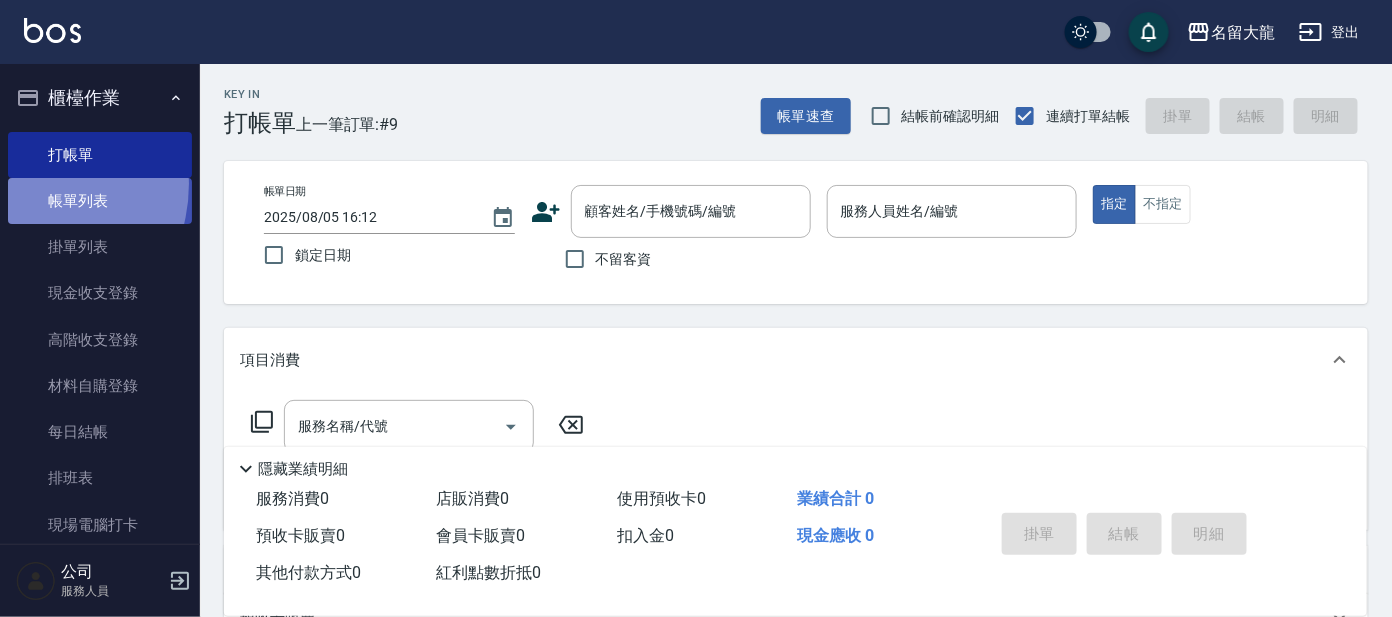 click on "帳單列表" at bounding box center [100, 201] 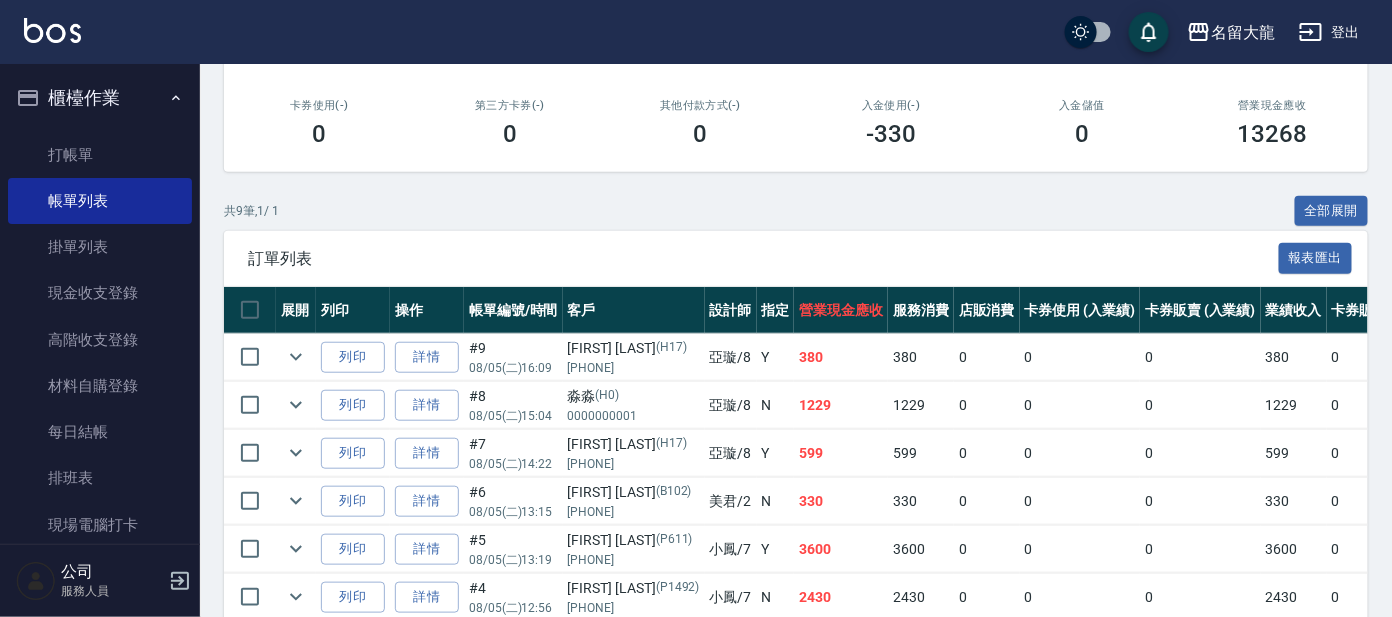 scroll, scrollTop: 374, scrollLeft: 0, axis: vertical 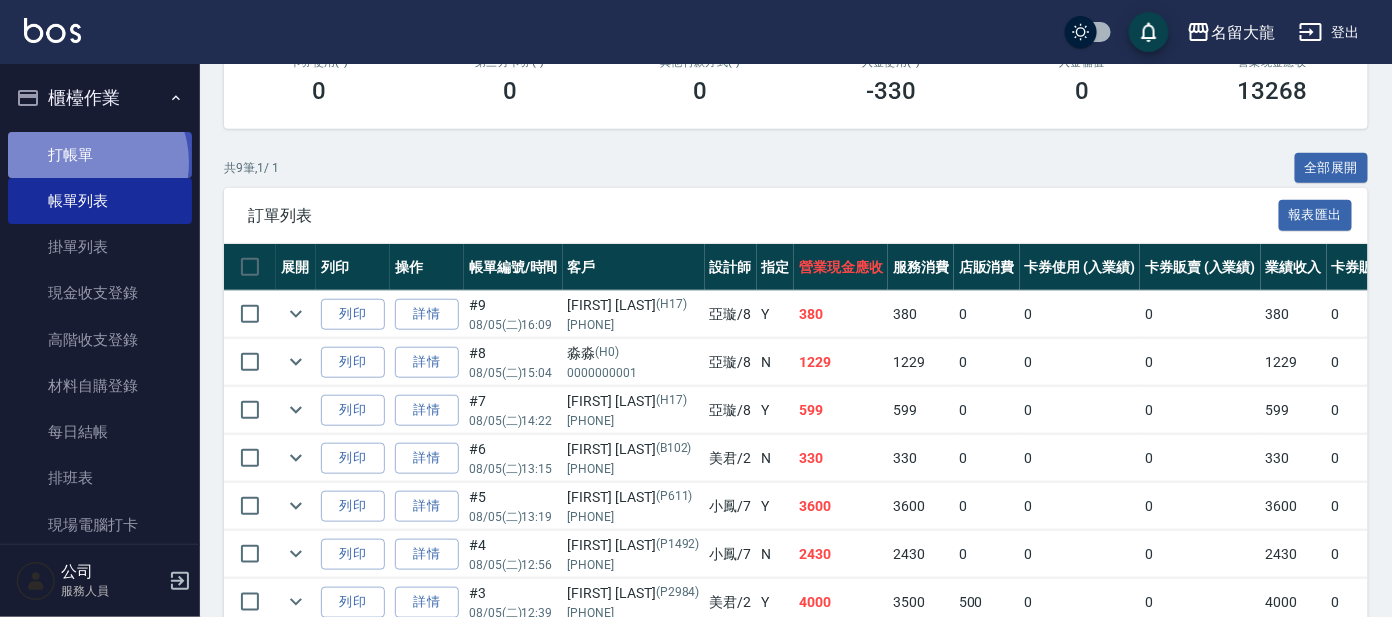 click on "打帳單" at bounding box center [100, 155] 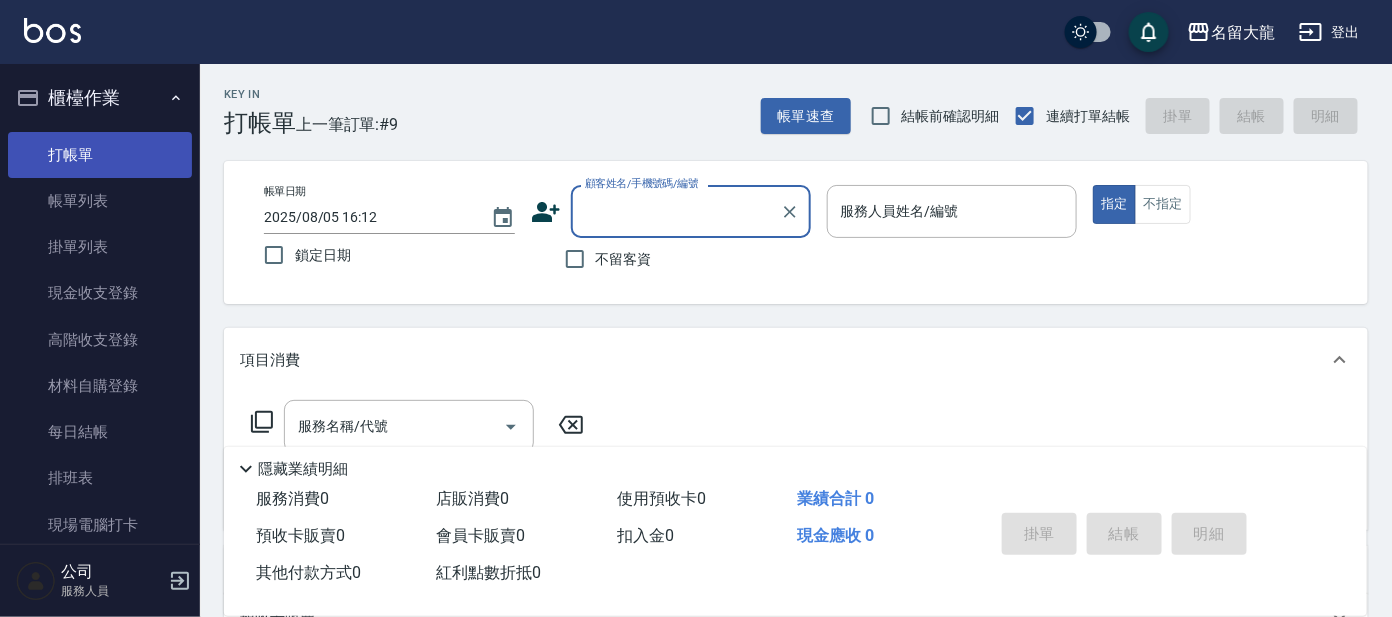 click on "打帳單" at bounding box center (100, 155) 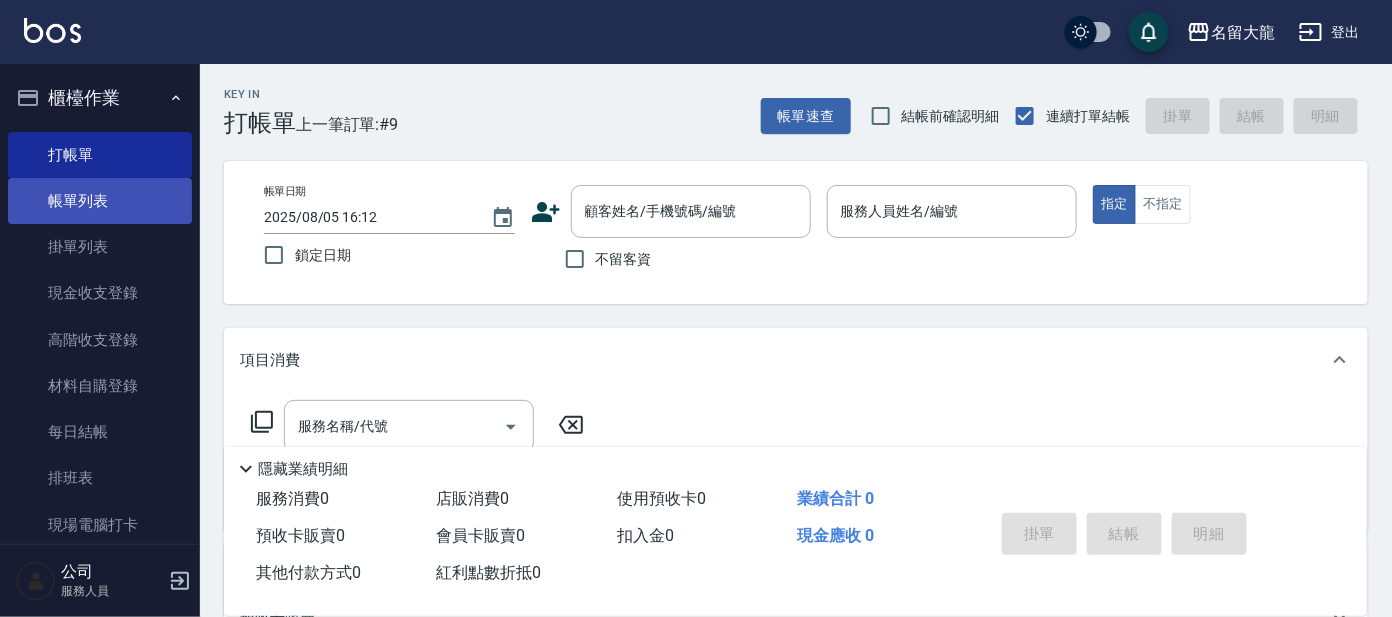 click on "帳單列表" at bounding box center [100, 201] 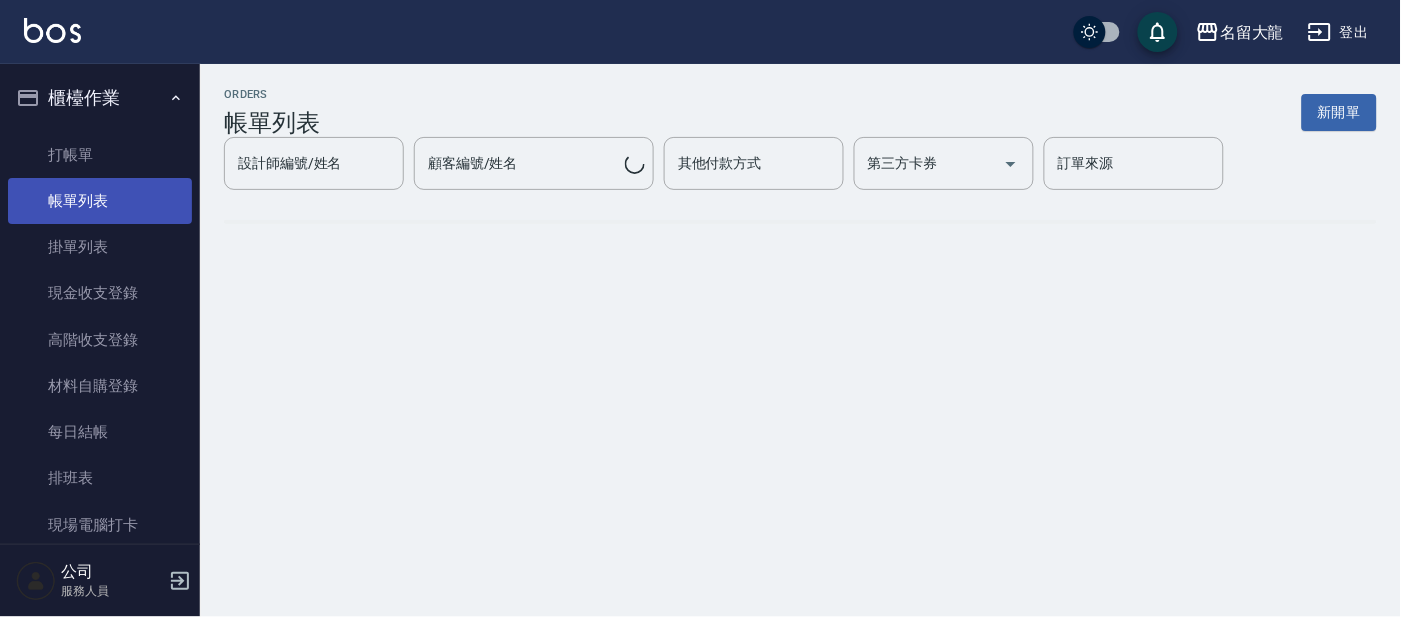 click on "帳單列表" at bounding box center [100, 201] 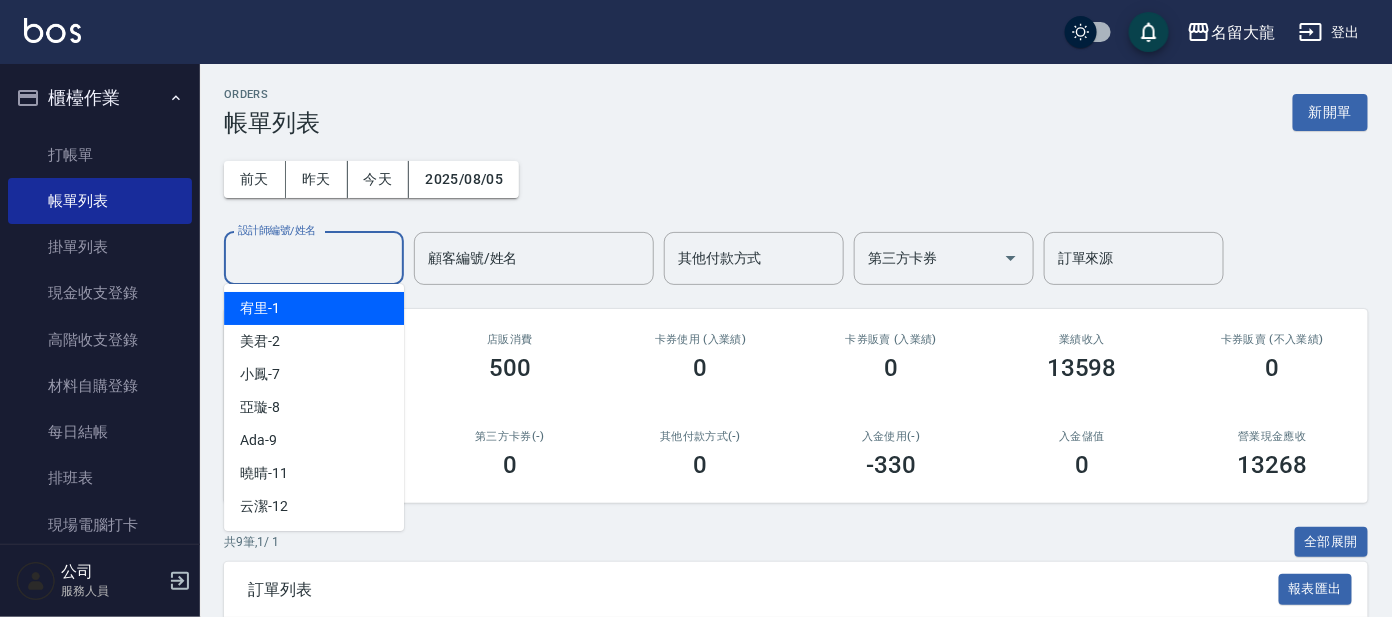 click on "設計師編號/姓名" at bounding box center [314, 258] 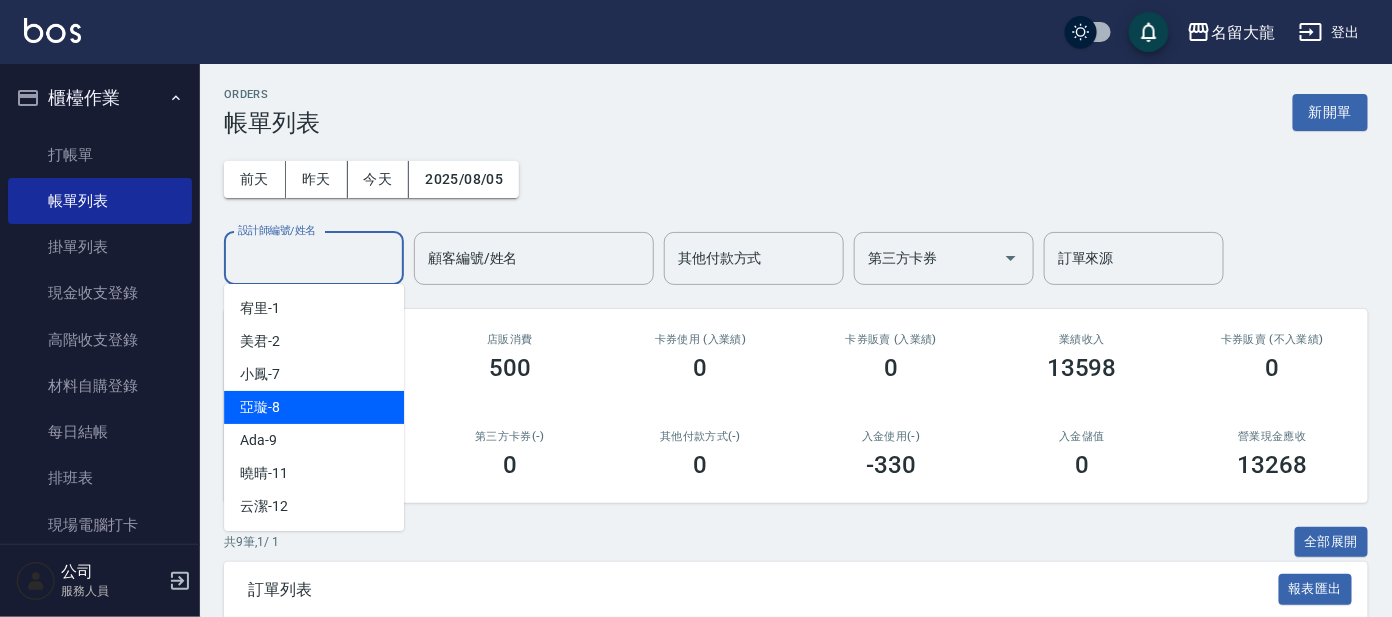 click on "亞璇 -8" at bounding box center (314, 407) 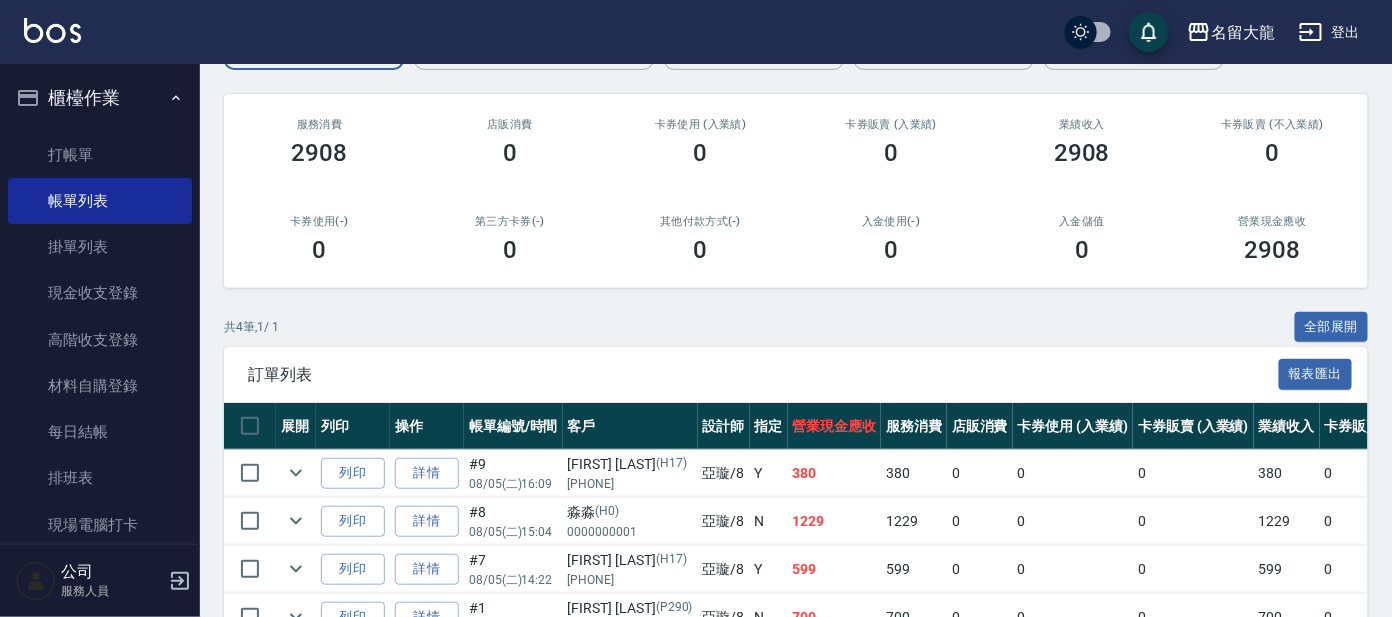 scroll, scrollTop: 335, scrollLeft: 0, axis: vertical 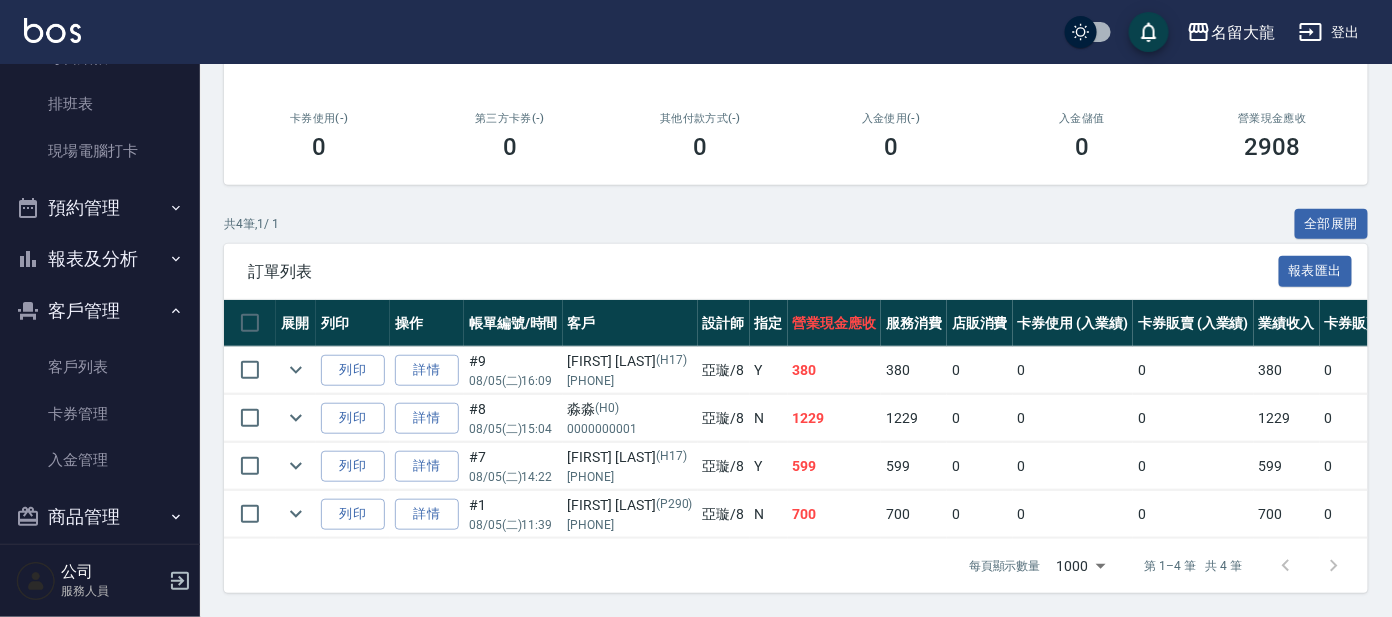 click on "客戶管理" at bounding box center [100, 311] 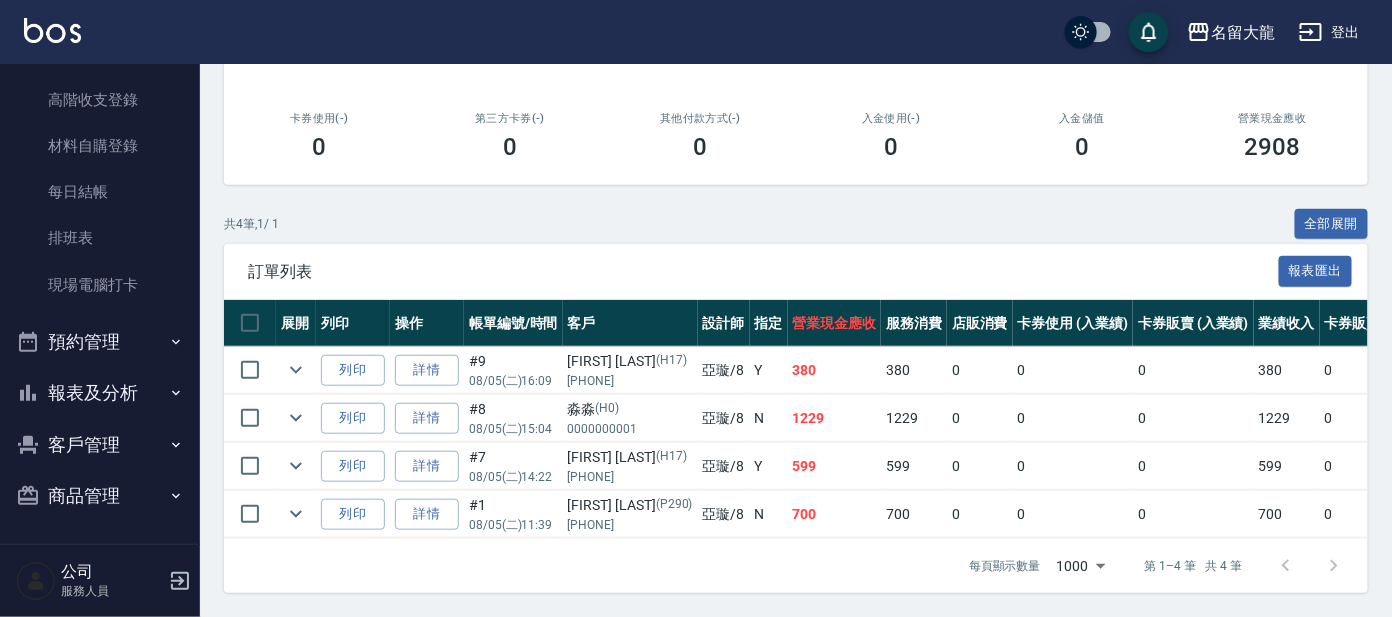 click on "報表及分析" at bounding box center (100, 393) 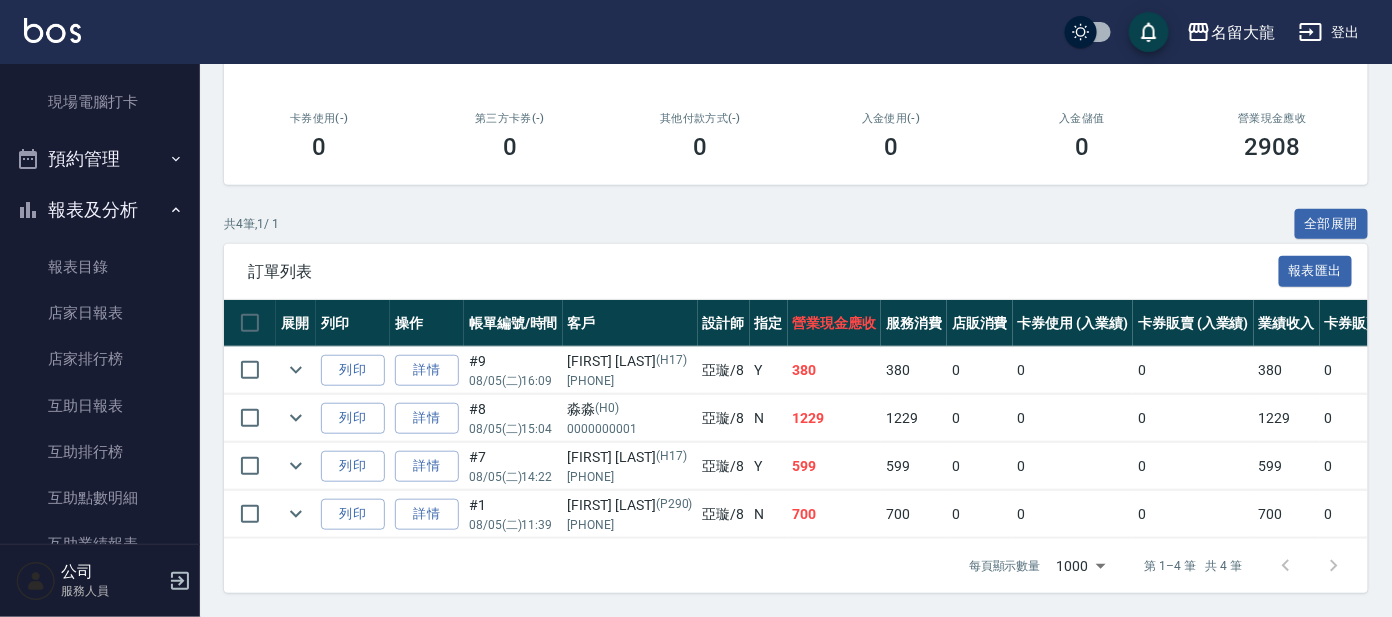 scroll, scrollTop: 740, scrollLeft: 0, axis: vertical 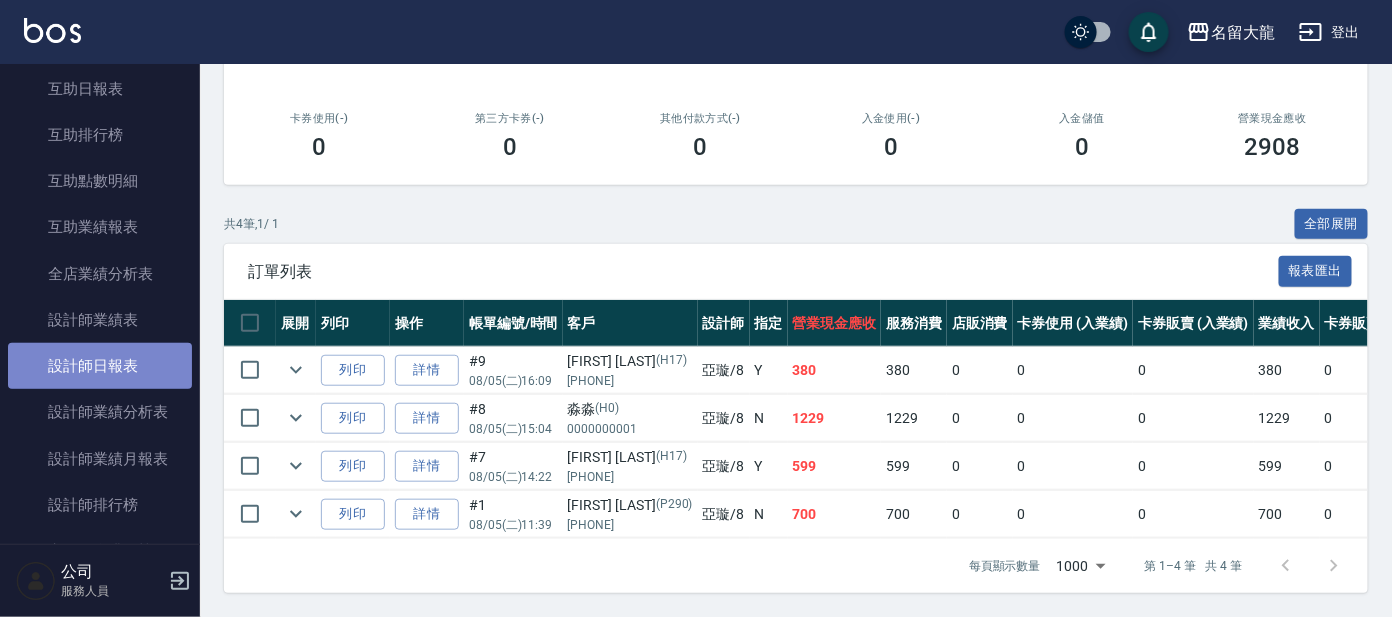 click on "設計師日報表" at bounding box center (100, 366) 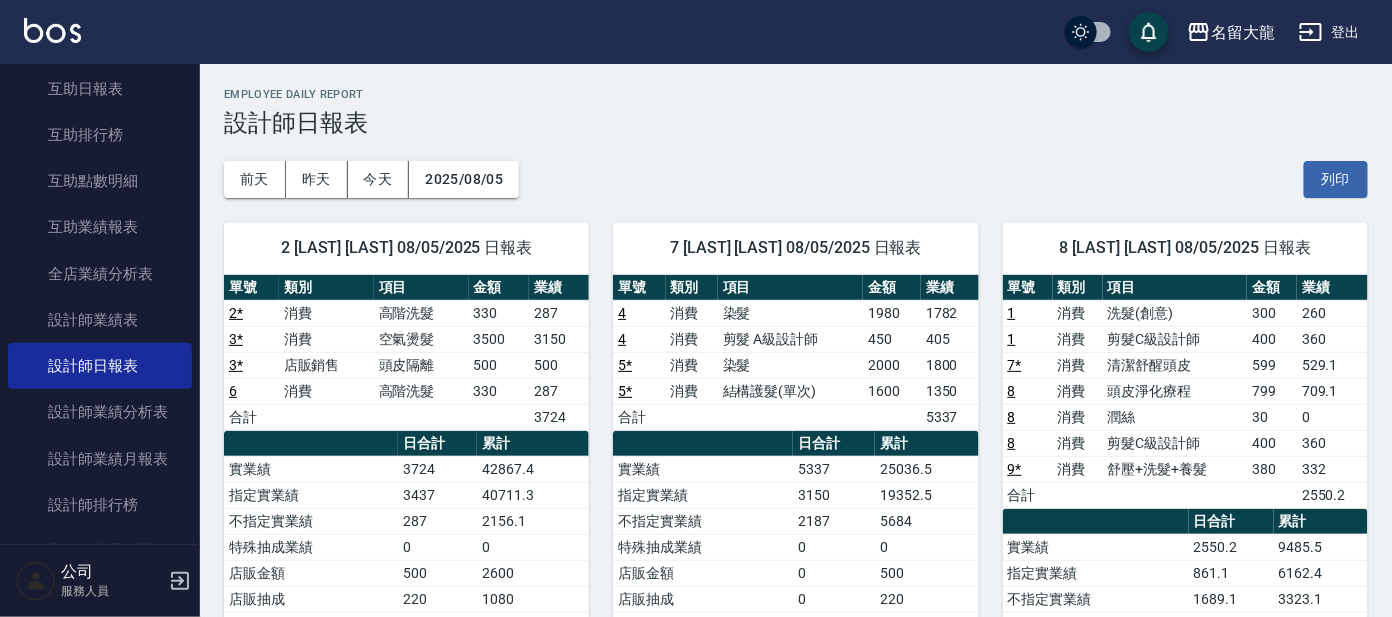 click on "前天 昨天 今天 2025/08/05 列印" at bounding box center [796, 179] 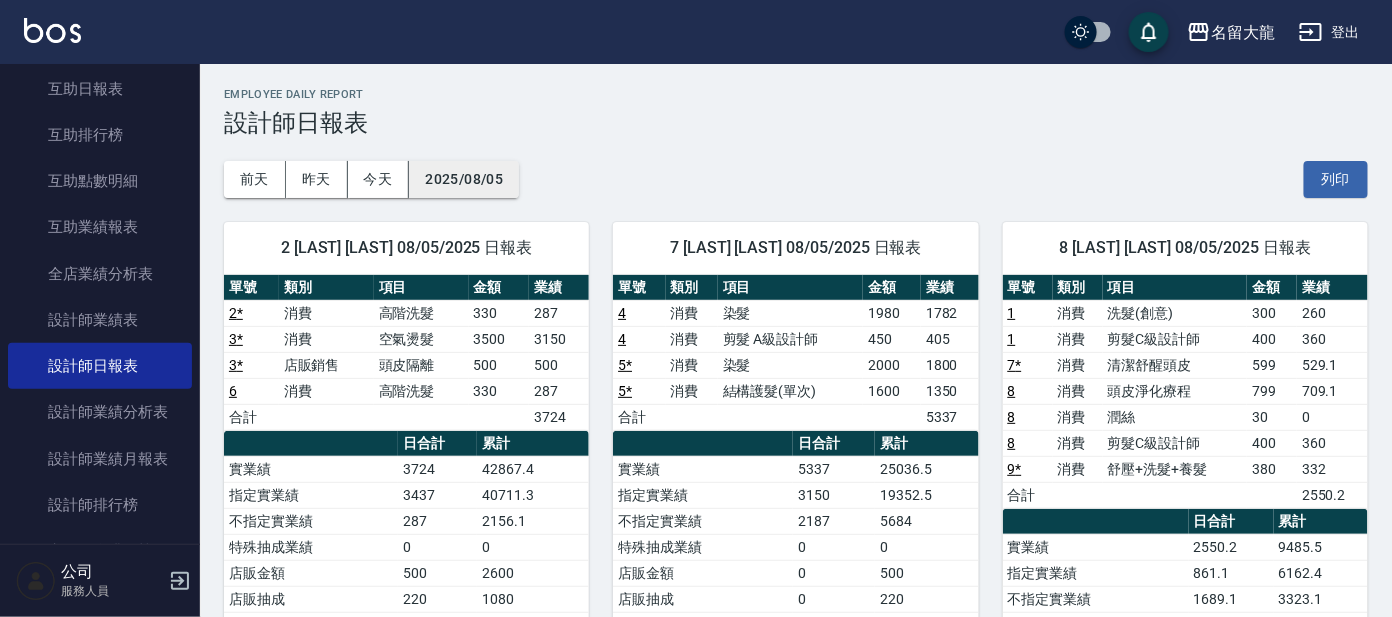 click on "2025/08/05" at bounding box center (464, 179) 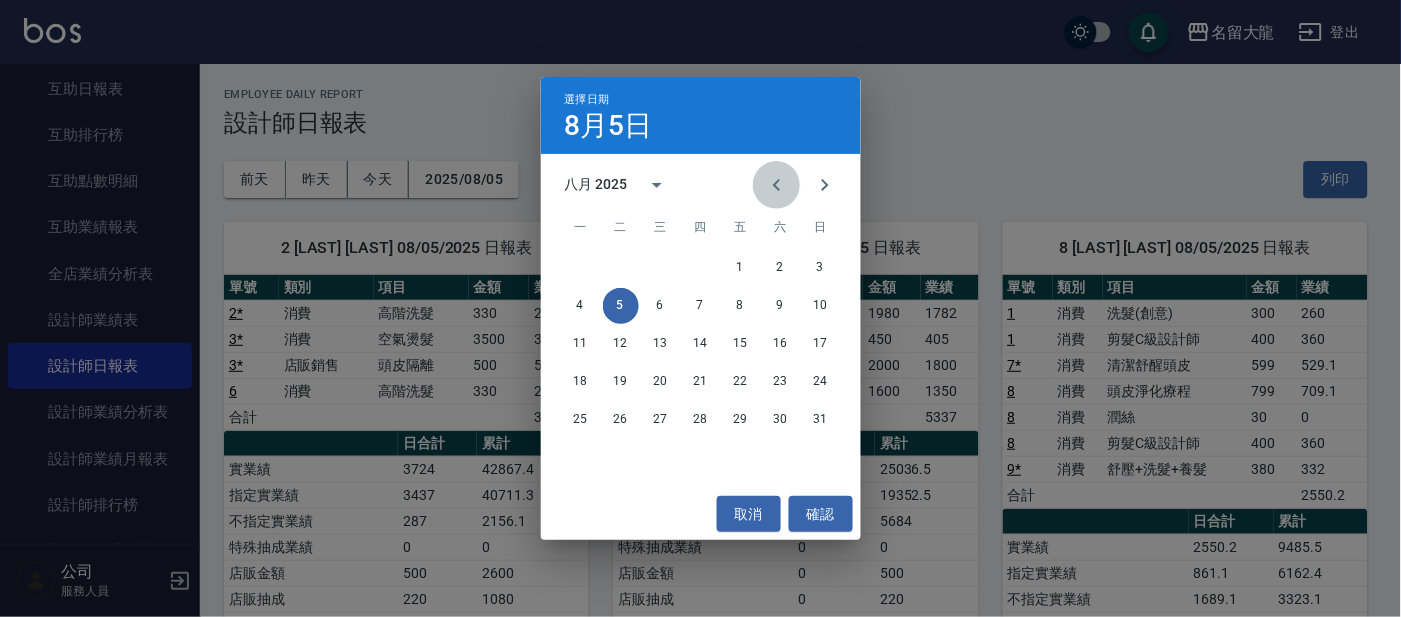 drag, startPoint x: 774, startPoint y: 190, endPoint x: 735, endPoint y: 268, distance: 87.20665 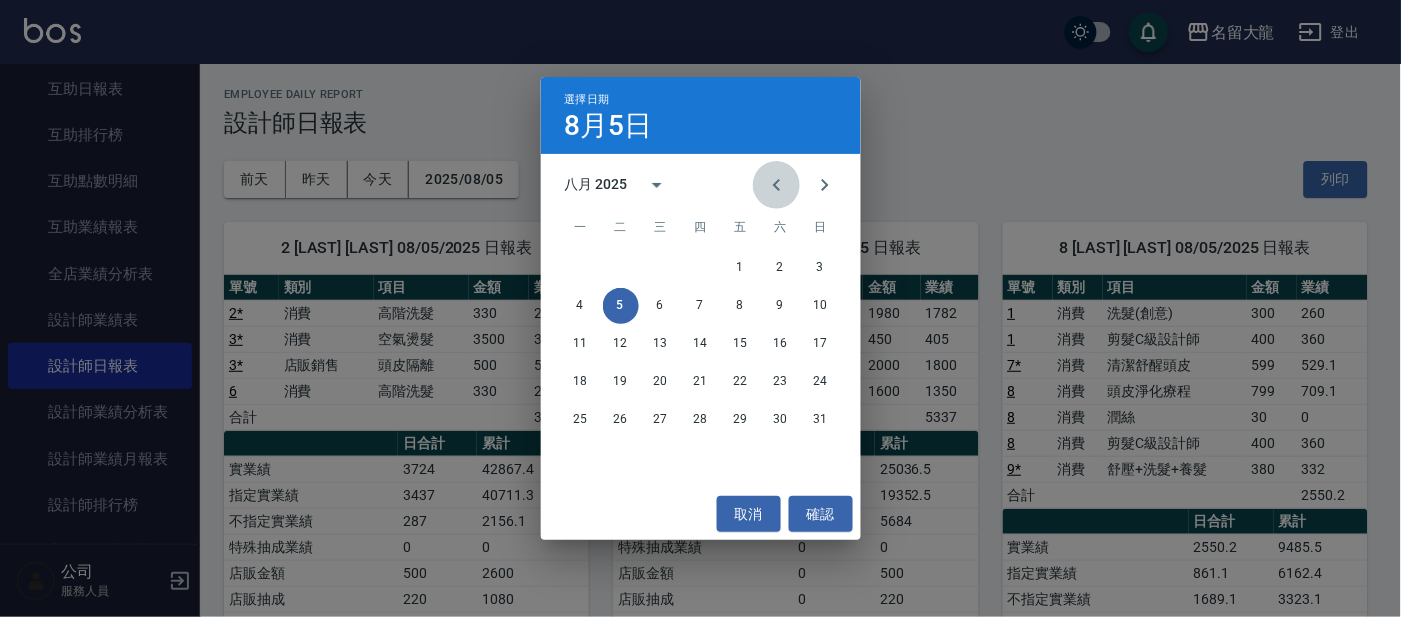 click 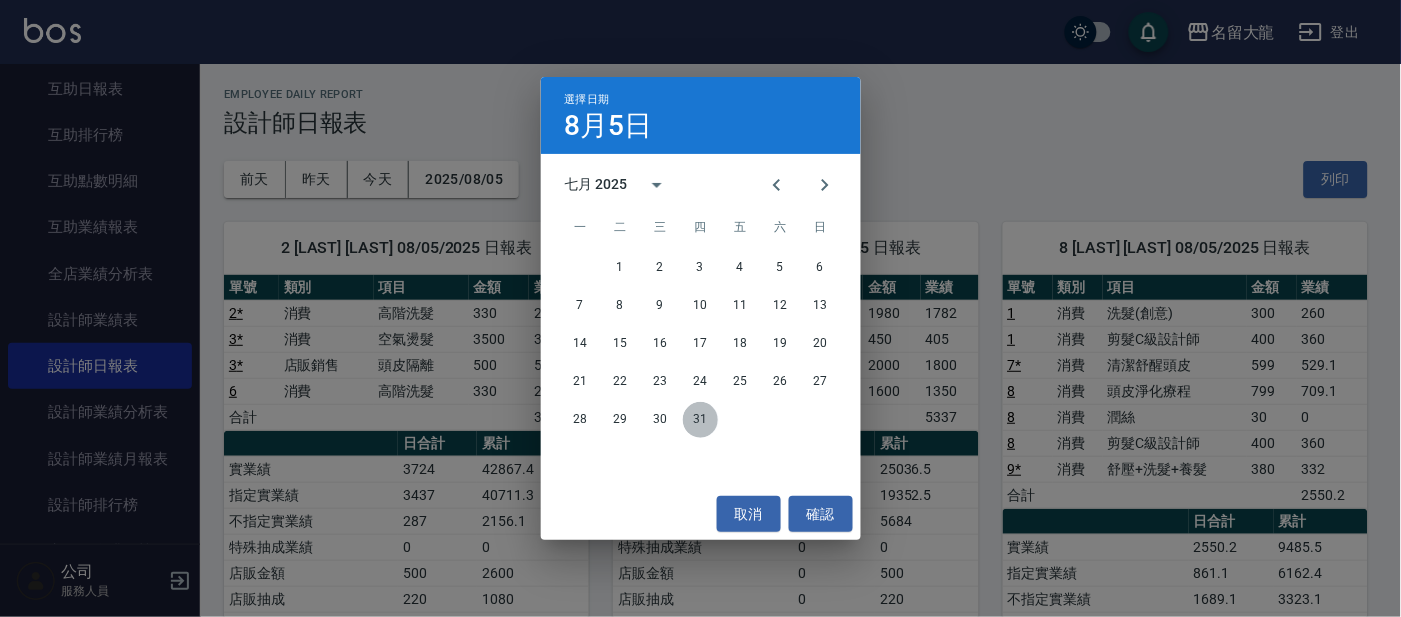 click on "31" at bounding box center (701, 420) 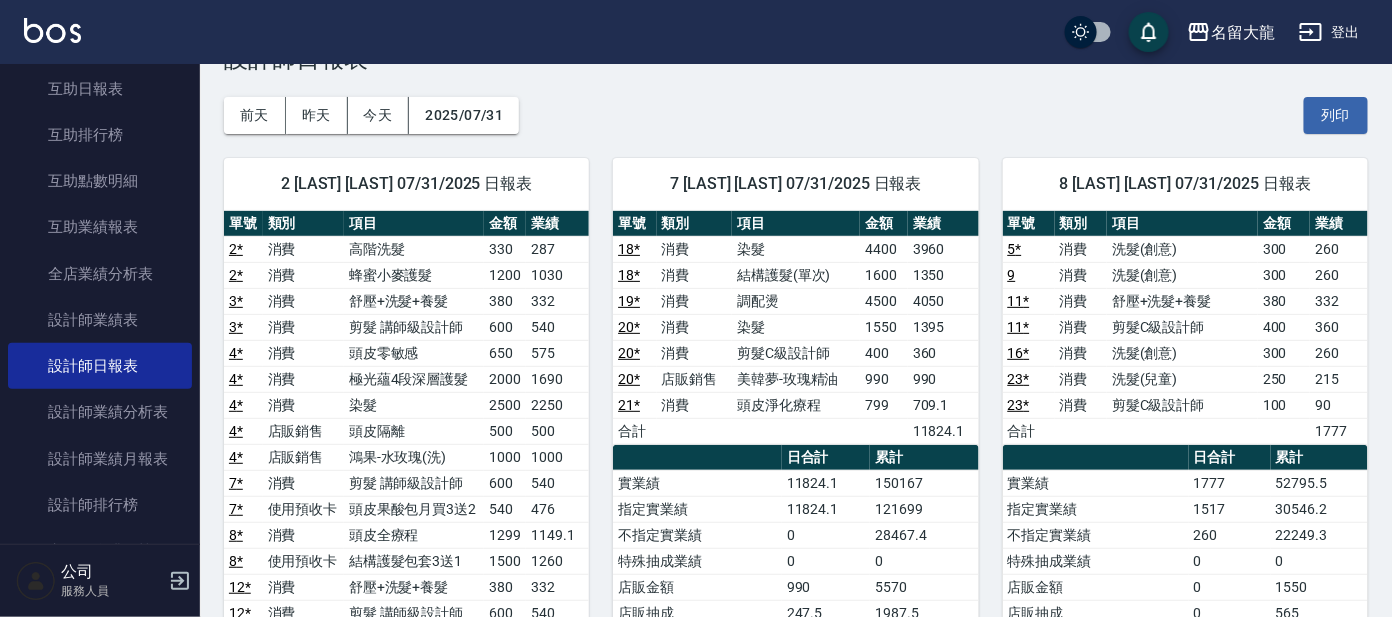 scroll, scrollTop: 124, scrollLeft: 0, axis: vertical 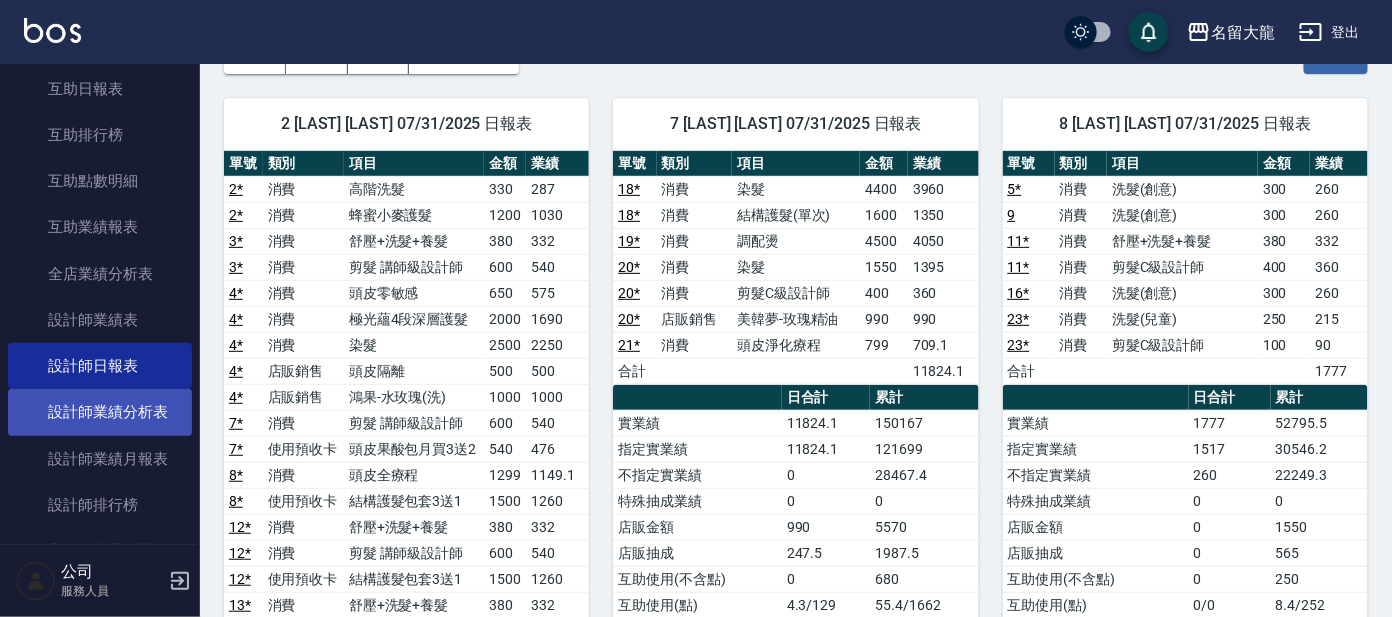 click on "設計師業績分析表" at bounding box center (100, 412) 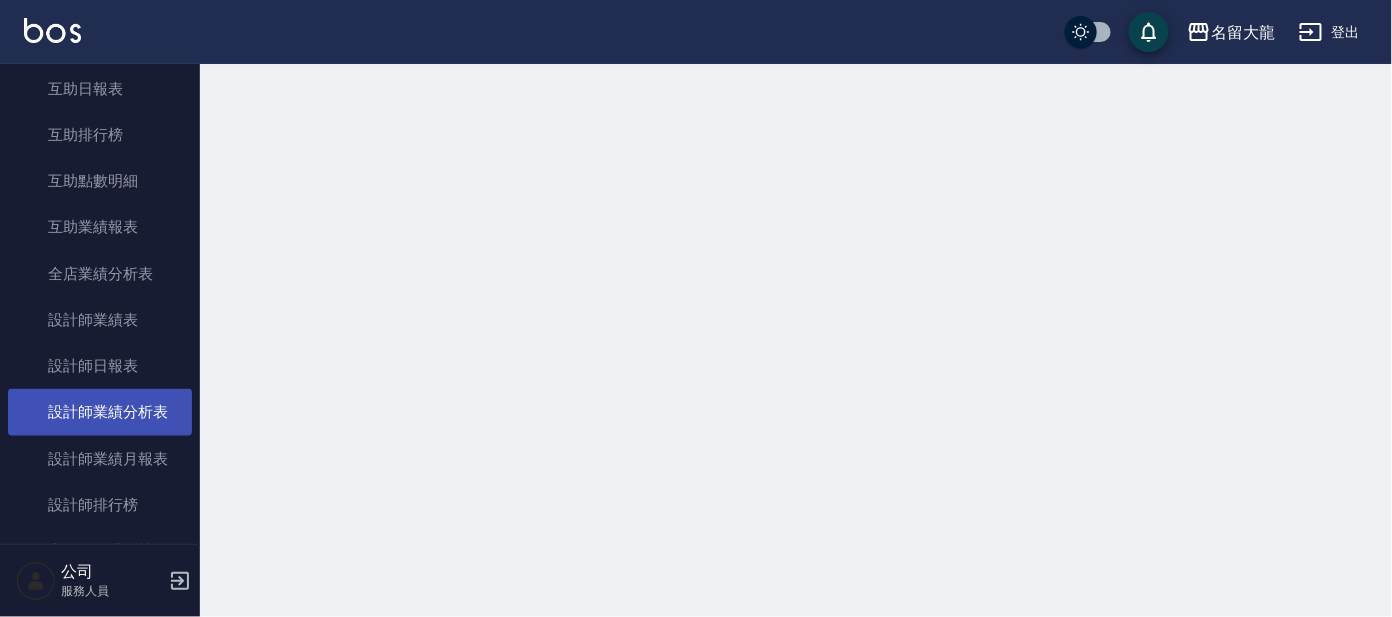 scroll, scrollTop: 0, scrollLeft: 0, axis: both 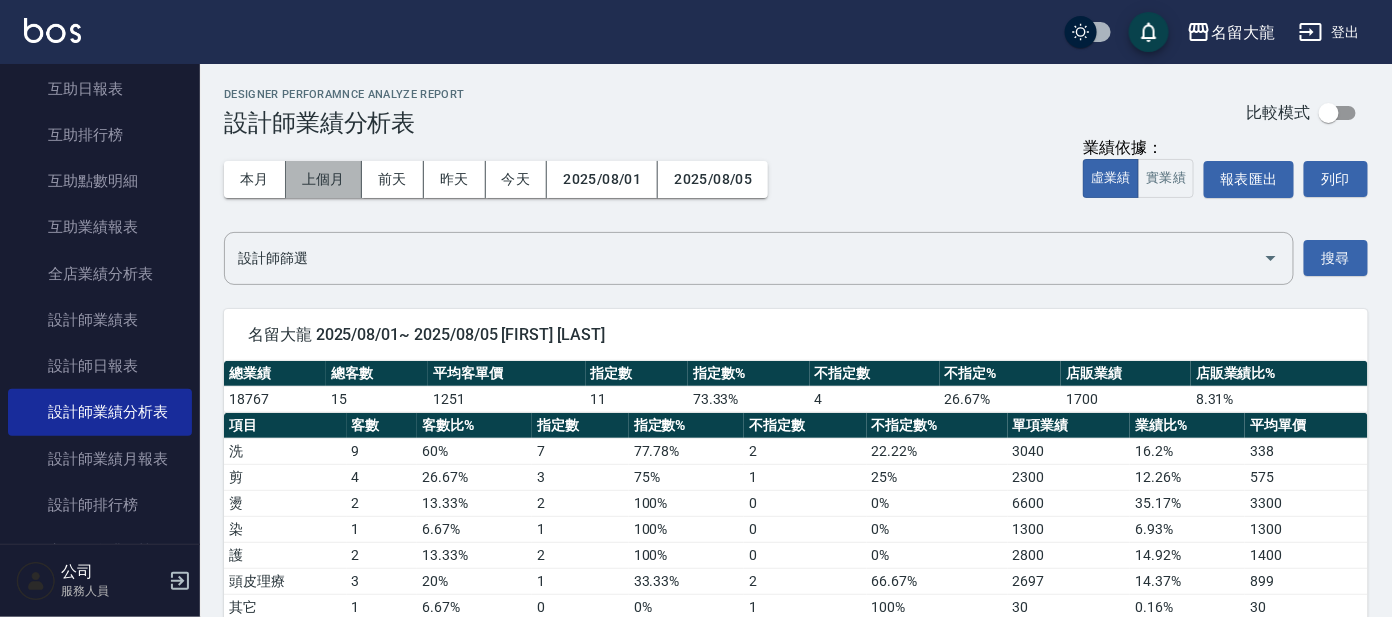 click on "上個月" at bounding box center (324, 179) 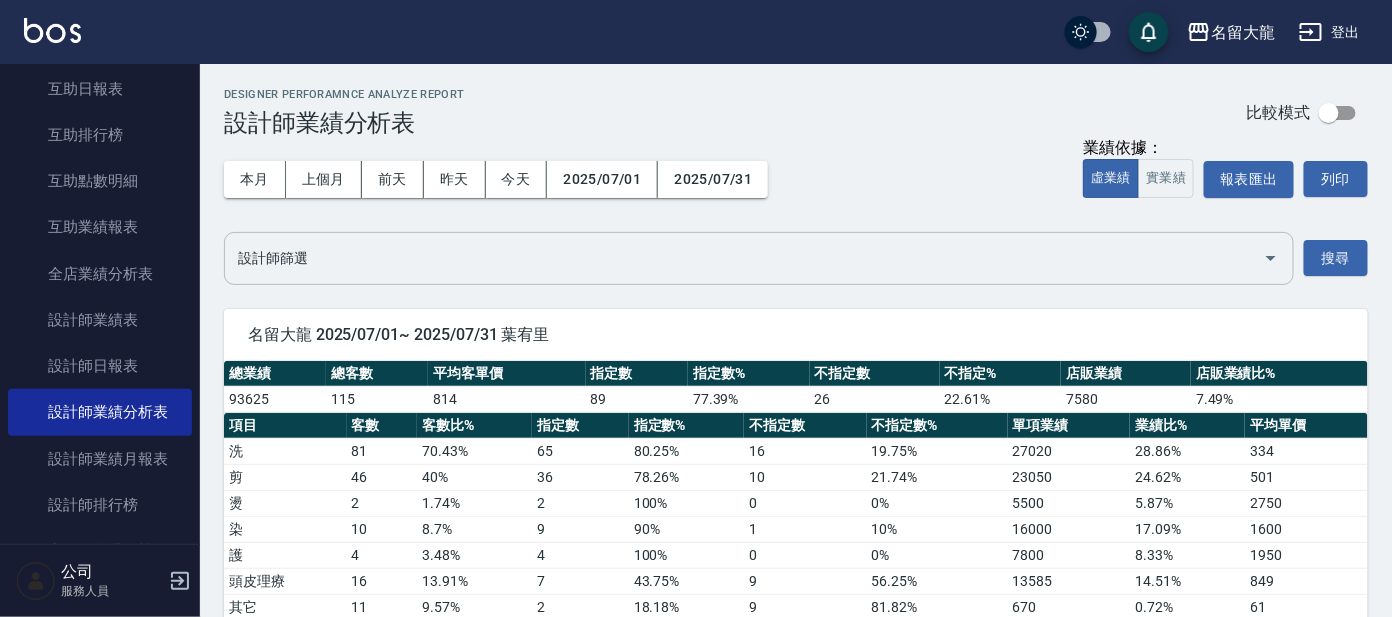 drag, startPoint x: 719, startPoint y: 237, endPoint x: 616, endPoint y: 274, distance: 109.444046 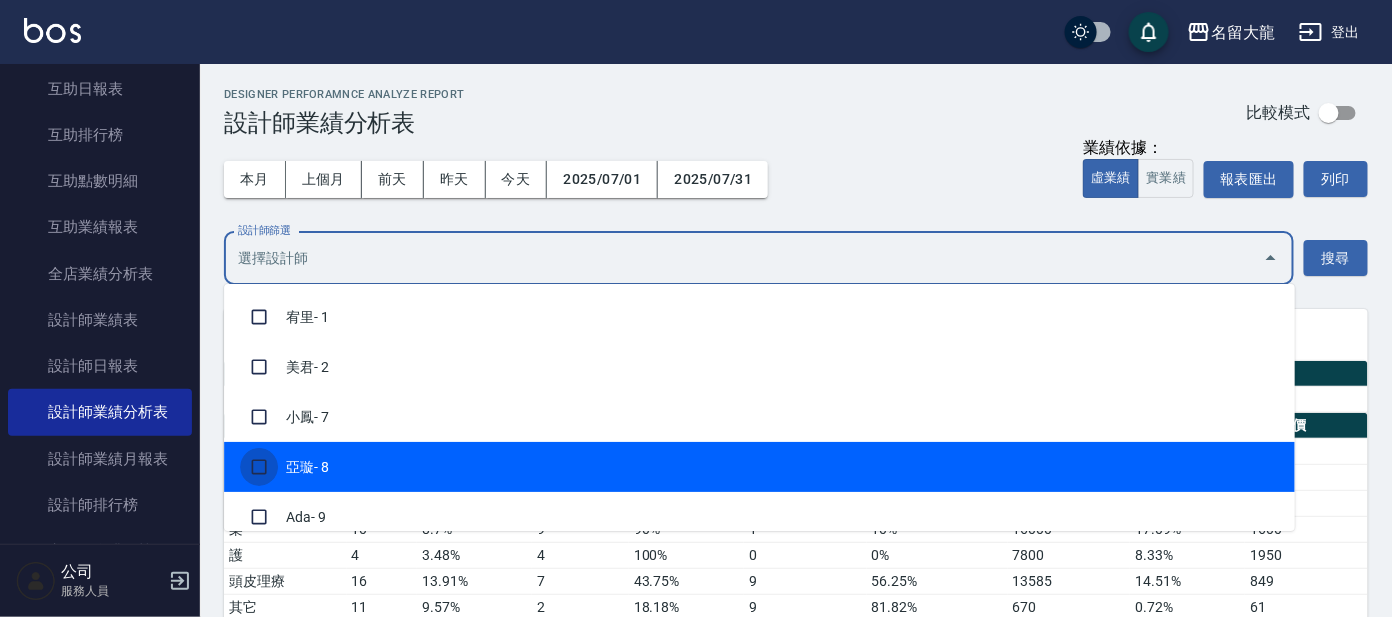 click at bounding box center [259, 467] 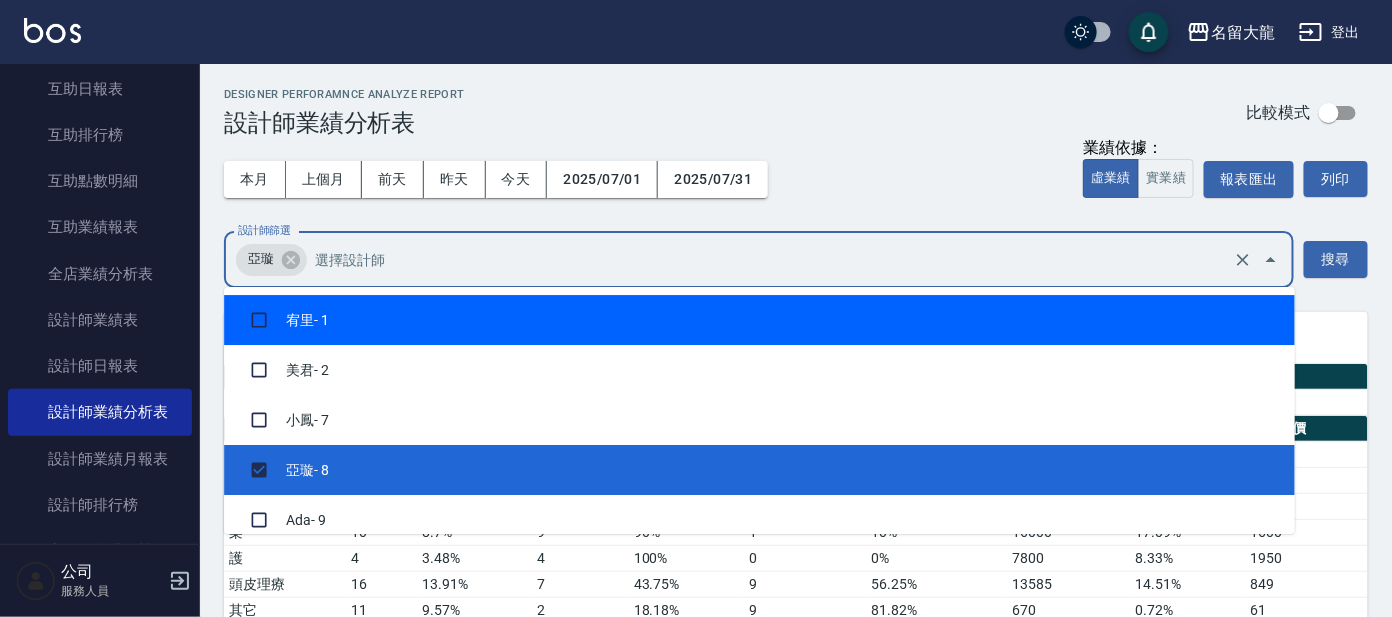 click on "搜尋" at bounding box center [1336, 259] 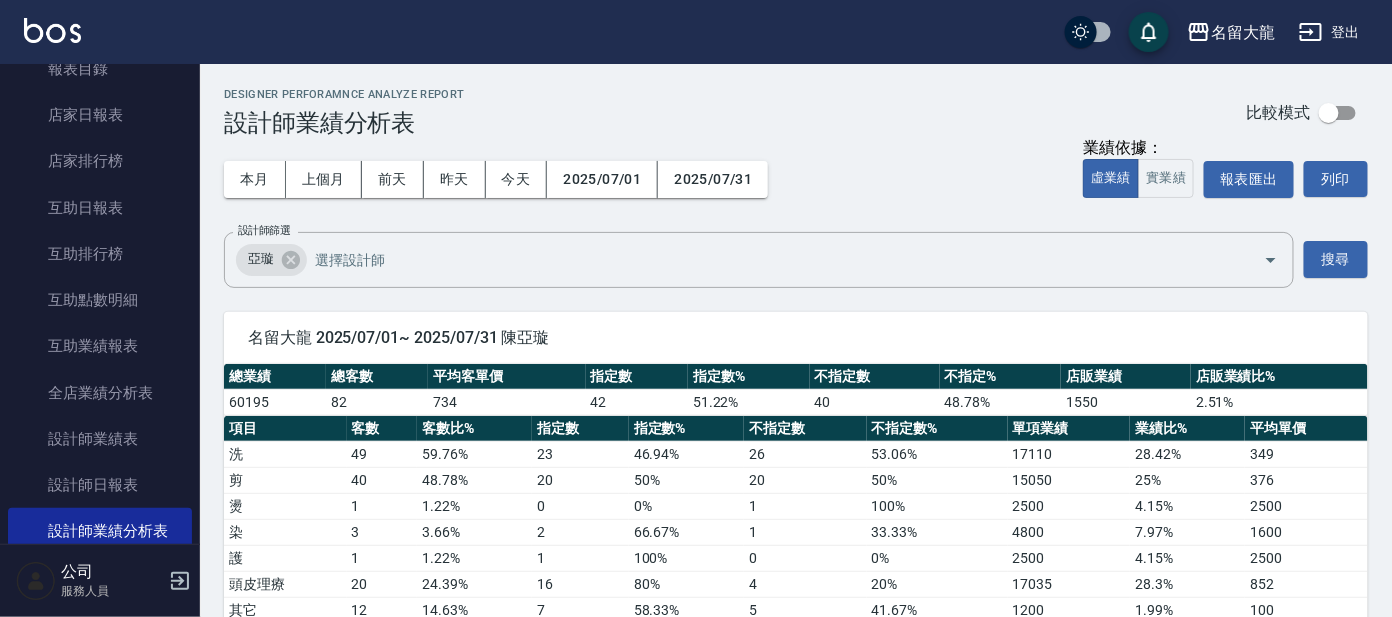 scroll, scrollTop: 240, scrollLeft: 0, axis: vertical 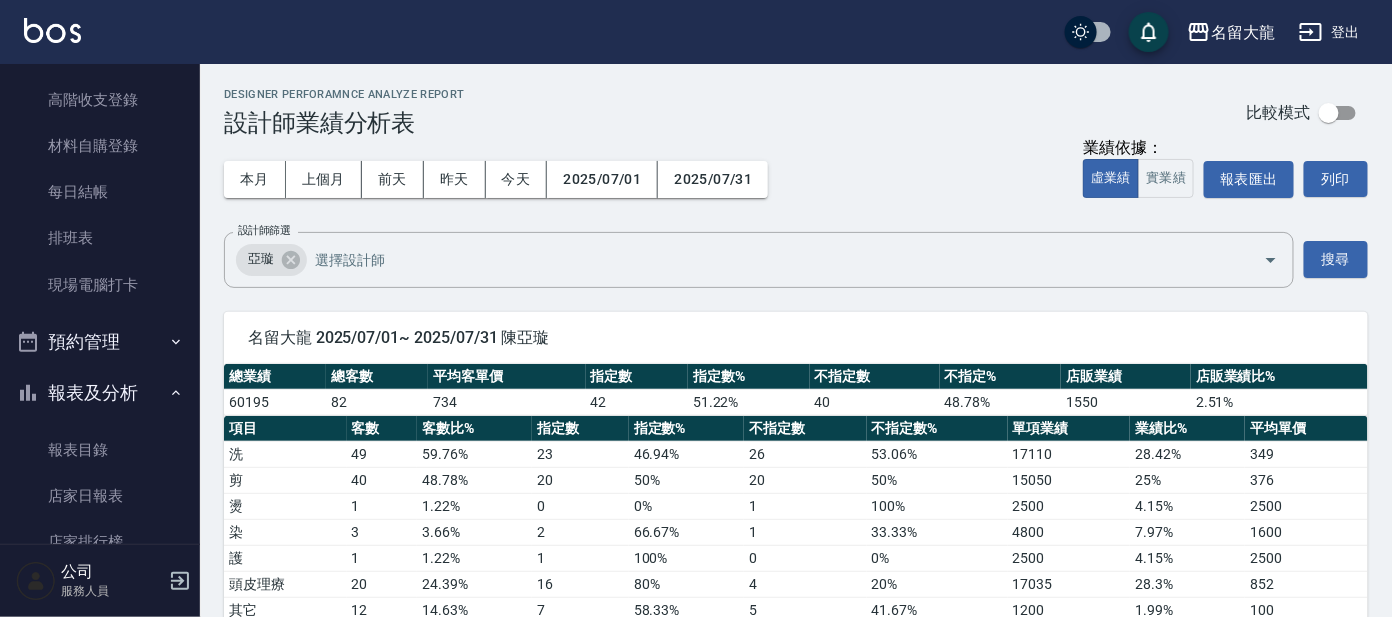 click on "報表及分析" at bounding box center [100, 393] 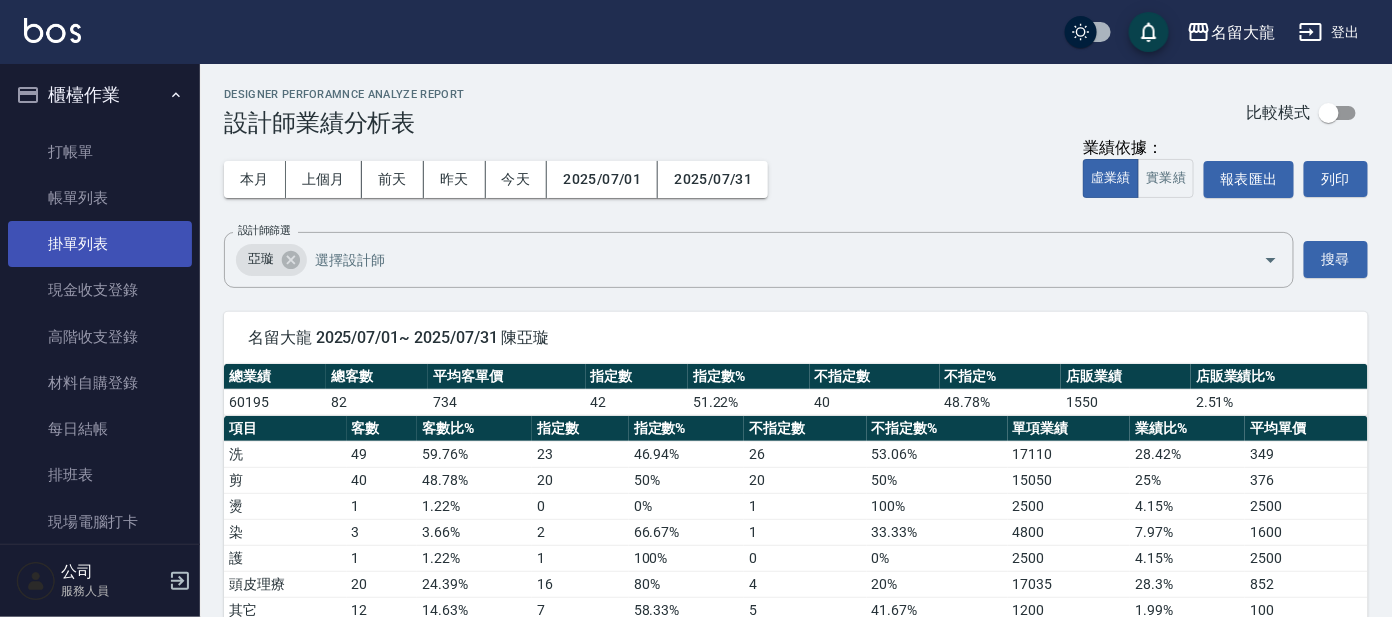 scroll, scrollTop: 0, scrollLeft: 0, axis: both 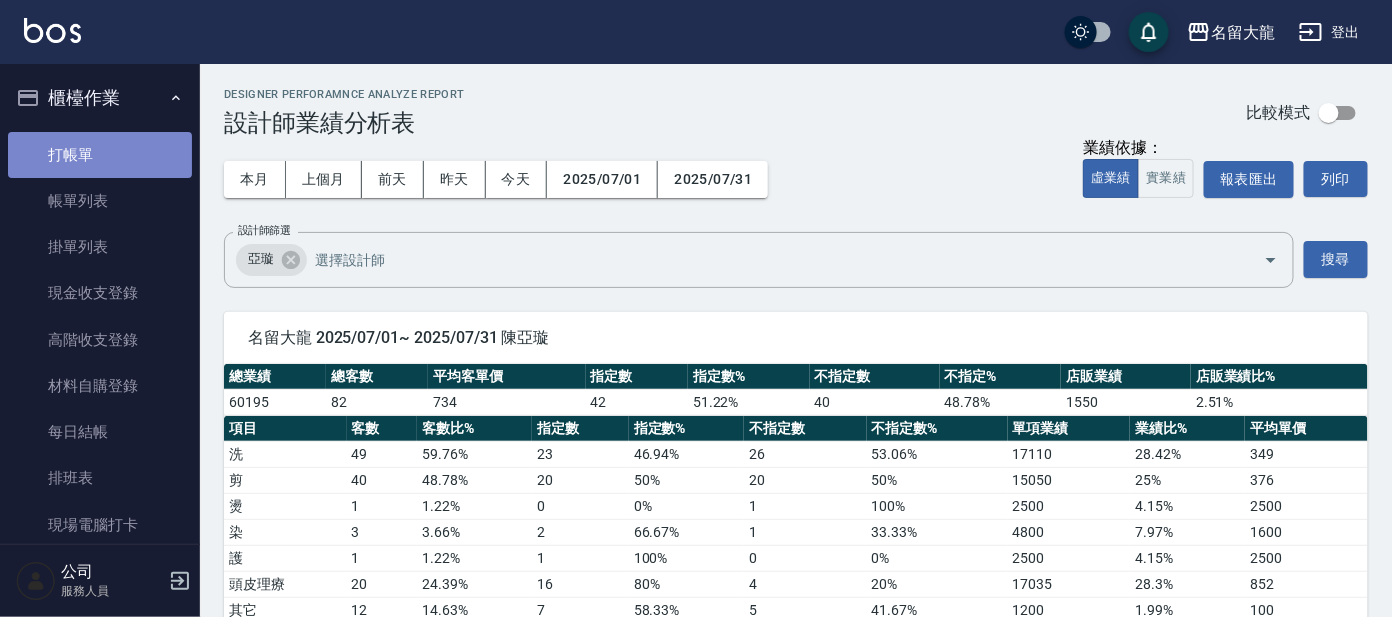 click on "打帳單" at bounding box center (100, 155) 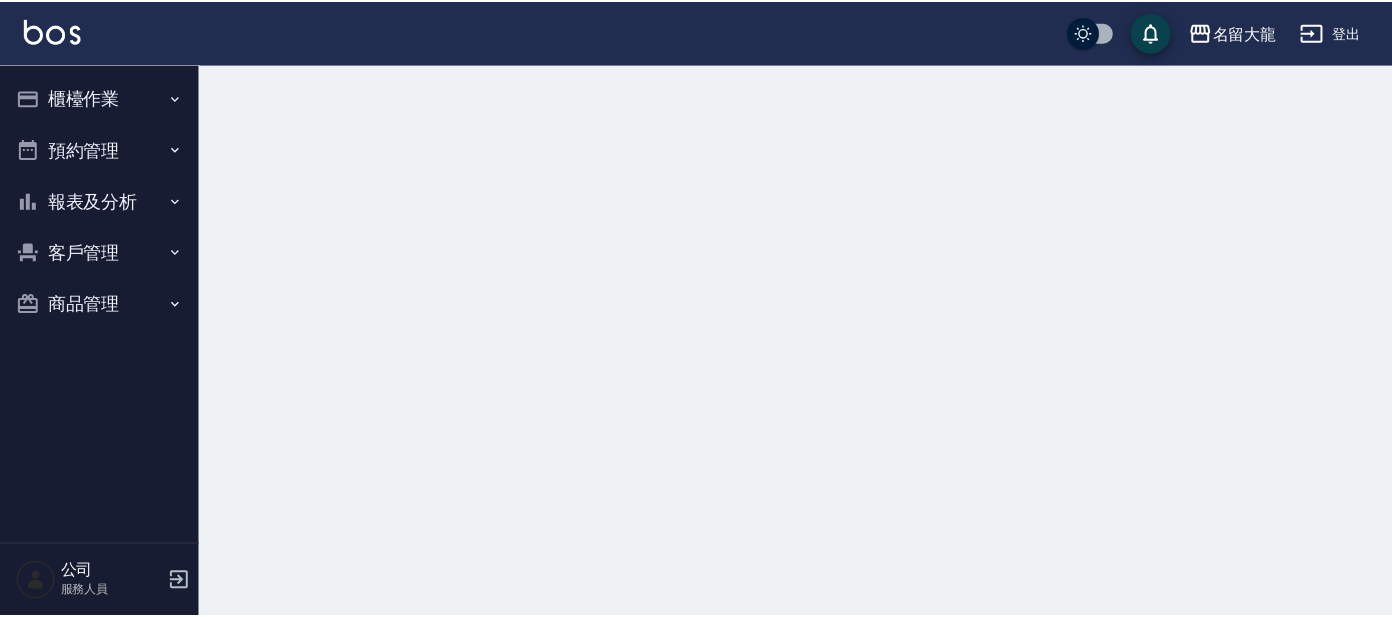 scroll, scrollTop: 0, scrollLeft: 0, axis: both 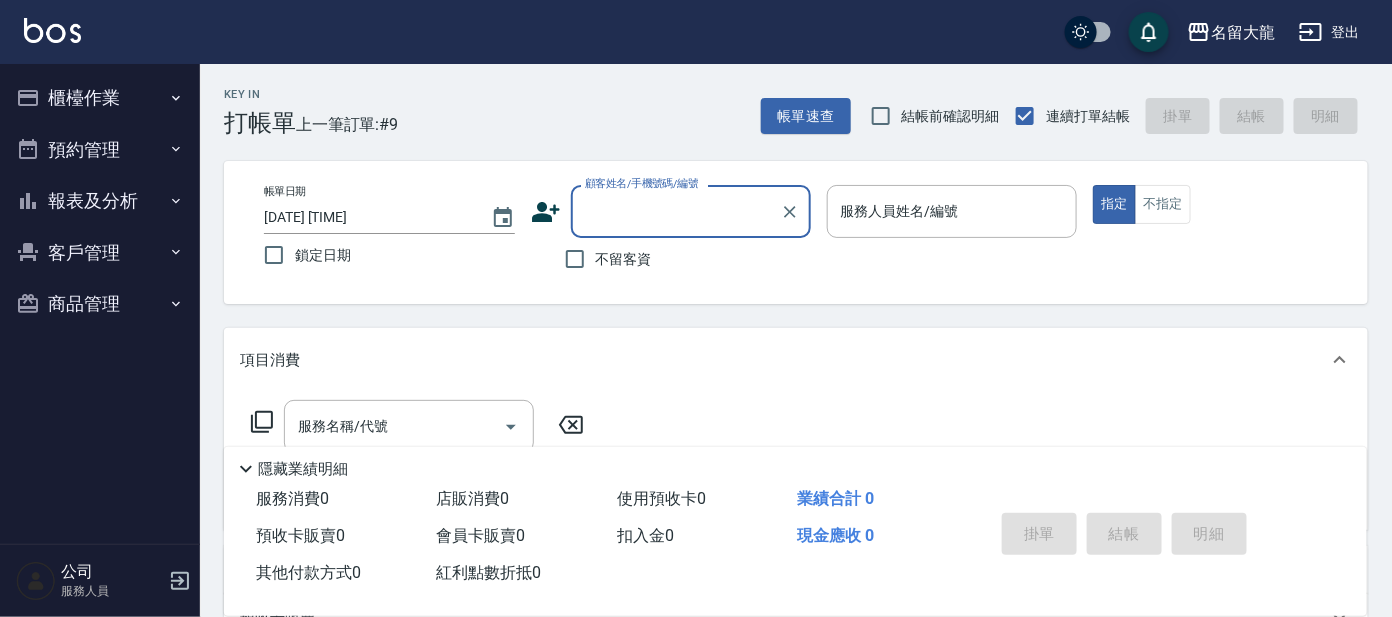 click on "顧客姓名/手機號碼/編號" at bounding box center (676, 211) 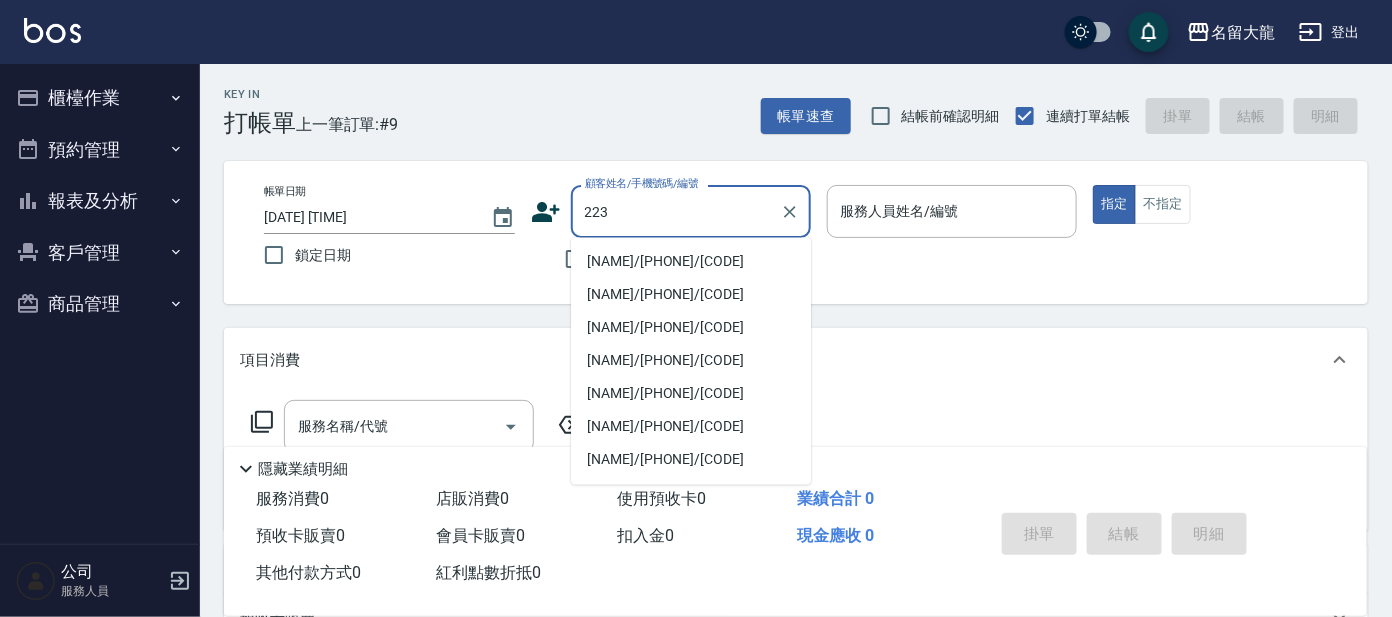 click on "223" at bounding box center [676, 211] 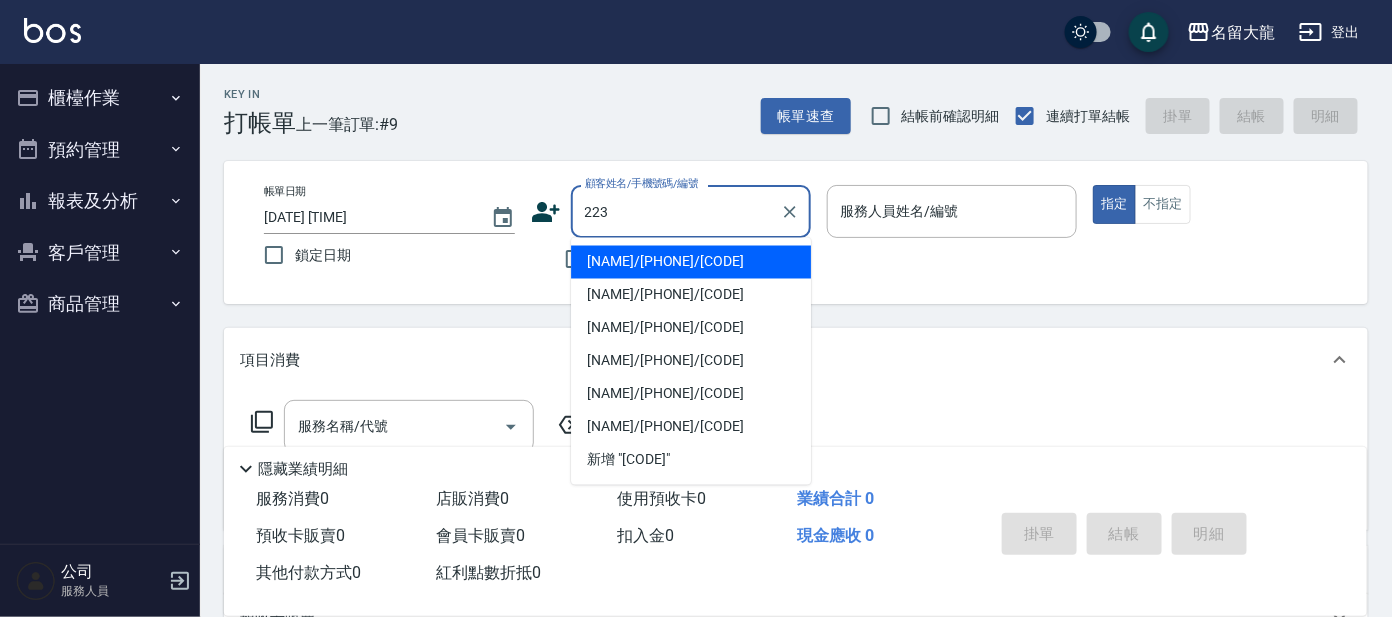 click on "[NAME]/[PHONE]/[CODE]" at bounding box center (691, 262) 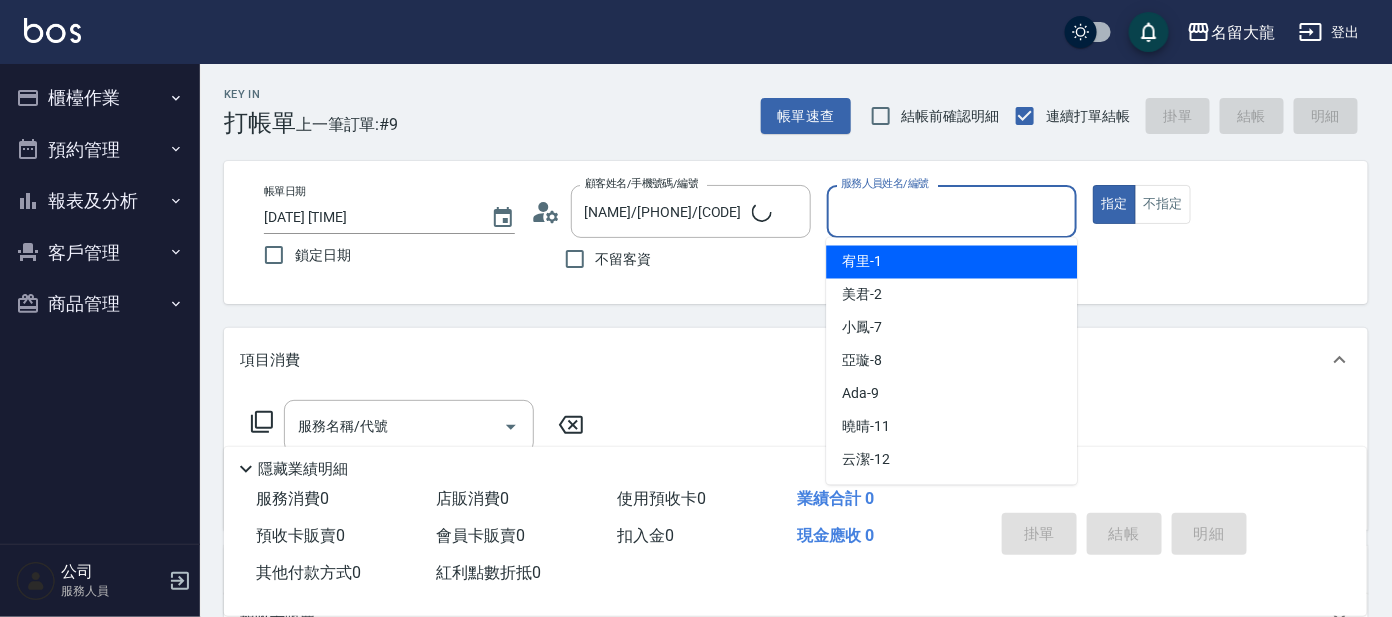 click on "服務人員姓名/編號" at bounding box center [952, 211] 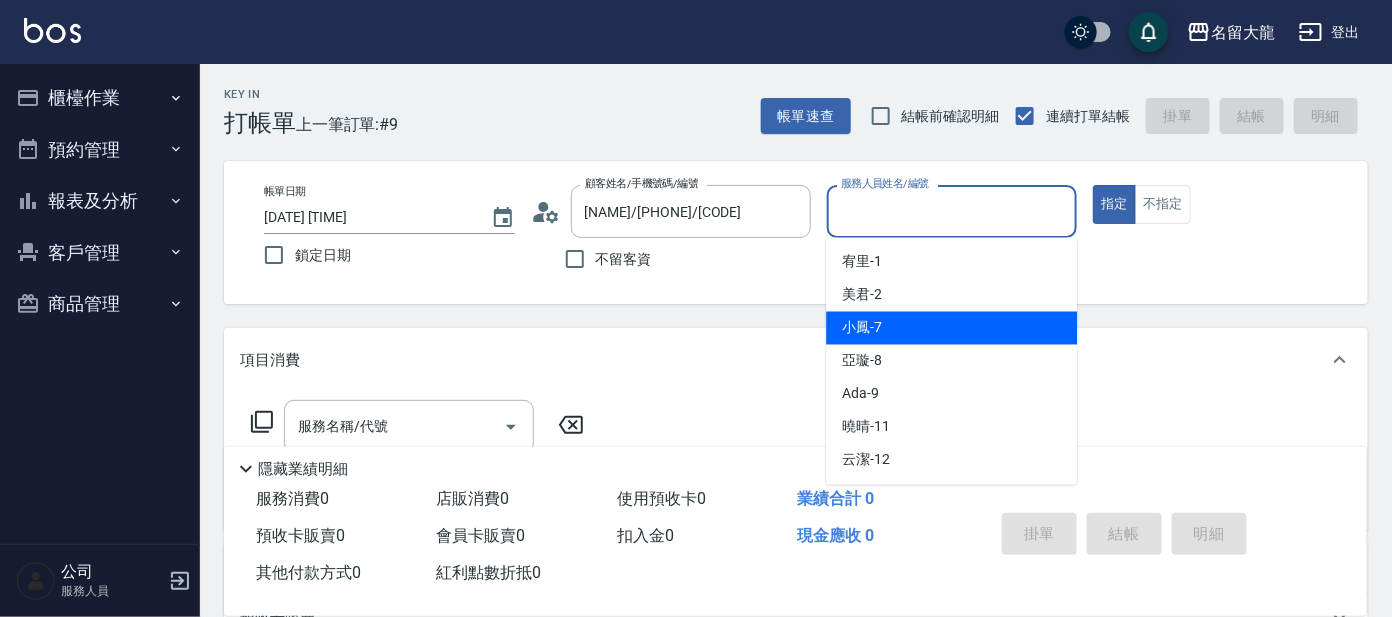 click on "小鳳 -7" at bounding box center [951, 328] 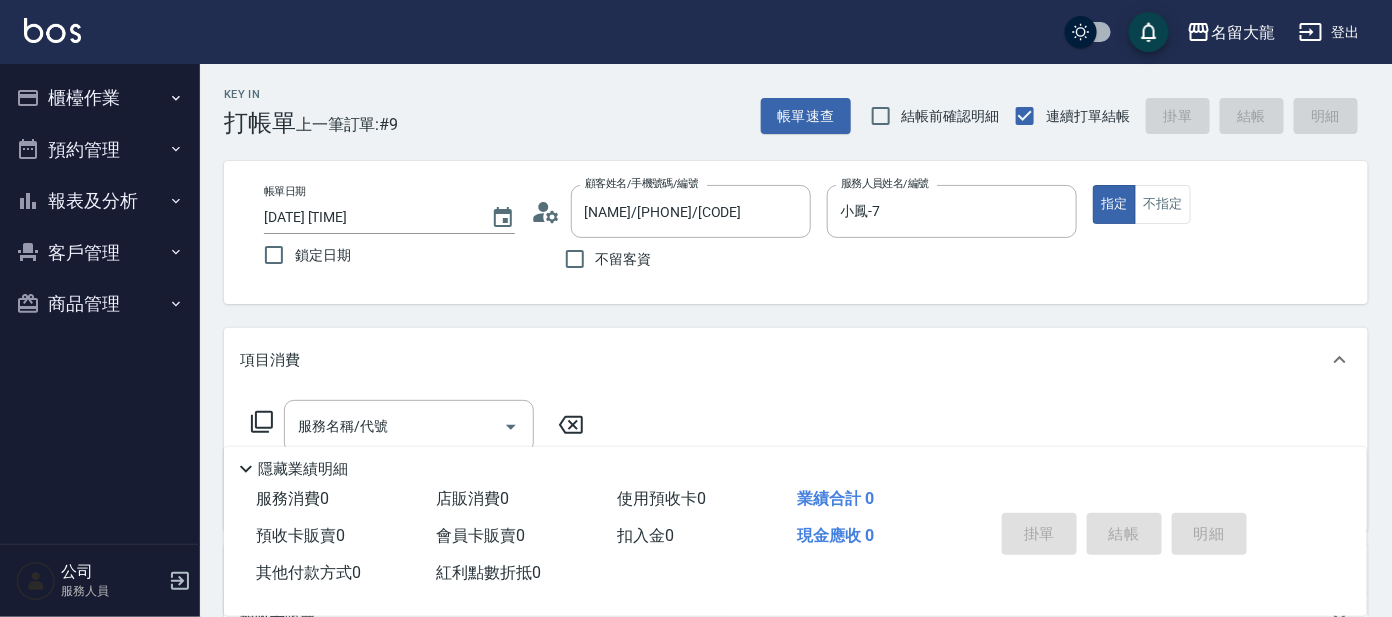 drag, startPoint x: 268, startPoint y: 418, endPoint x: 300, endPoint y: 376, distance: 52.801514 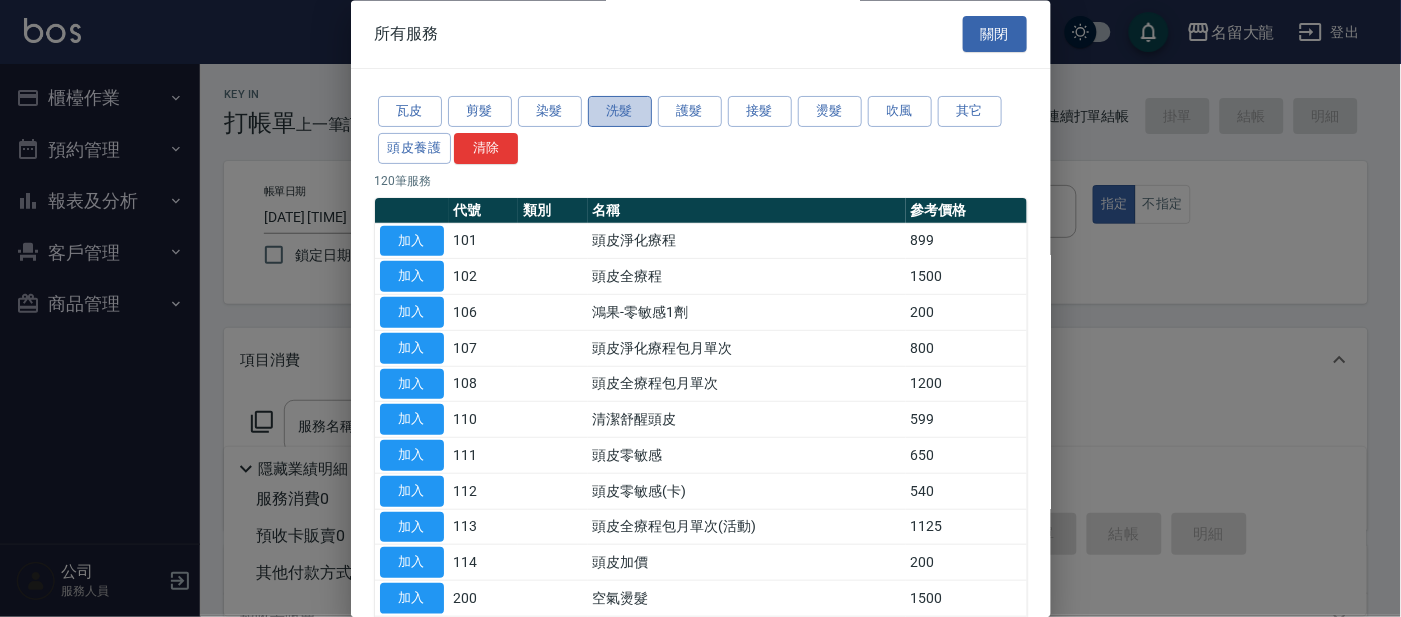 drag, startPoint x: 627, startPoint y: 111, endPoint x: 648, endPoint y: 116, distance: 21.587032 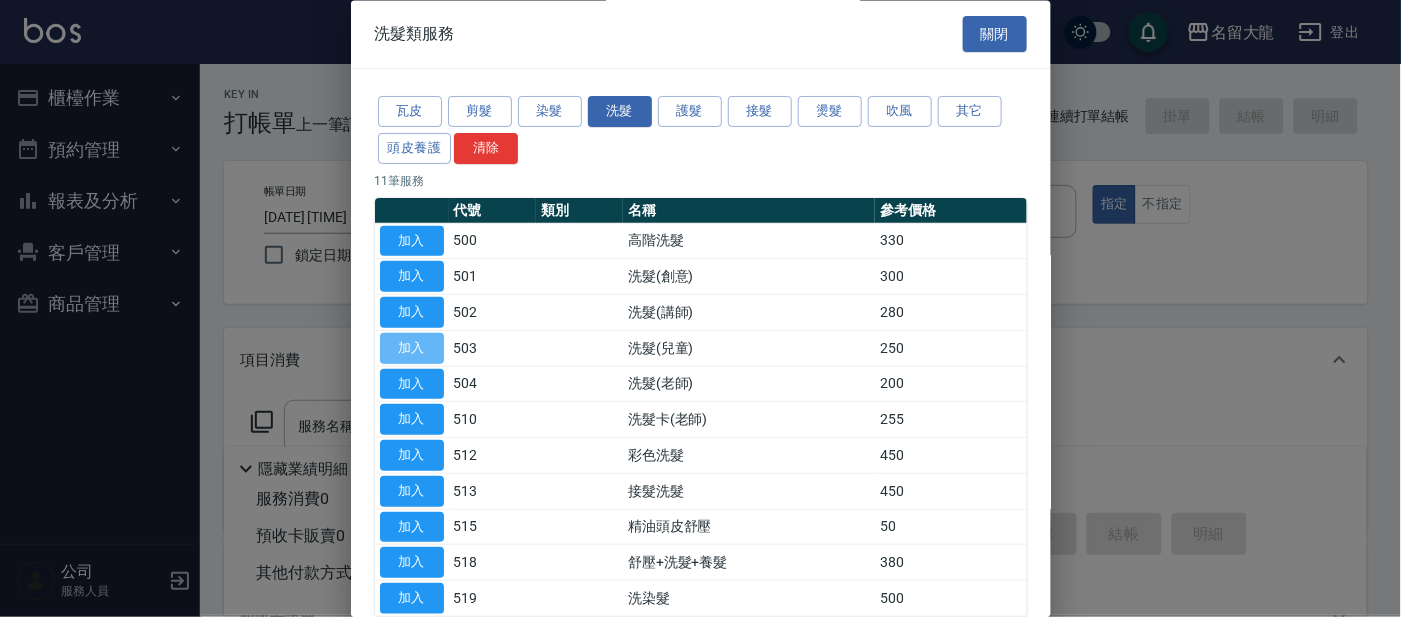 drag, startPoint x: 407, startPoint y: 344, endPoint x: 378, endPoint y: 375, distance: 42.44997 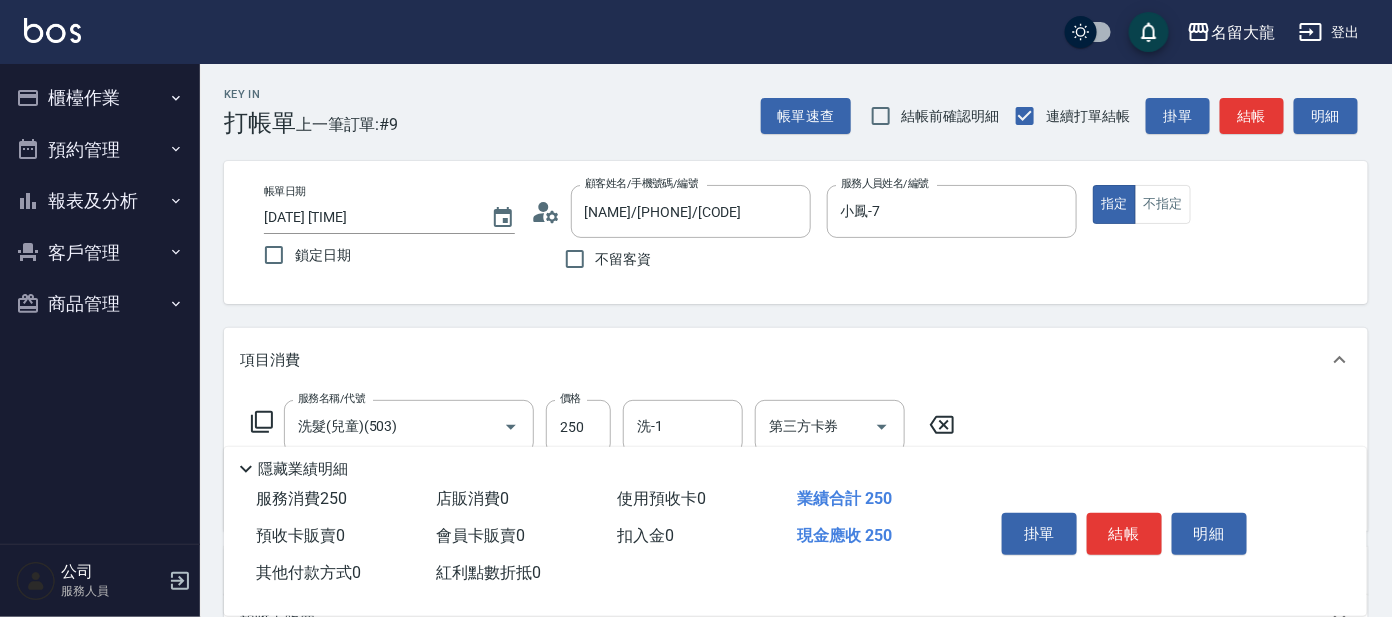 click 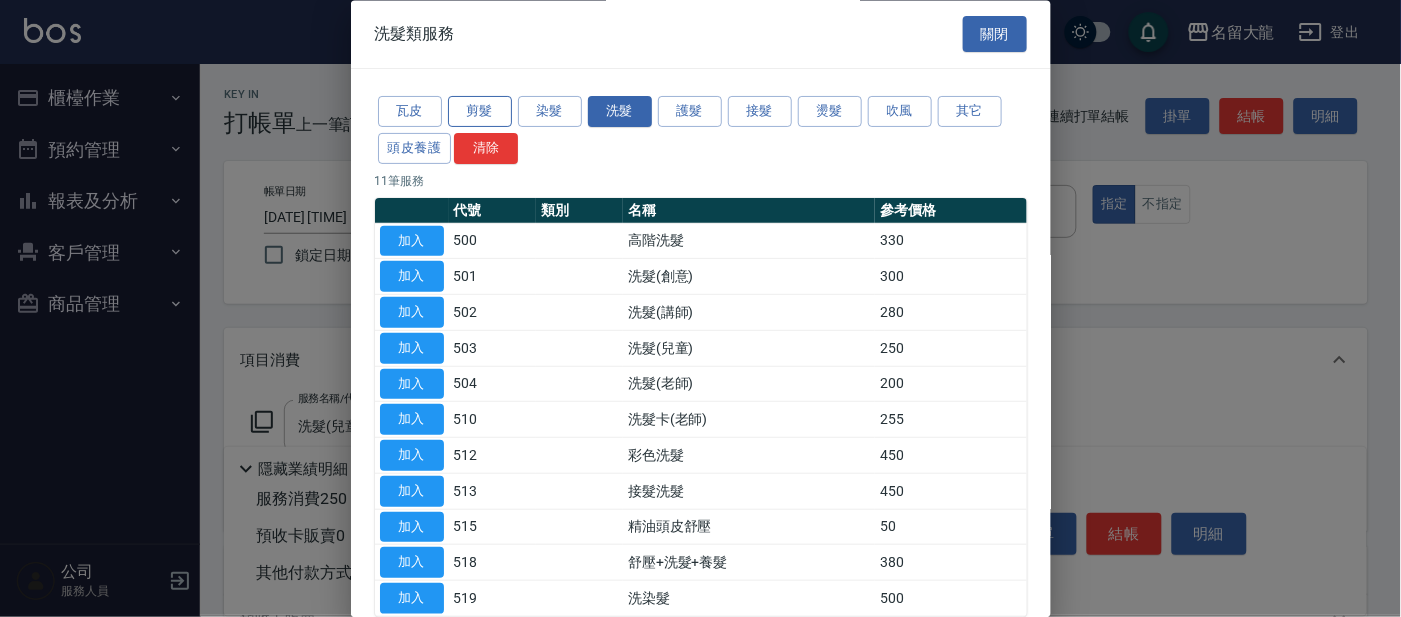 click on "剪髮" at bounding box center (480, 112) 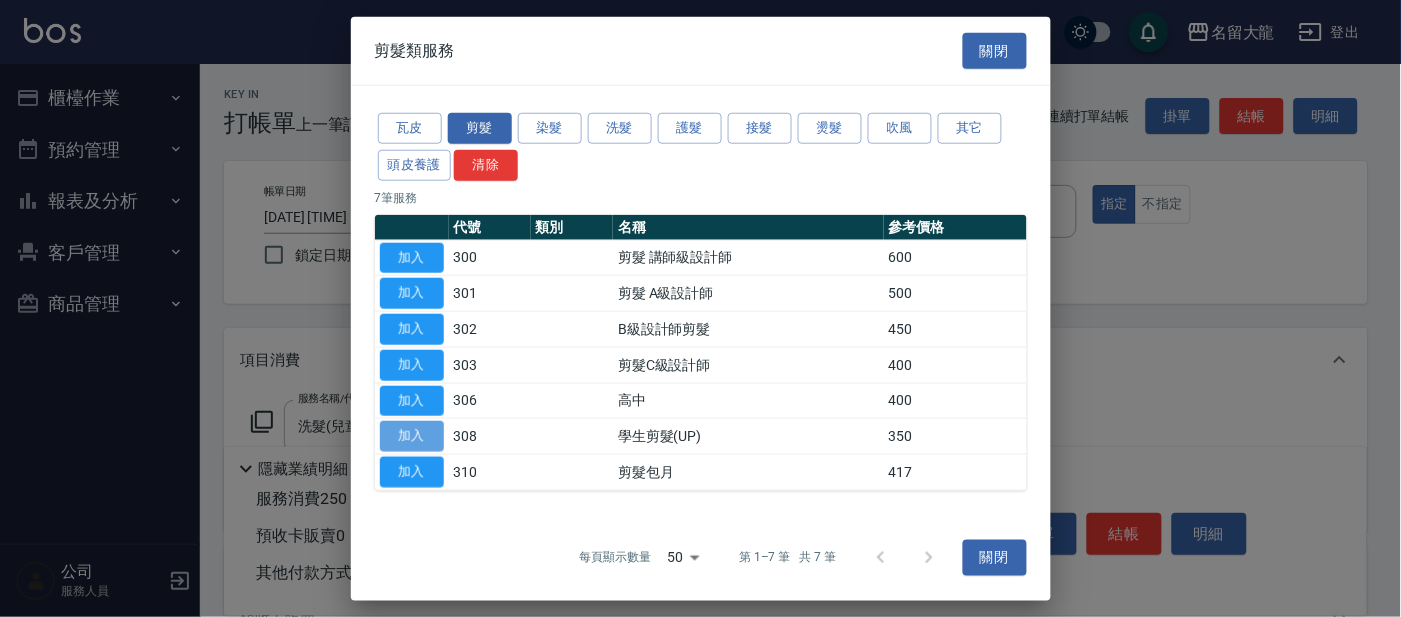 click on "加入" at bounding box center (412, 436) 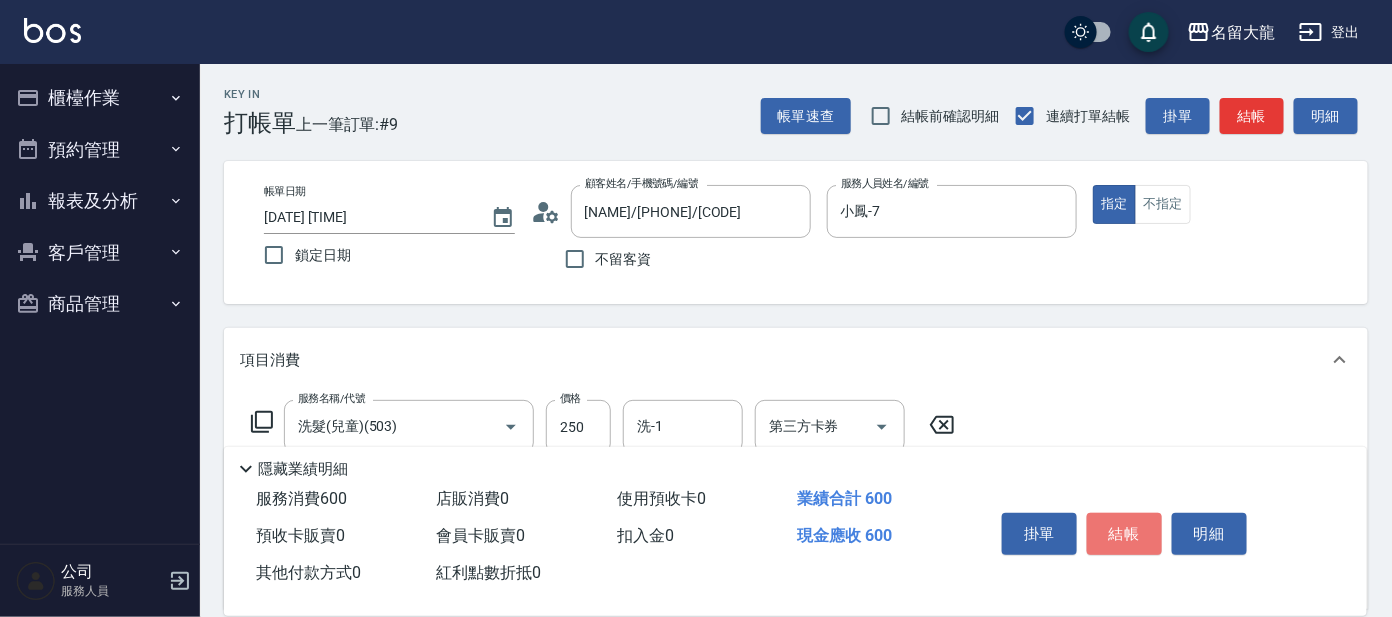 drag, startPoint x: 1111, startPoint y: 522, endPoint x: 1082, endPoint y: 496, distance: 38.948685 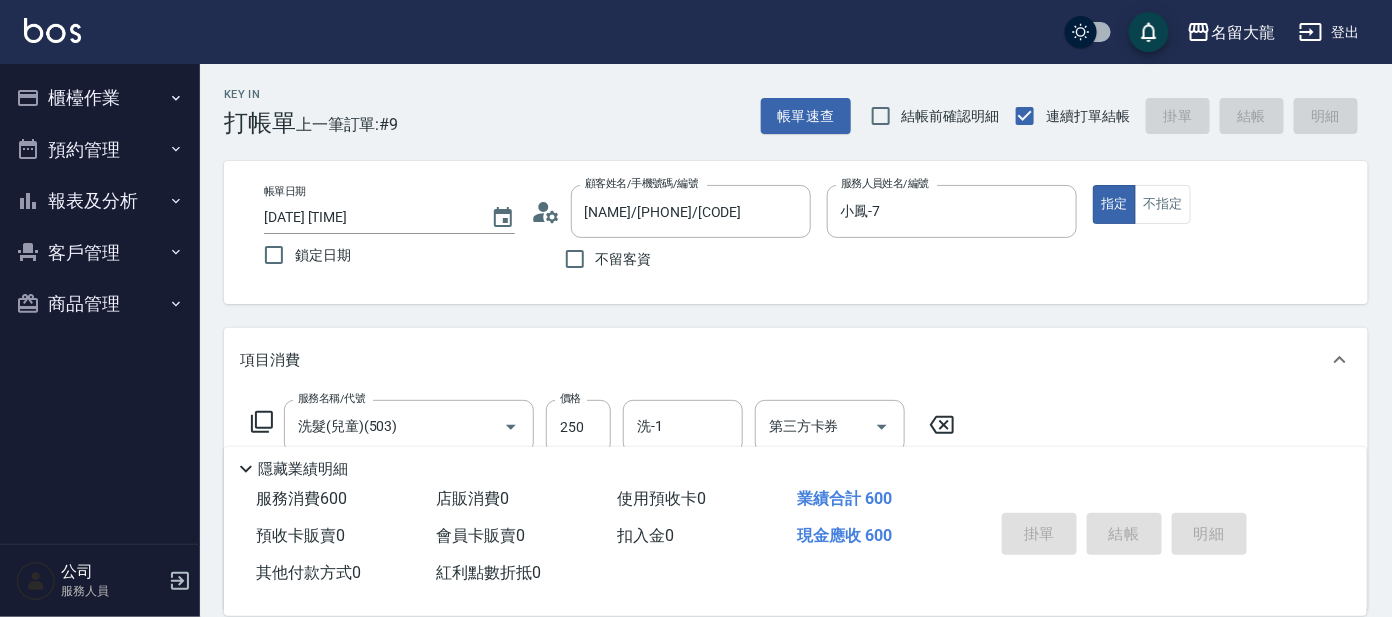 type on "[DATE] [TIME]" 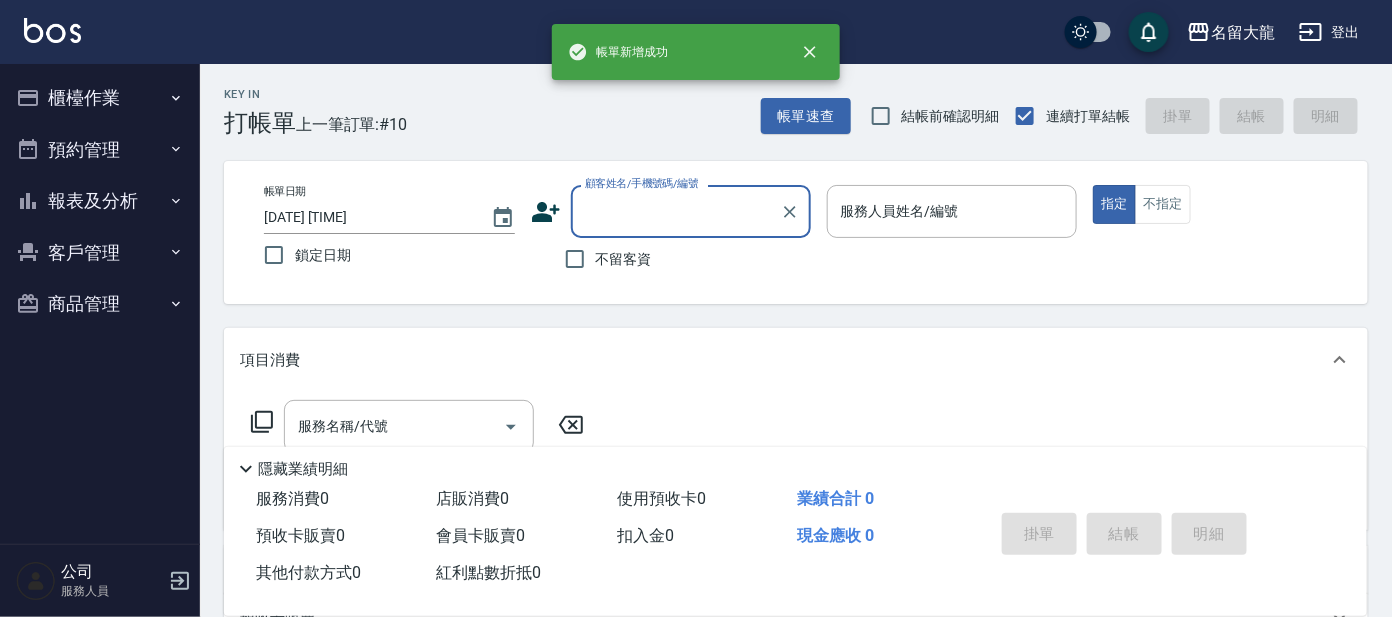 click on "顧客姓名/手機號碼/編號" at bounding box center [676, 211] 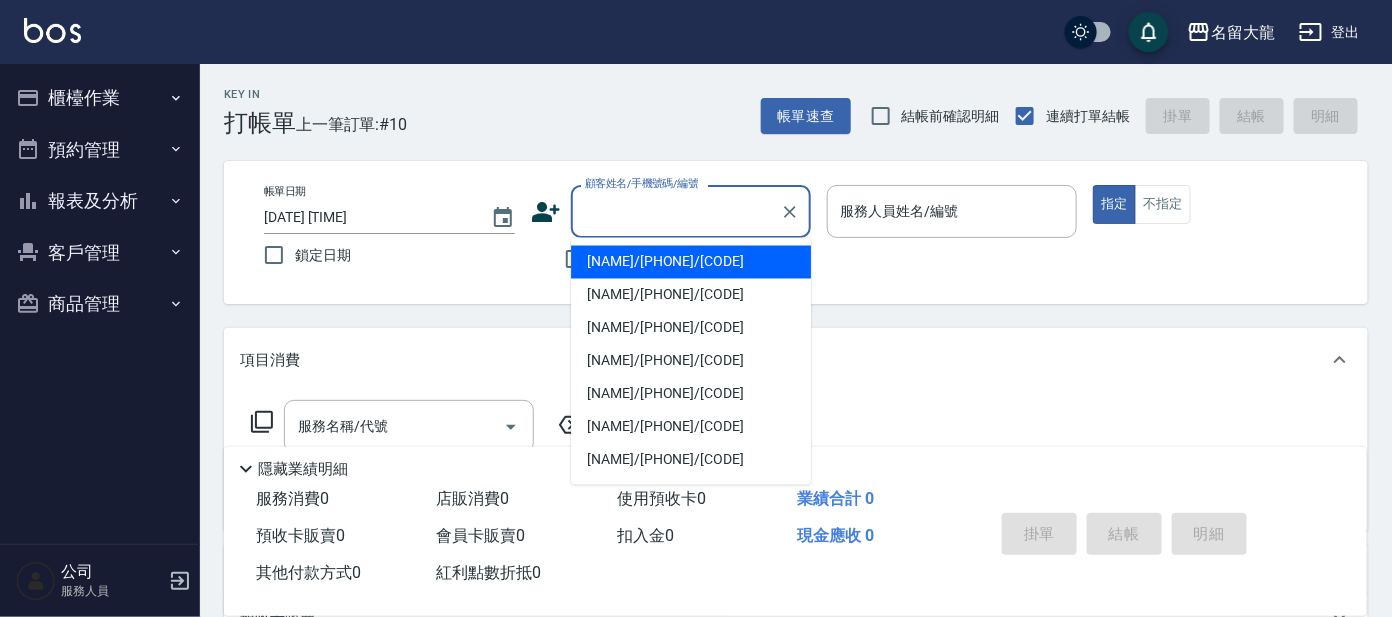 click on "[NAME]/[PHONE]/[CODE]" at bounding box center [691, 262] 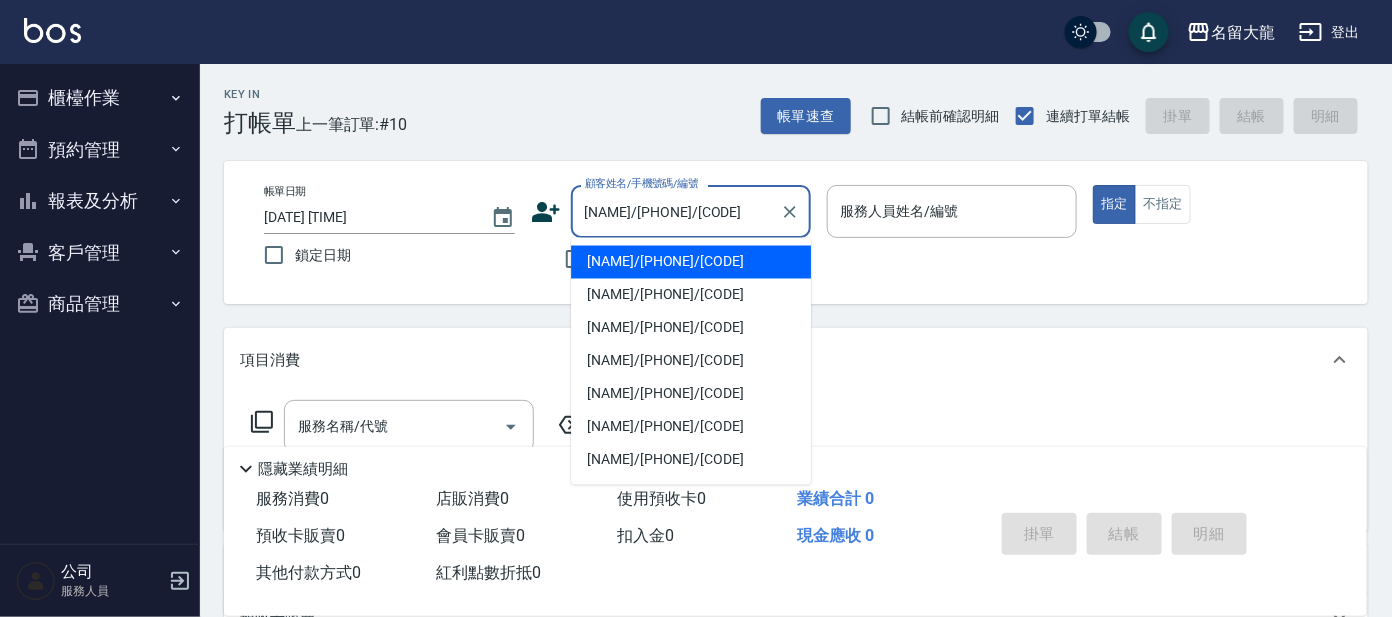 type on "小鳳-7" 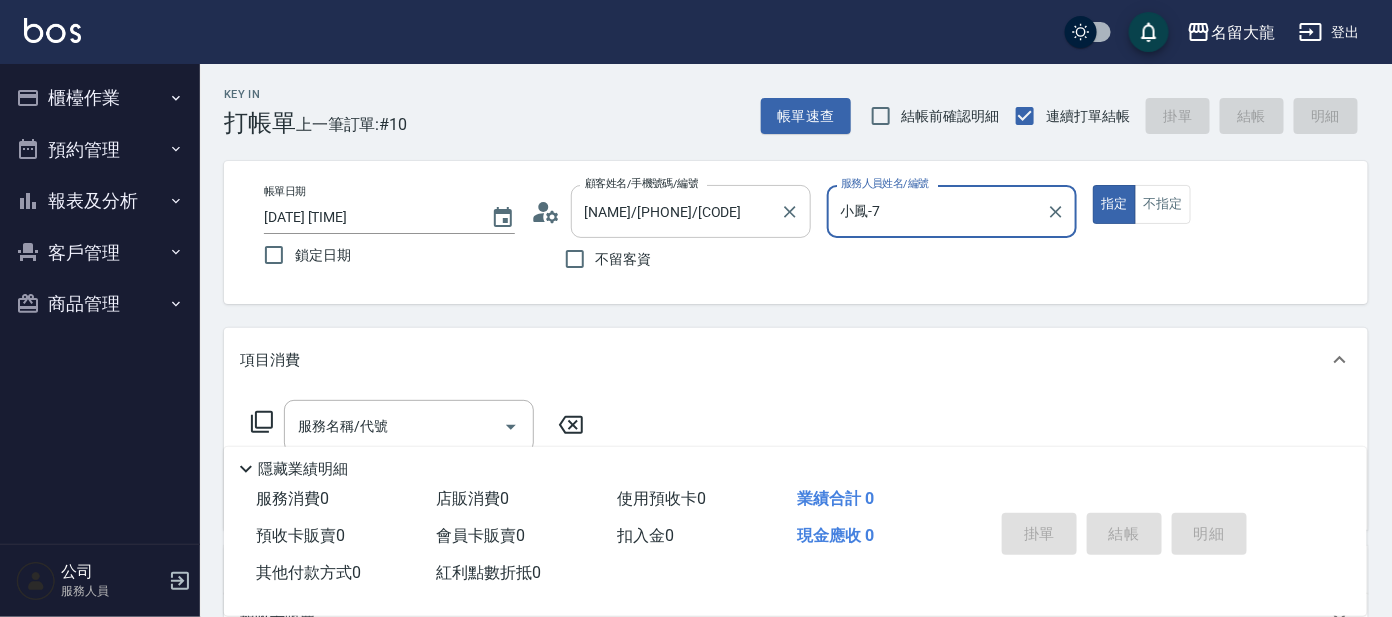 click on "[NAME]/[PHONE]/[CODE]" at bounding box center (676, 211) 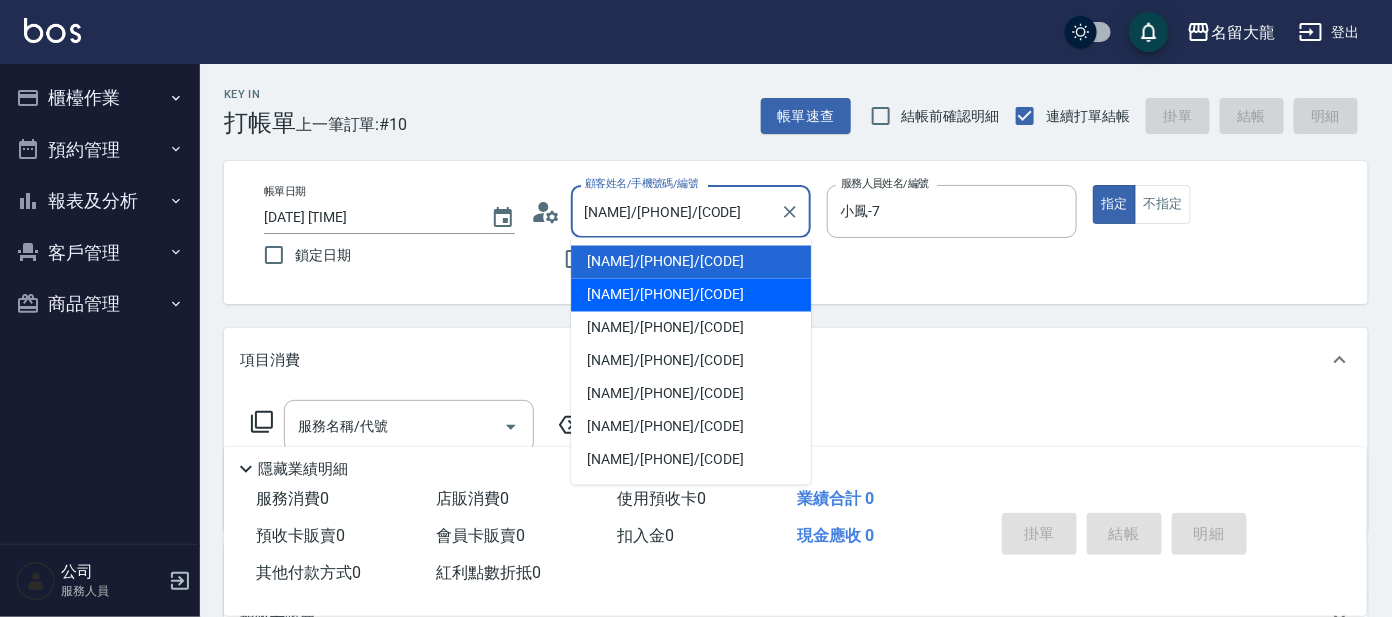 click on "[NAME]/[PHONE]/[CODE]" at bounding box center [691, 295] 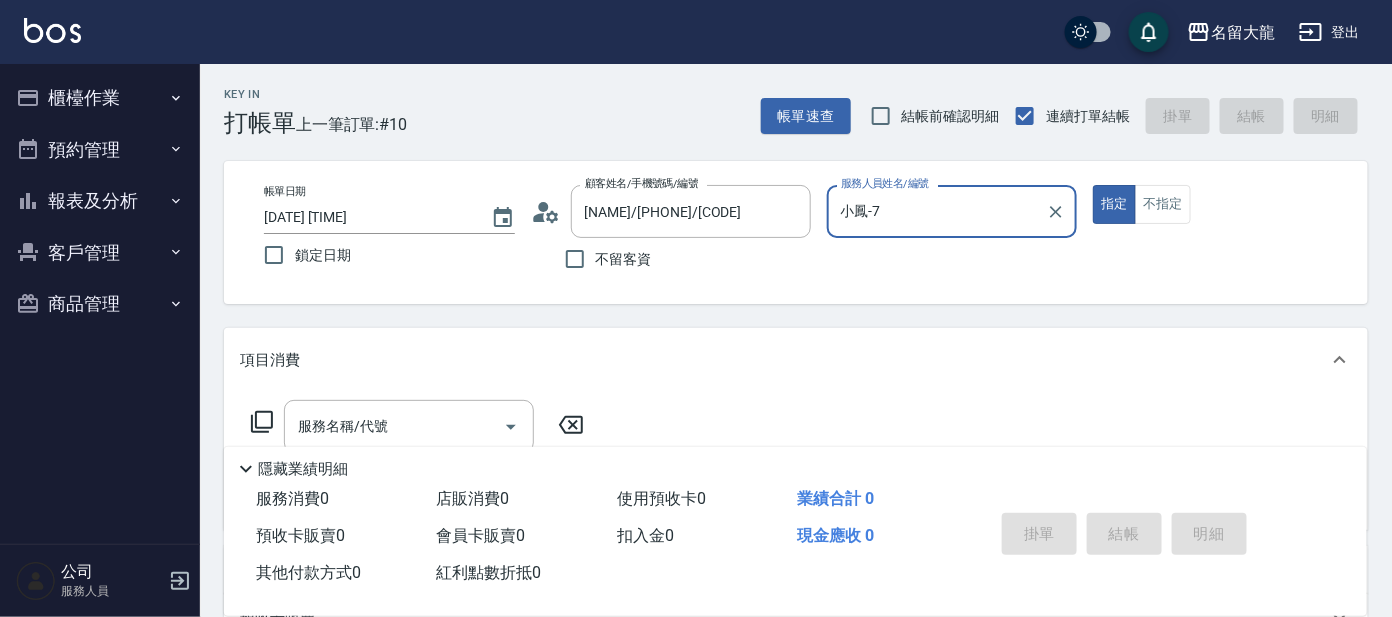 click 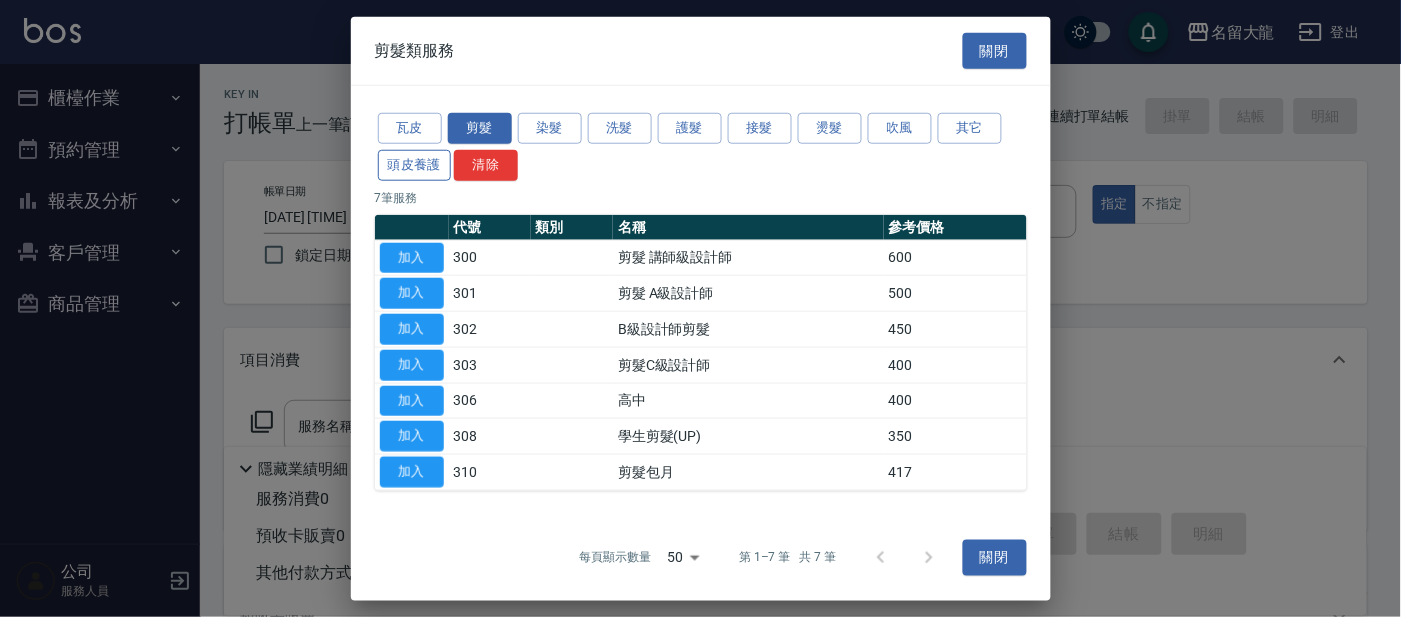 click on "頭皮養護" at bounding box center [415, 165] 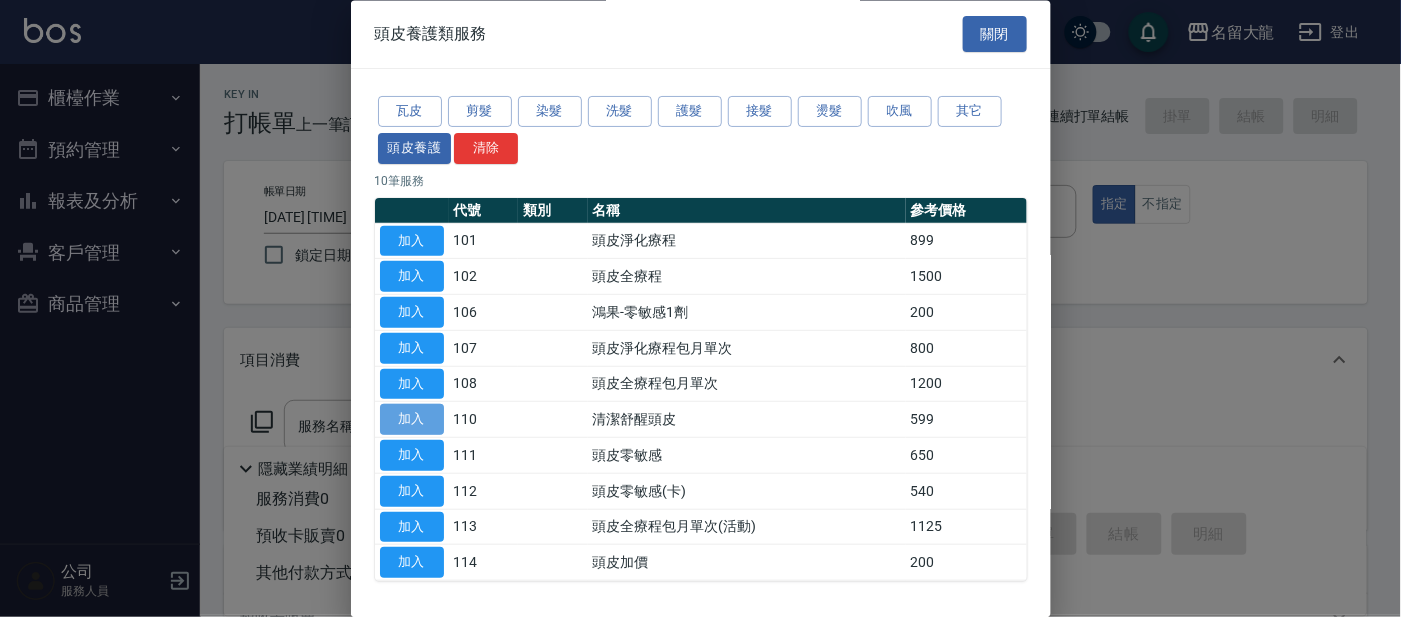 click on "加入" at bounding box center [412, 420] 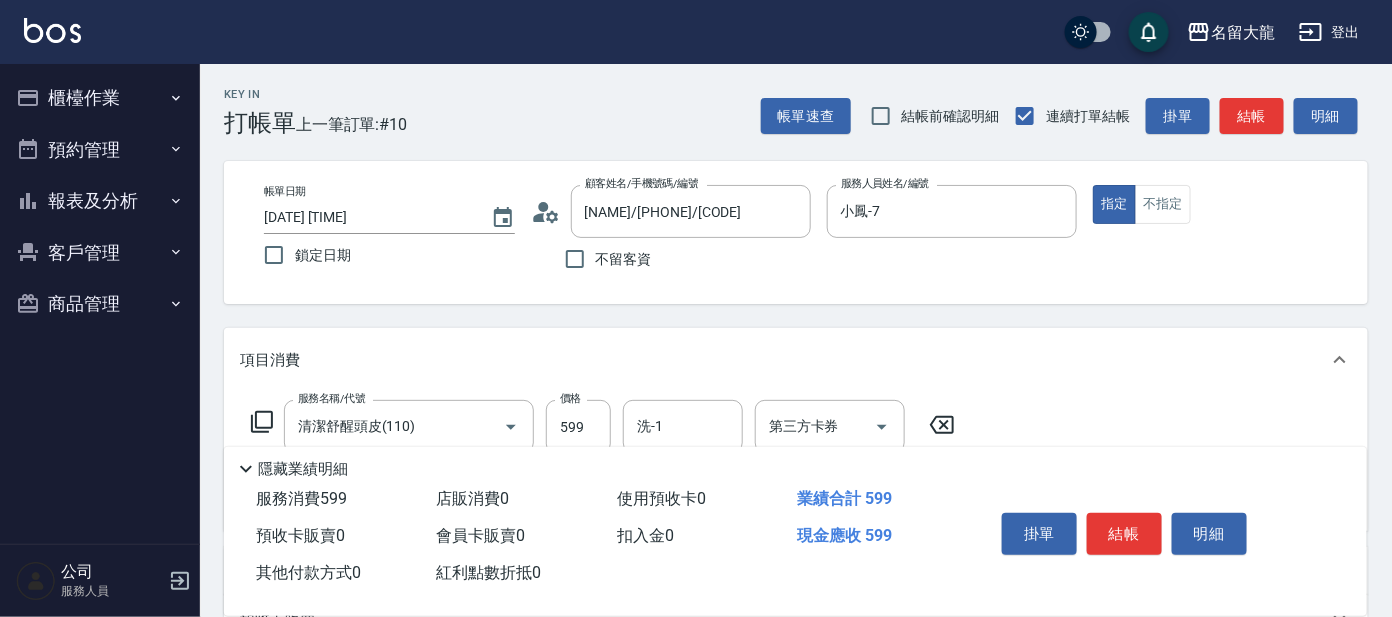click 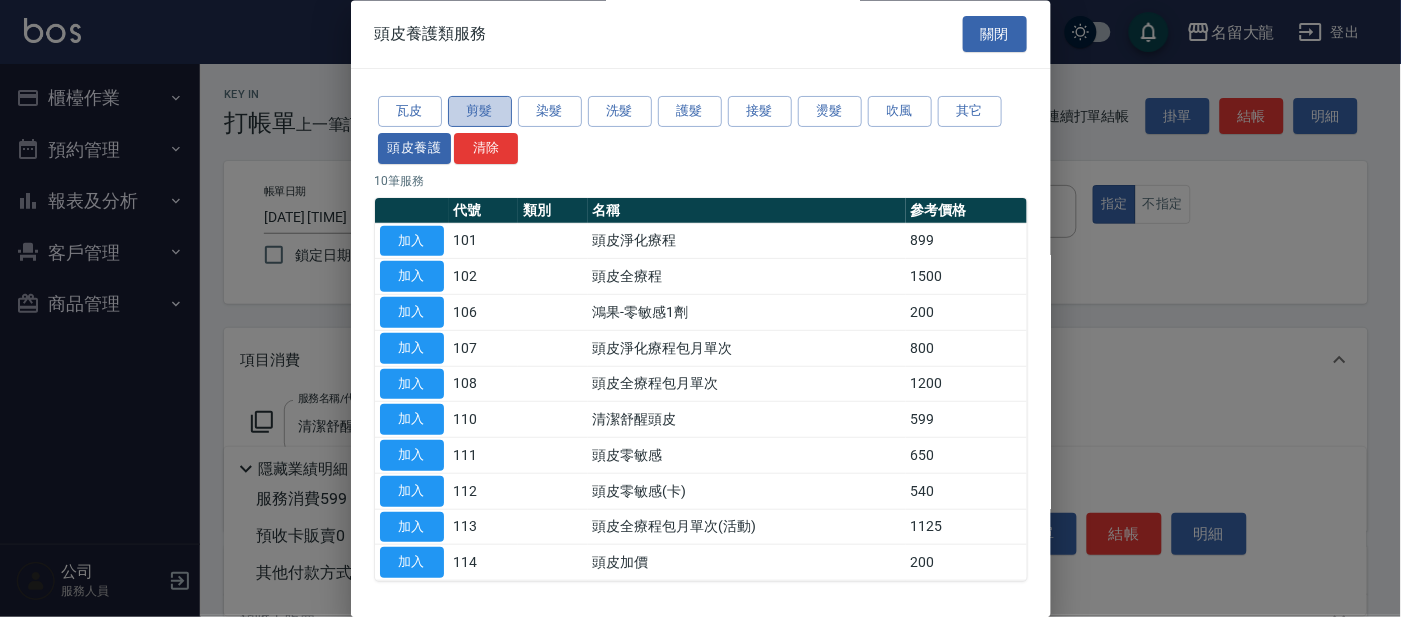 drag, startPoint x: 464, startPoint y: 113, endPoint x: 486, endPoint y: 117, distance: 22.36068 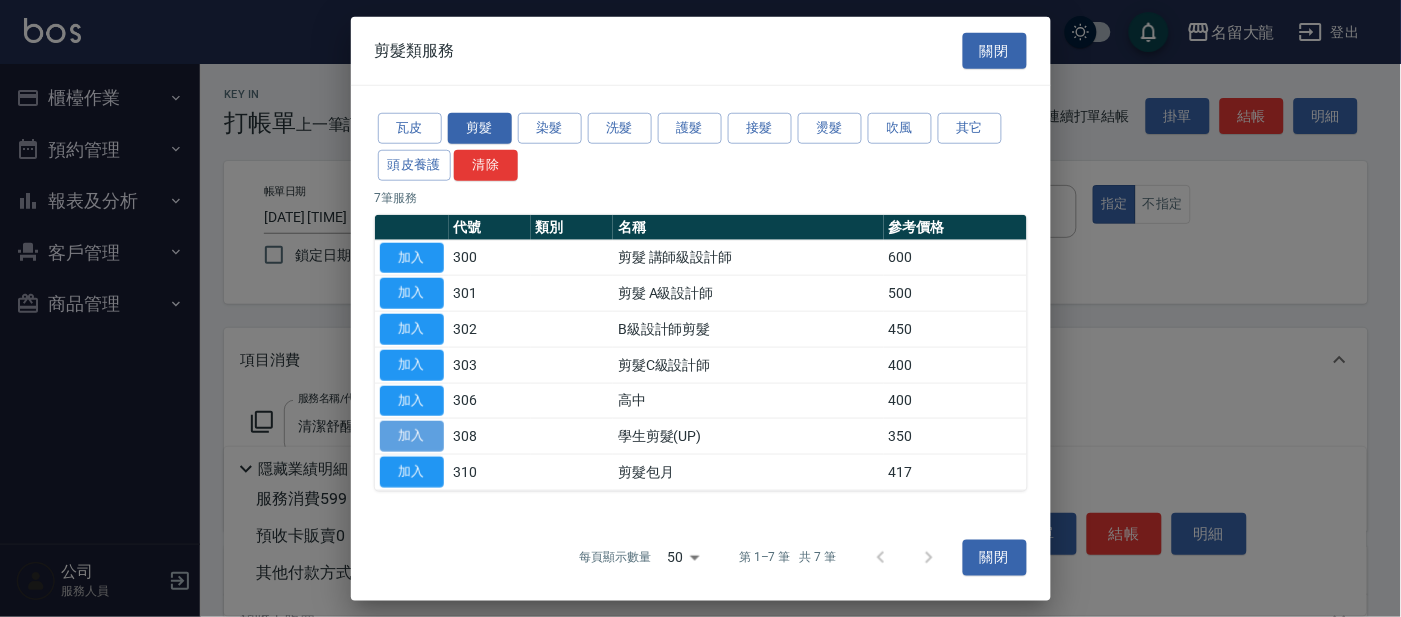 click on "加入" at bounding box center [412, 436] 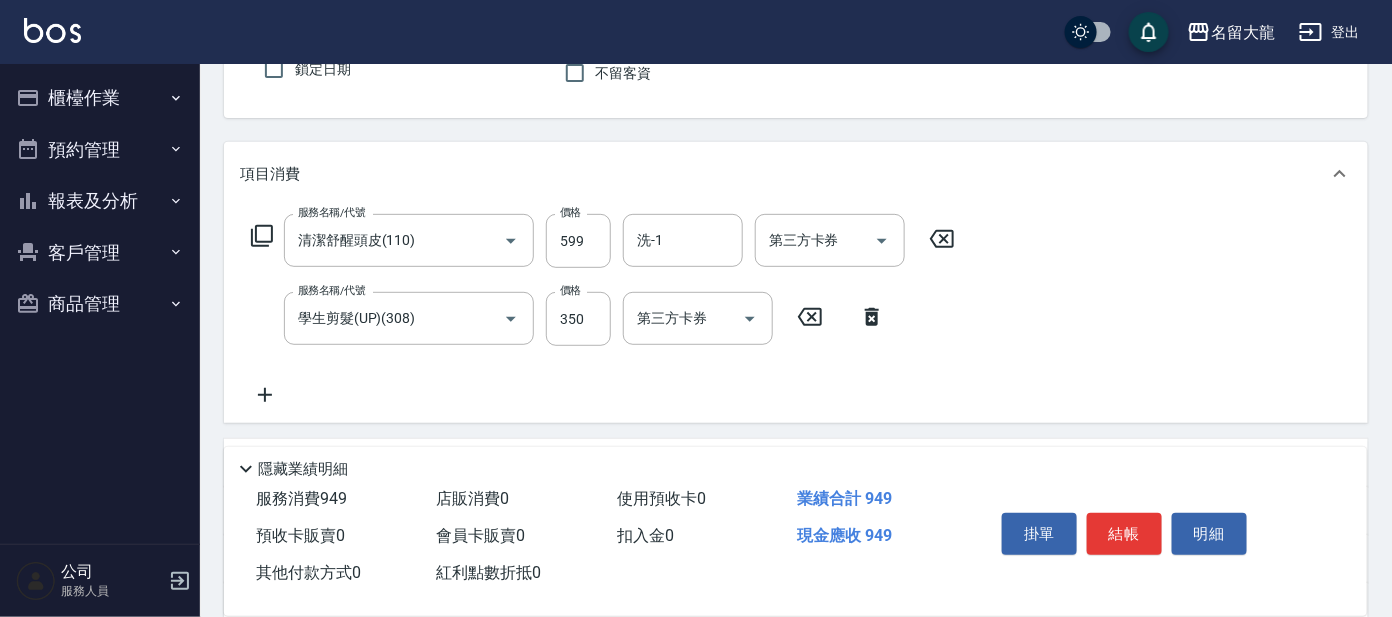 scroll, scrollTop: 170, scrollLeft: 0, axis: vertical 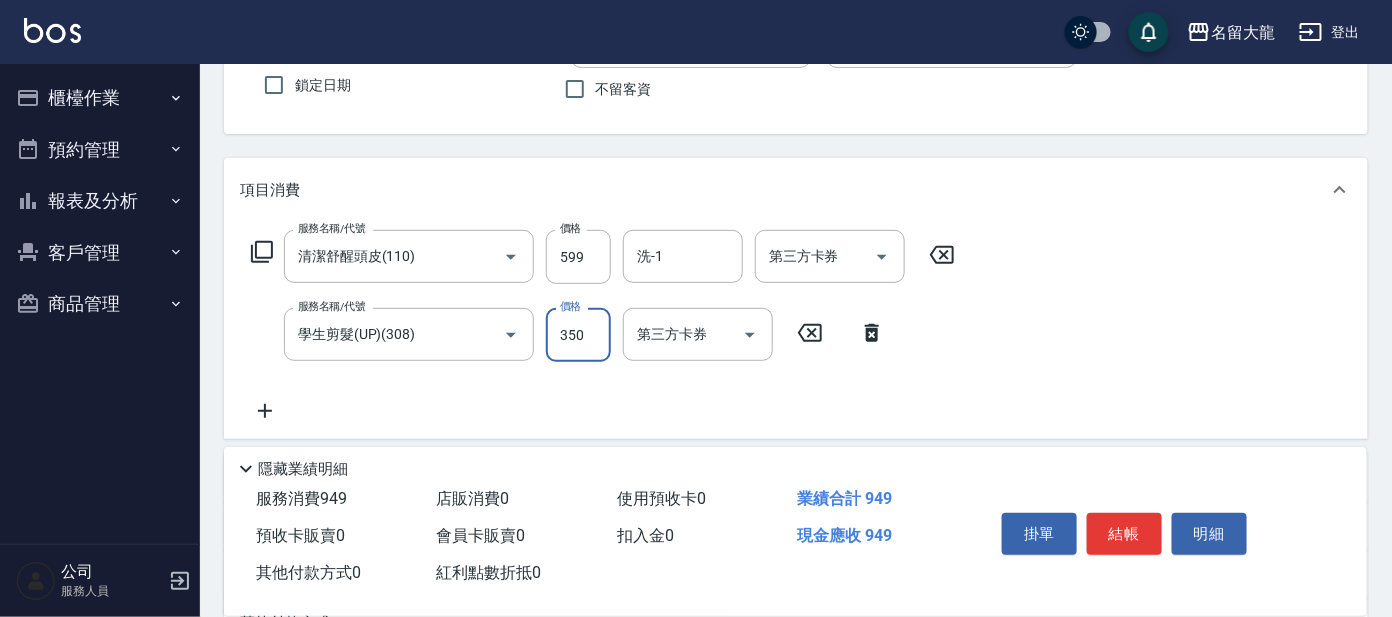 click on "350" at bounding box center [578, 335] 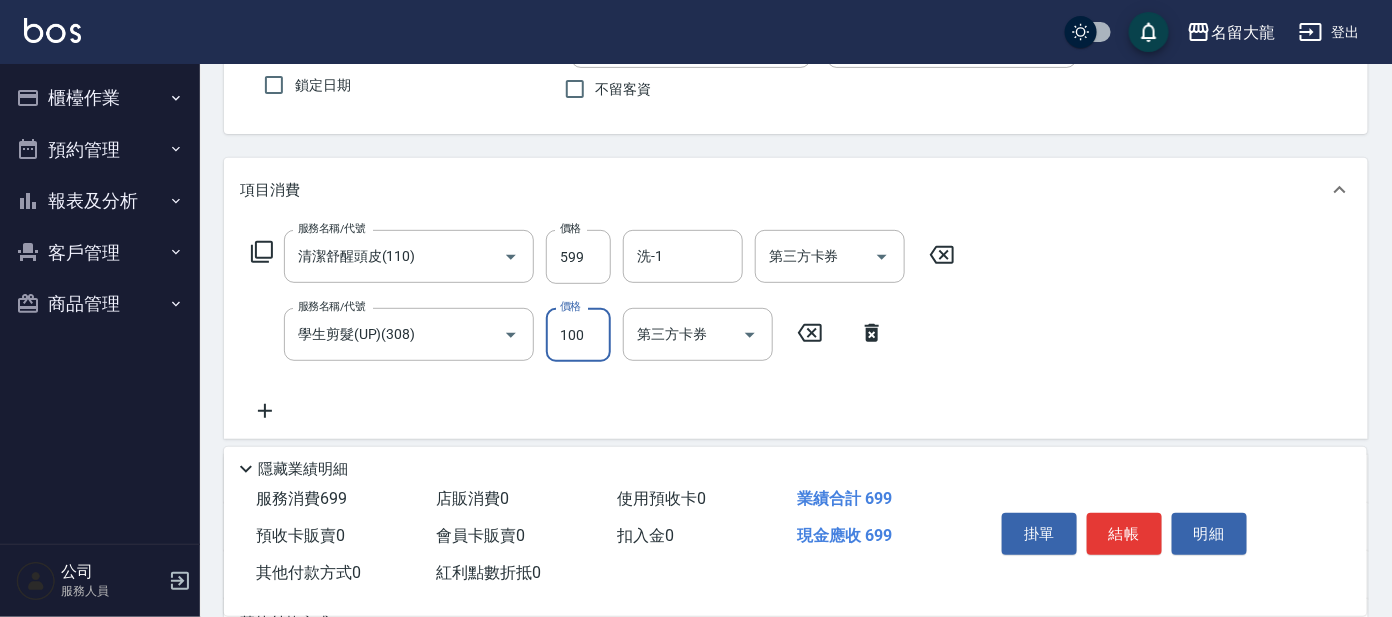 type on "100" 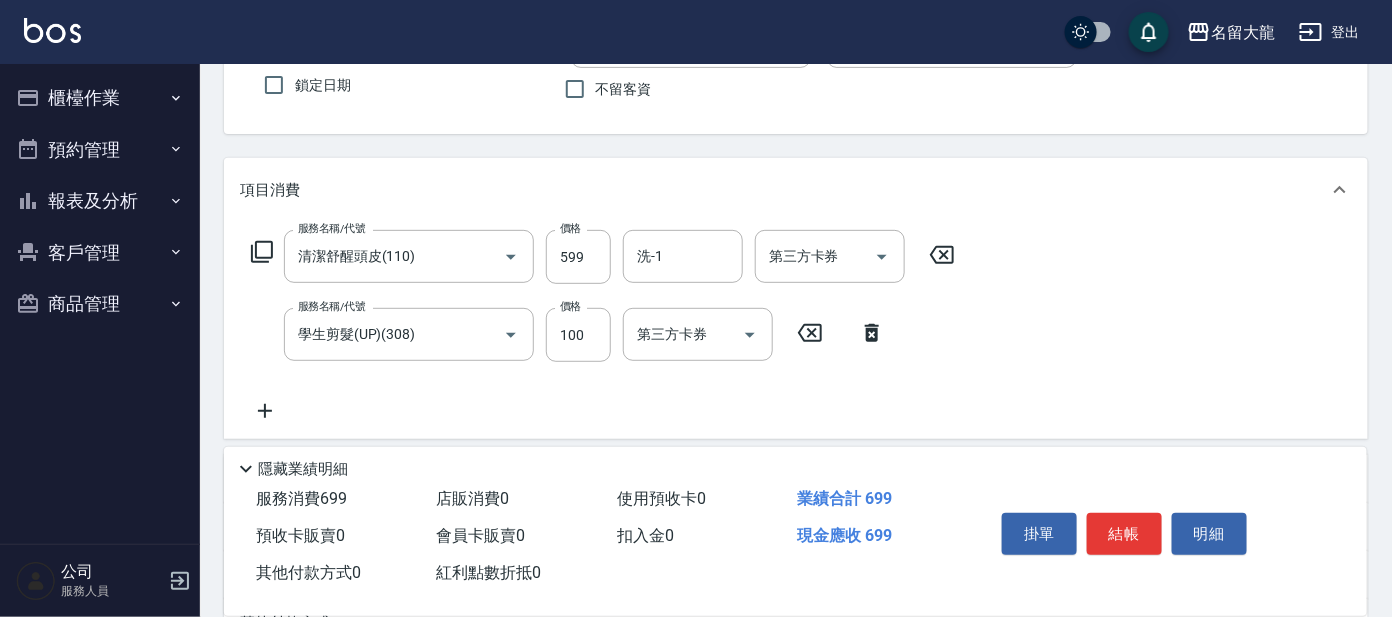 click 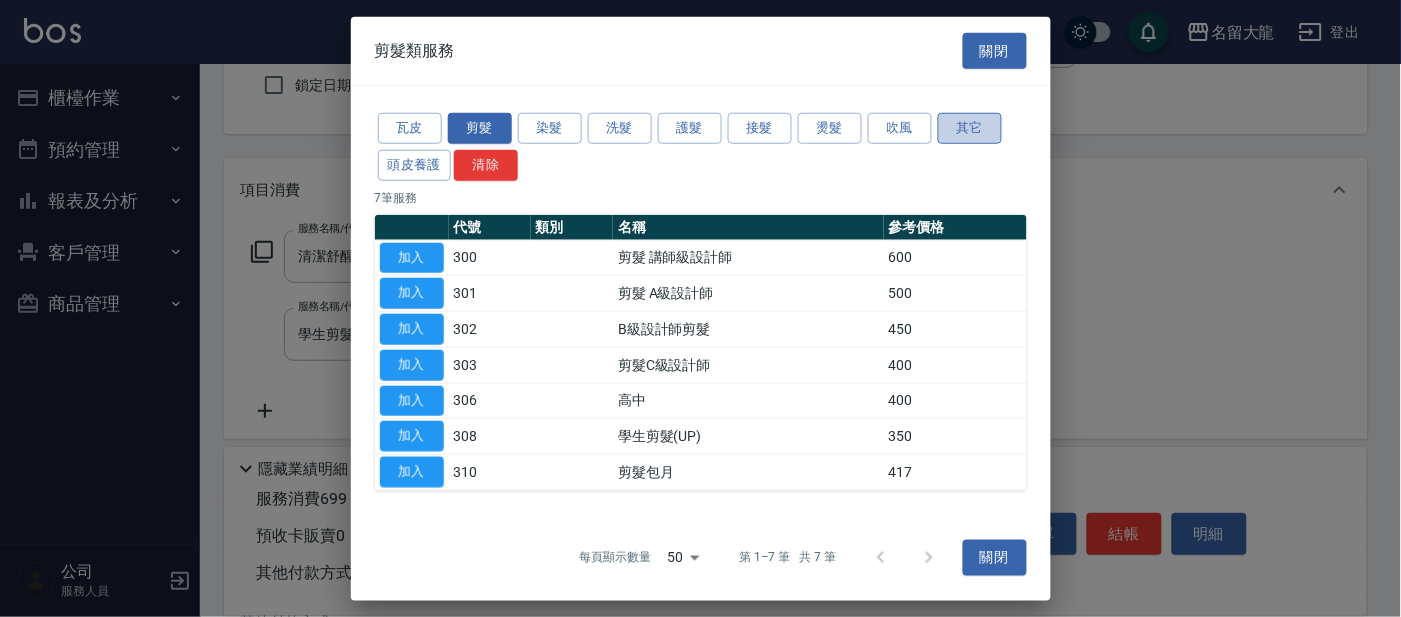 click on "其它" at bounding box center (970, 128) 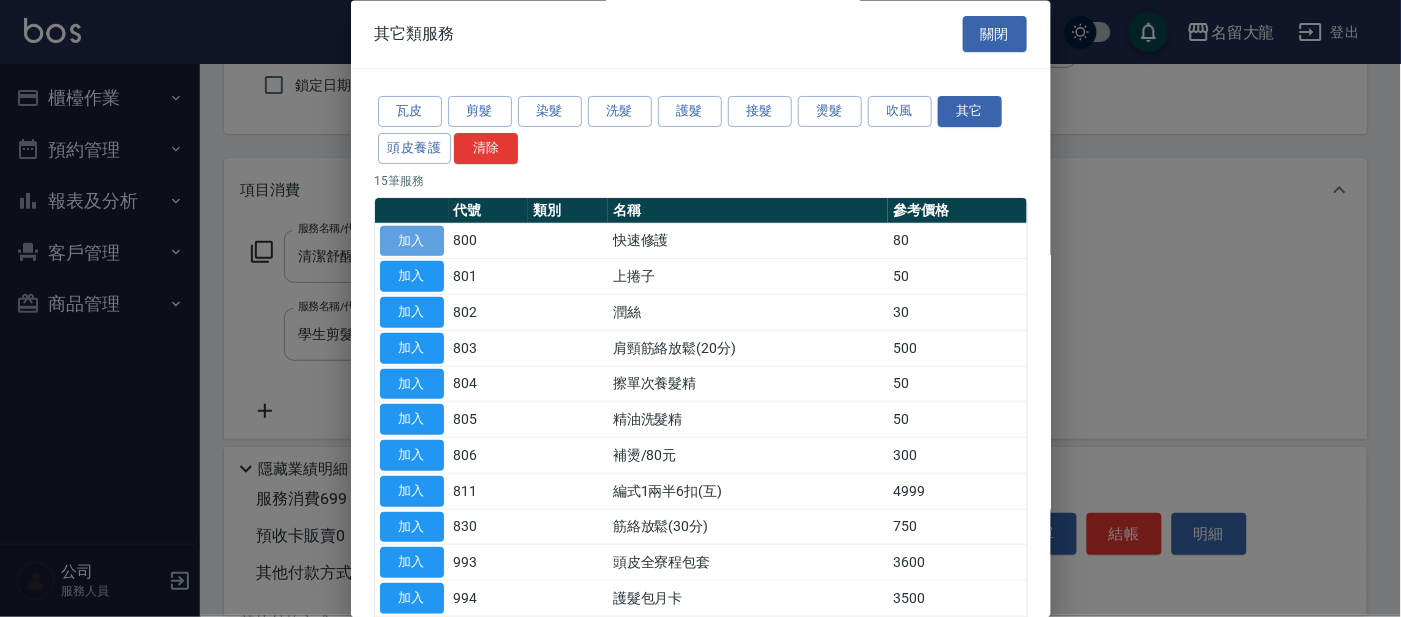 click on "加入" at bounding box center [412, 241] 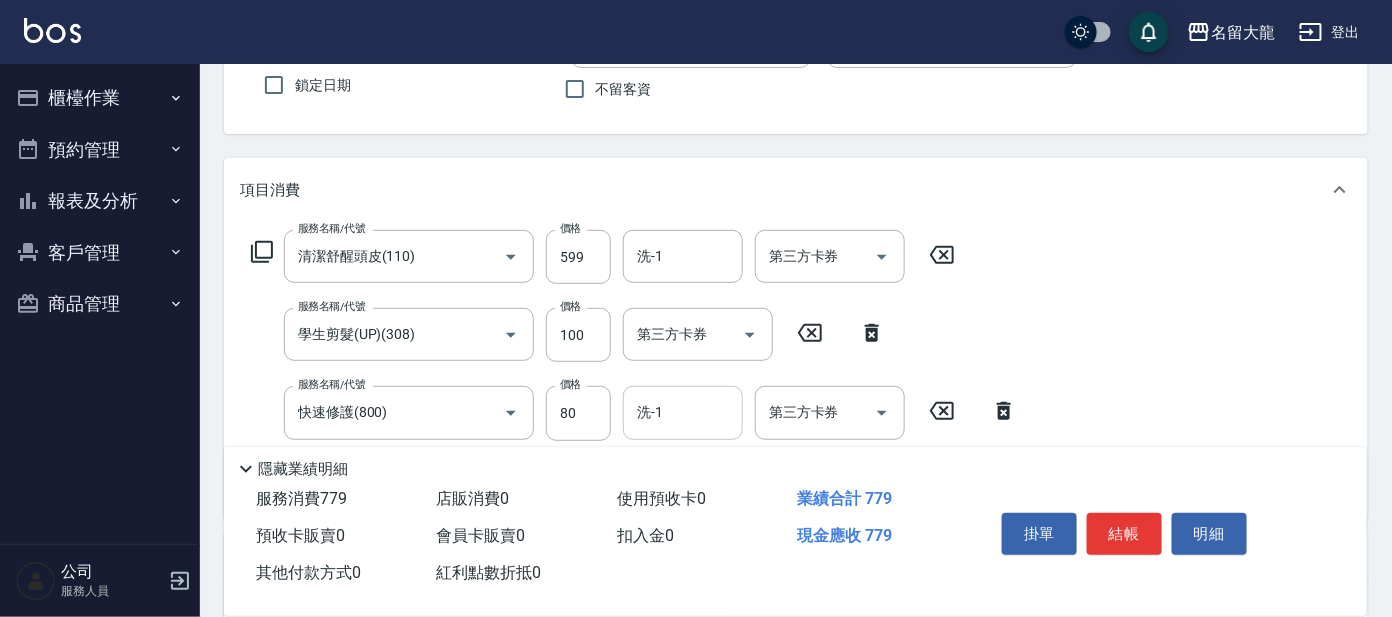 drag, startPoint x: 661, startPoint y: 412, endPoint x: 670, endPoint y: 402, distance: 13.453624 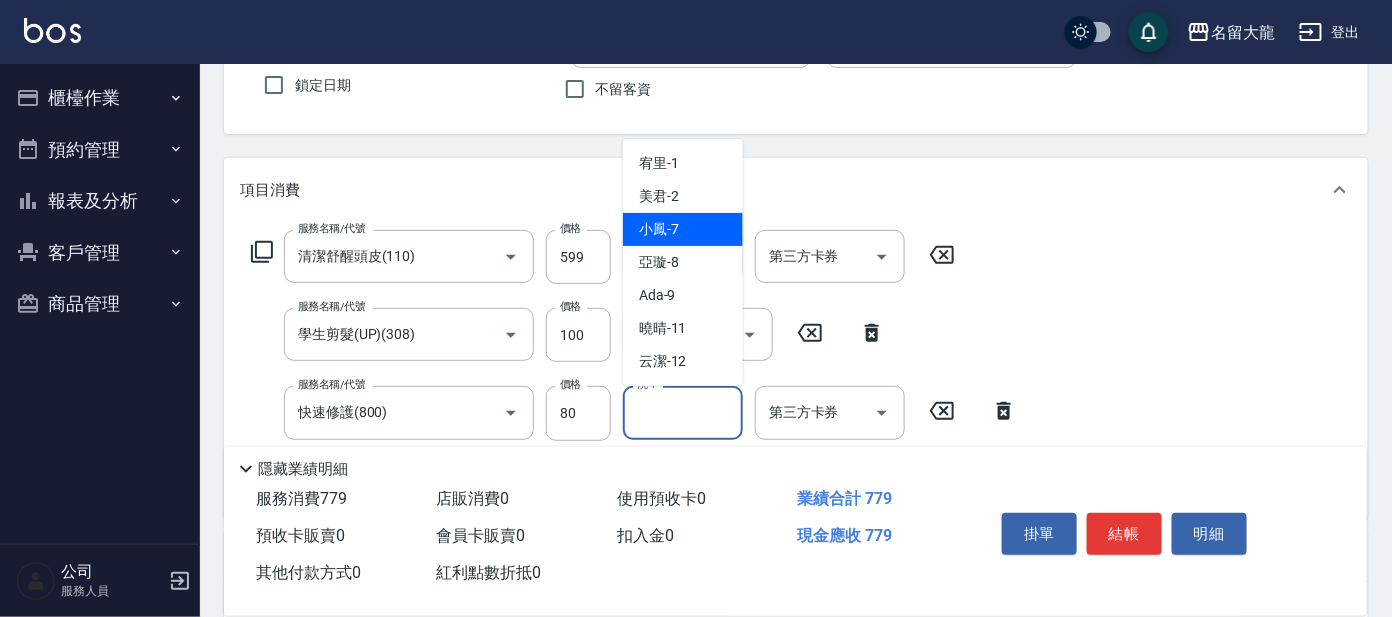 click on "小鳳 -7" at bounding box center (659, 229) 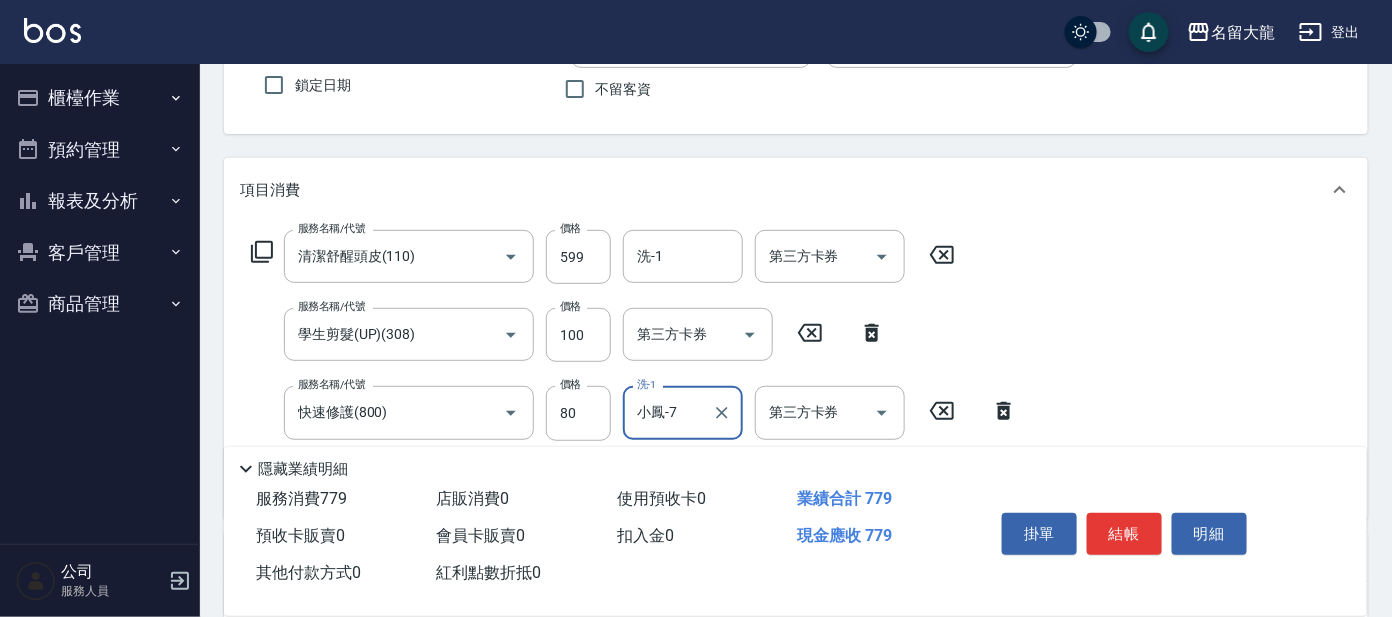 click 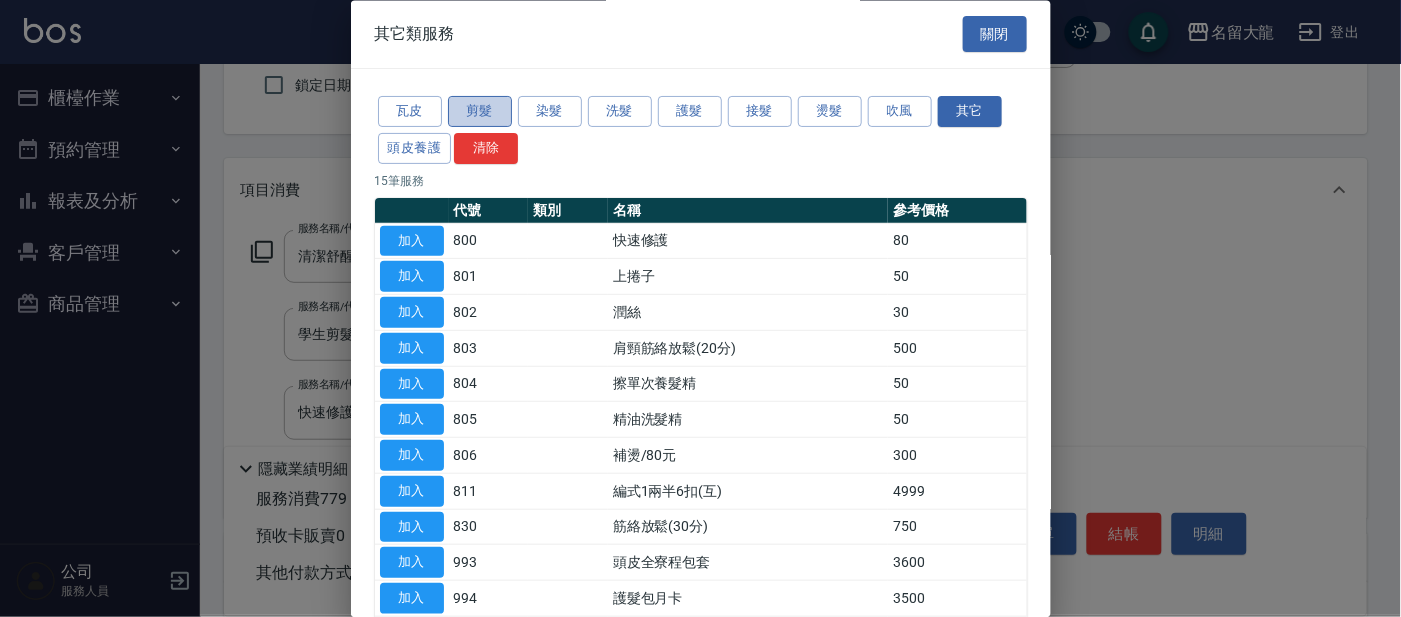 click on "剪髮" at bounding box center (480, 112) 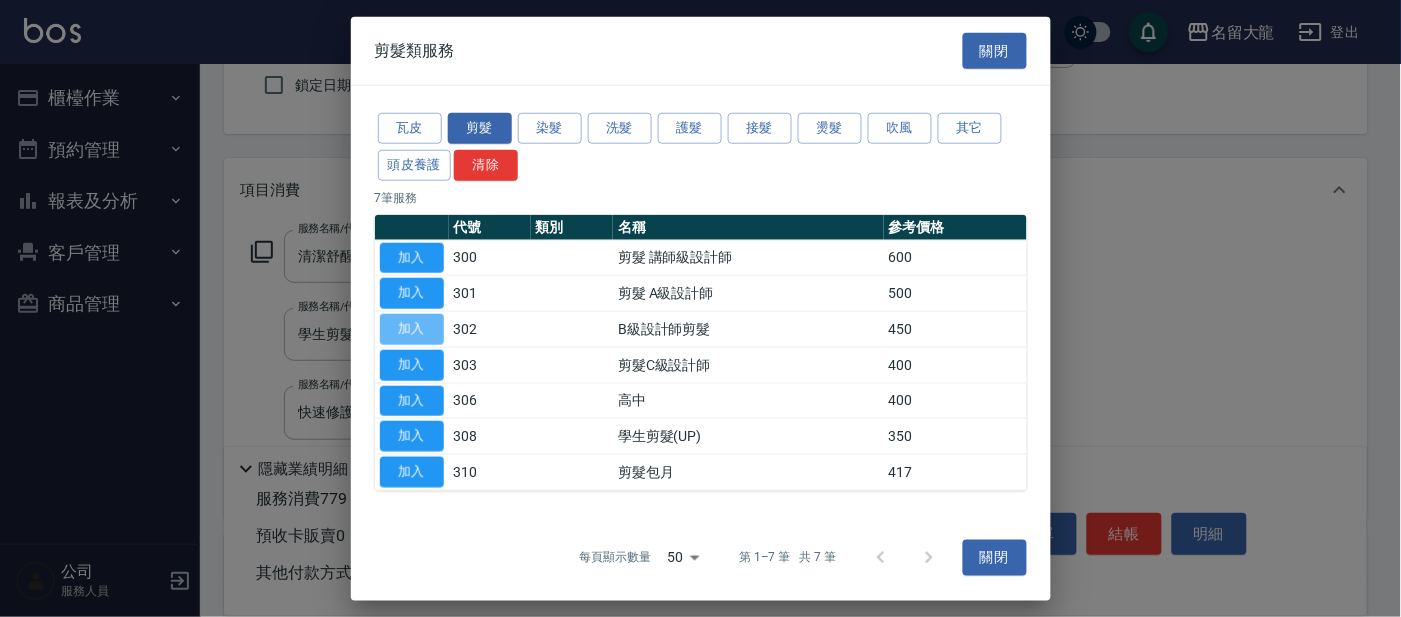 drag, startPoint x: 431, startPoint y: 331, endPoint x: 462, endPoint y: 344, distance: 33.61547 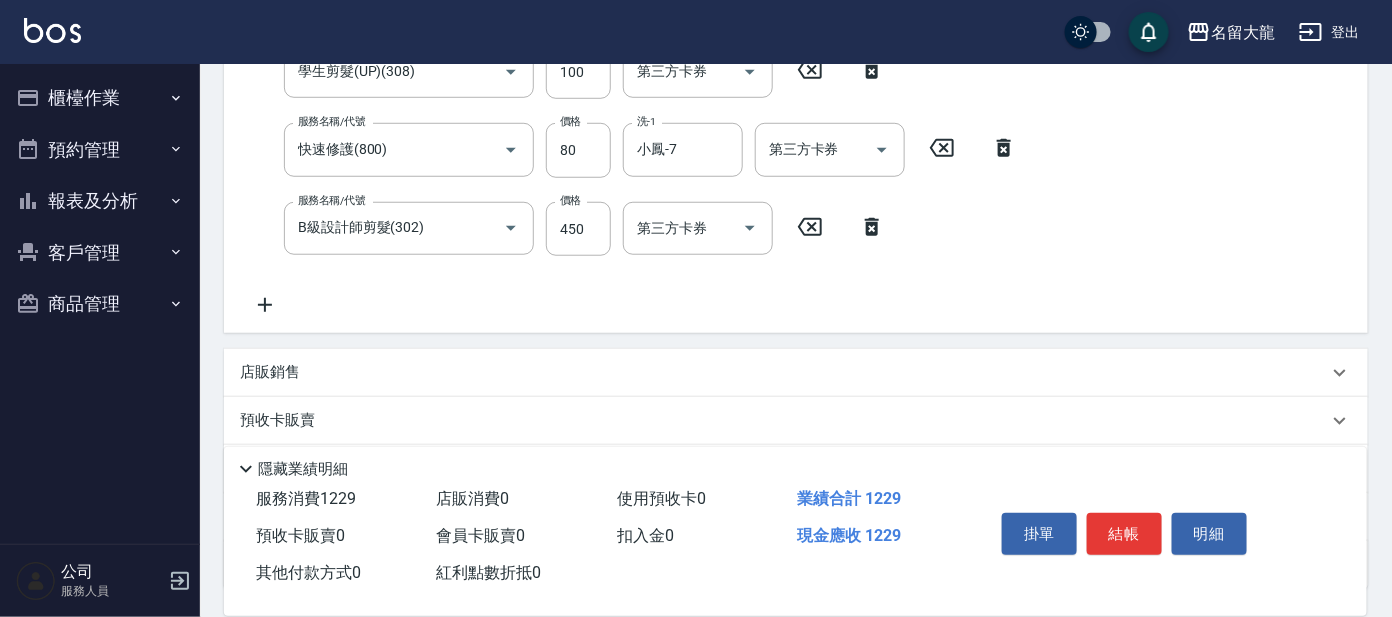 scroll, scrollTop: 424, scrollLeft: 0, axis: vertical 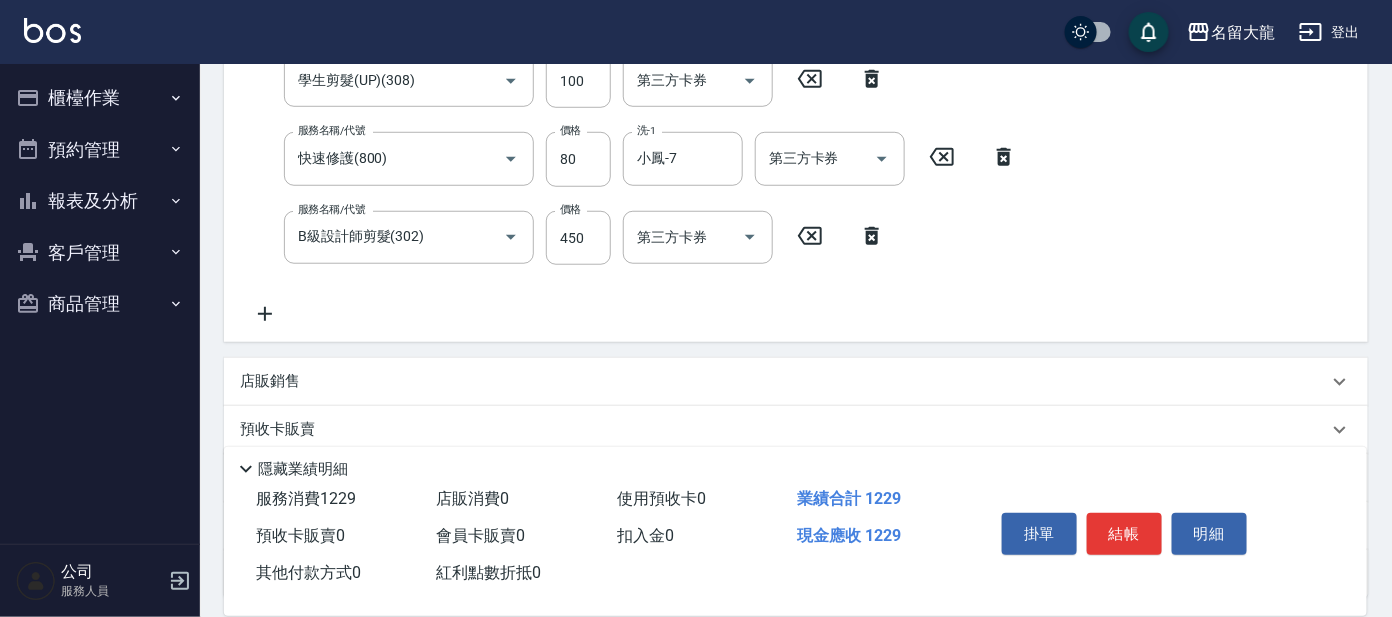 click 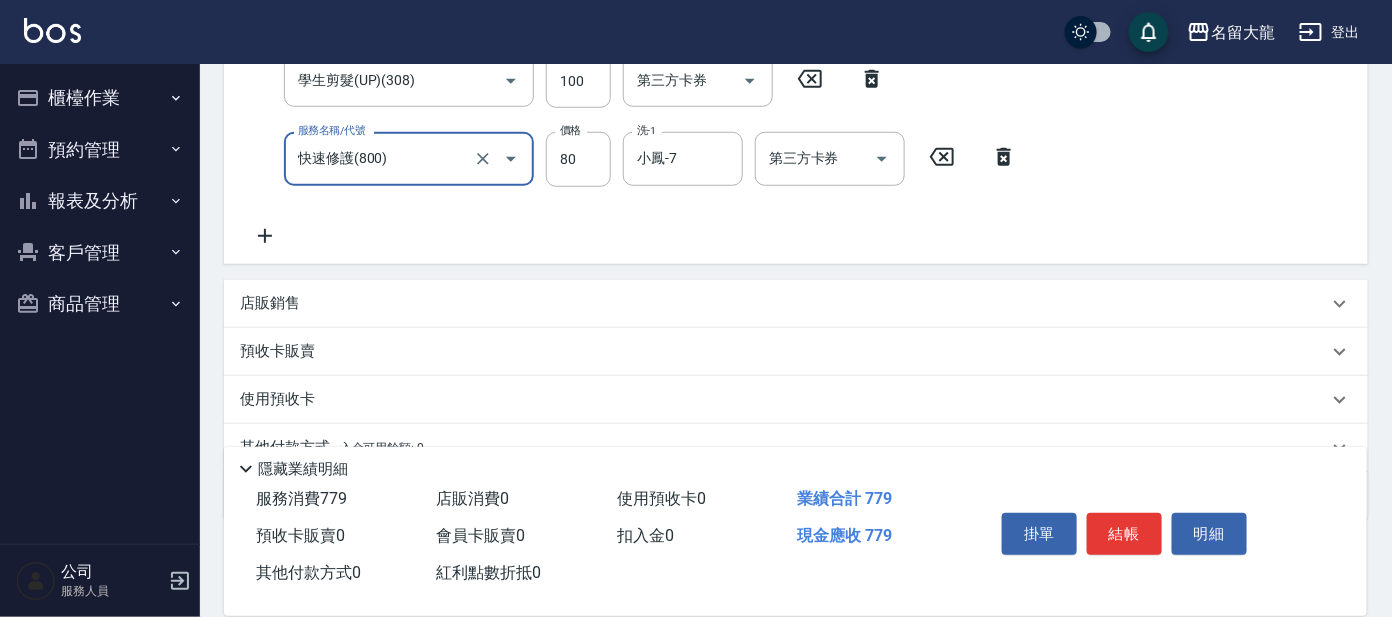 scroll, scrollTop: 409, scrollLeft: 0, axis: vertical 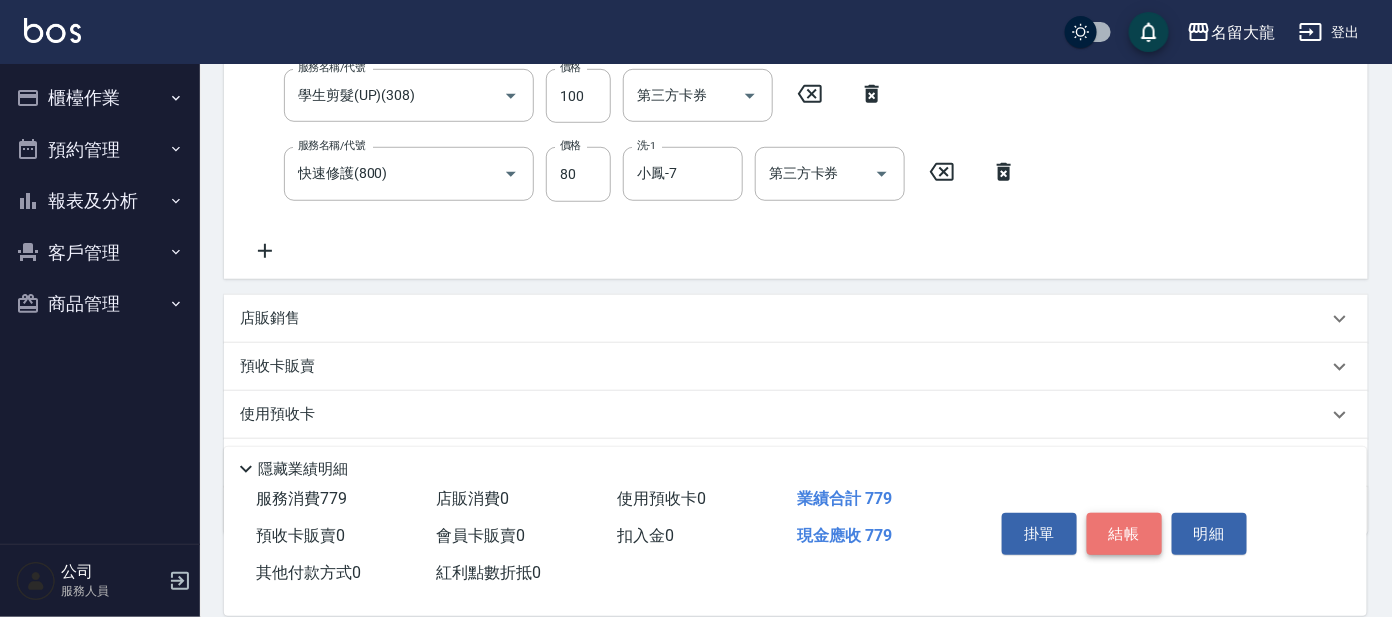 click on "結帳" at bounding box center [1124, 534] 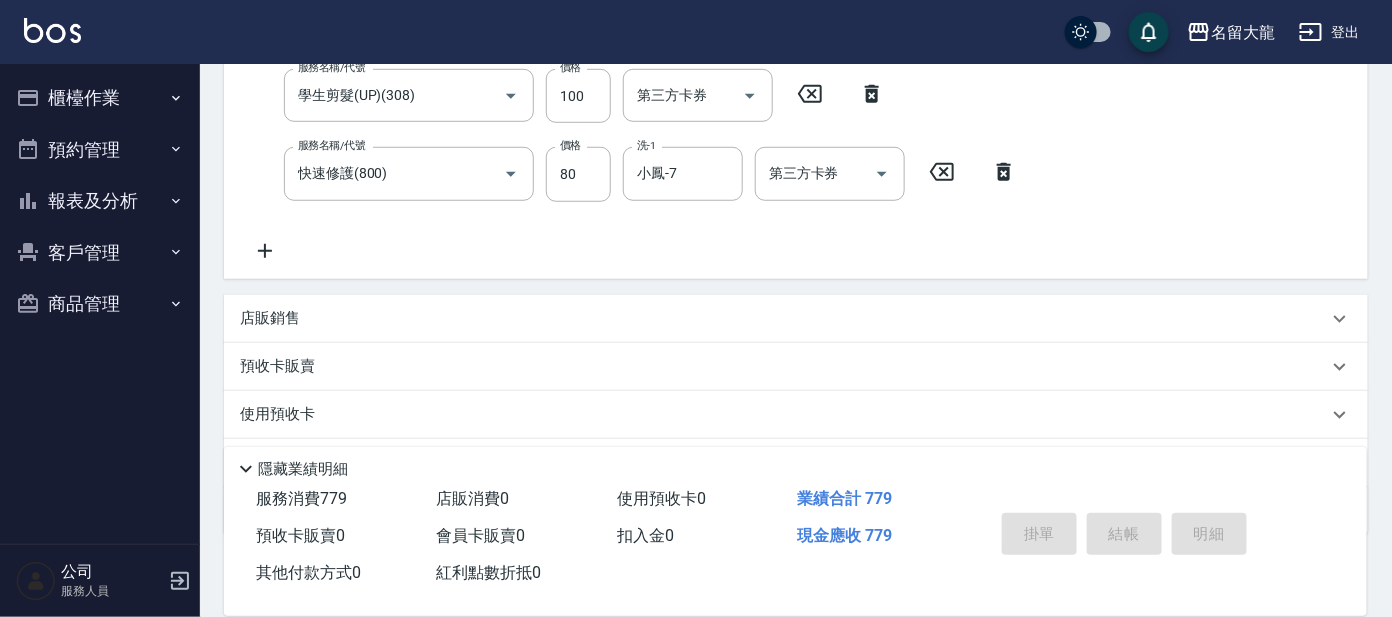 type on "[DATE] [TIME]" 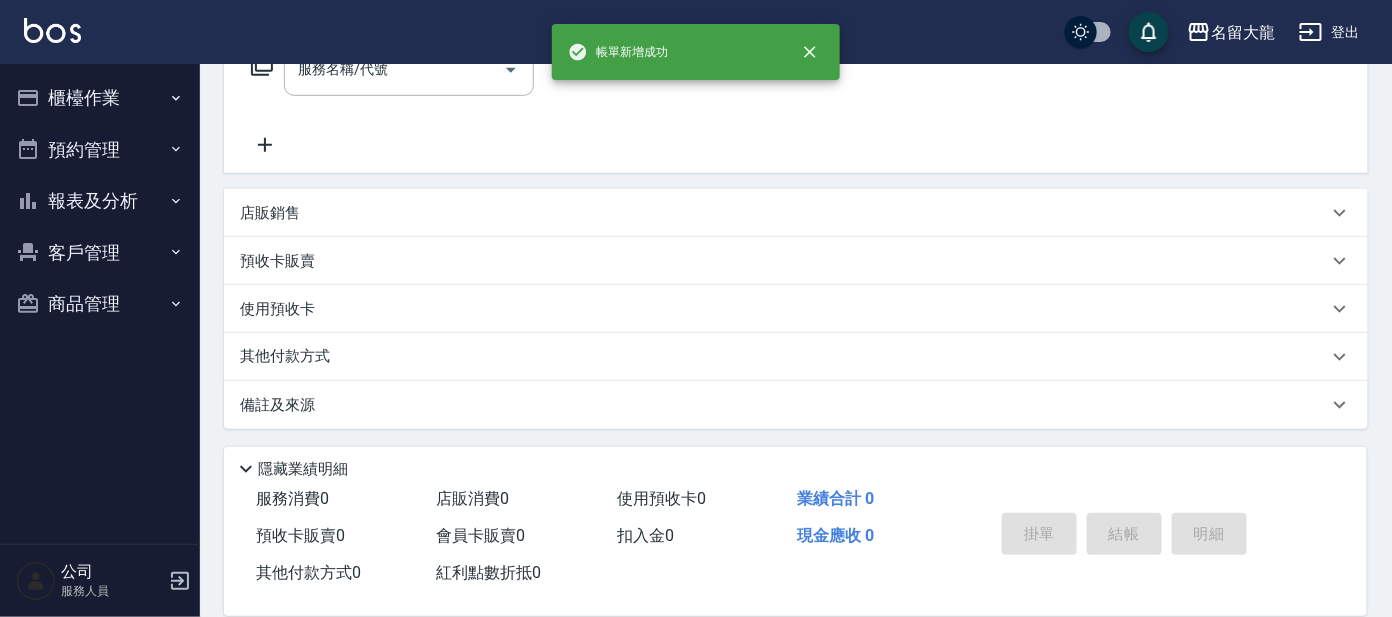 scroll, scrollTop: 0, scrollLeft: 0, axis: both 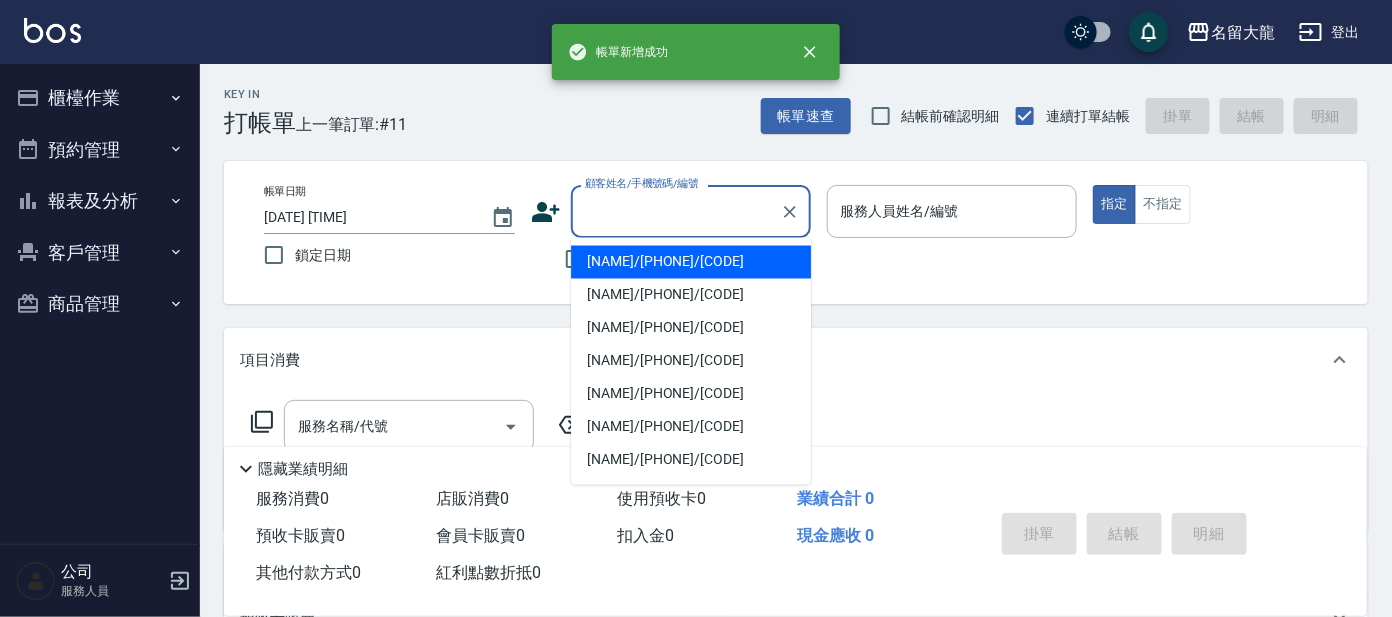 click on "顧客姓名/手機號碼/編號" at bounding box center (676, 211) 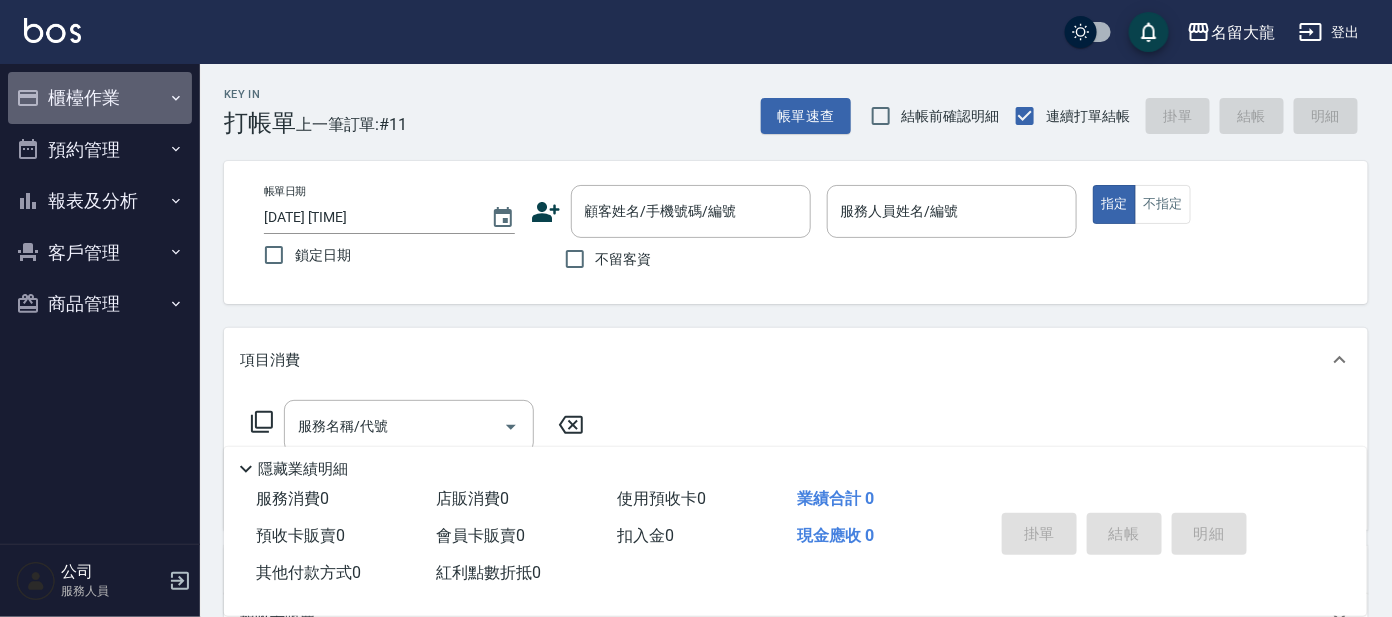 click on "櫃檯作業" at bounding box center (100, 98) 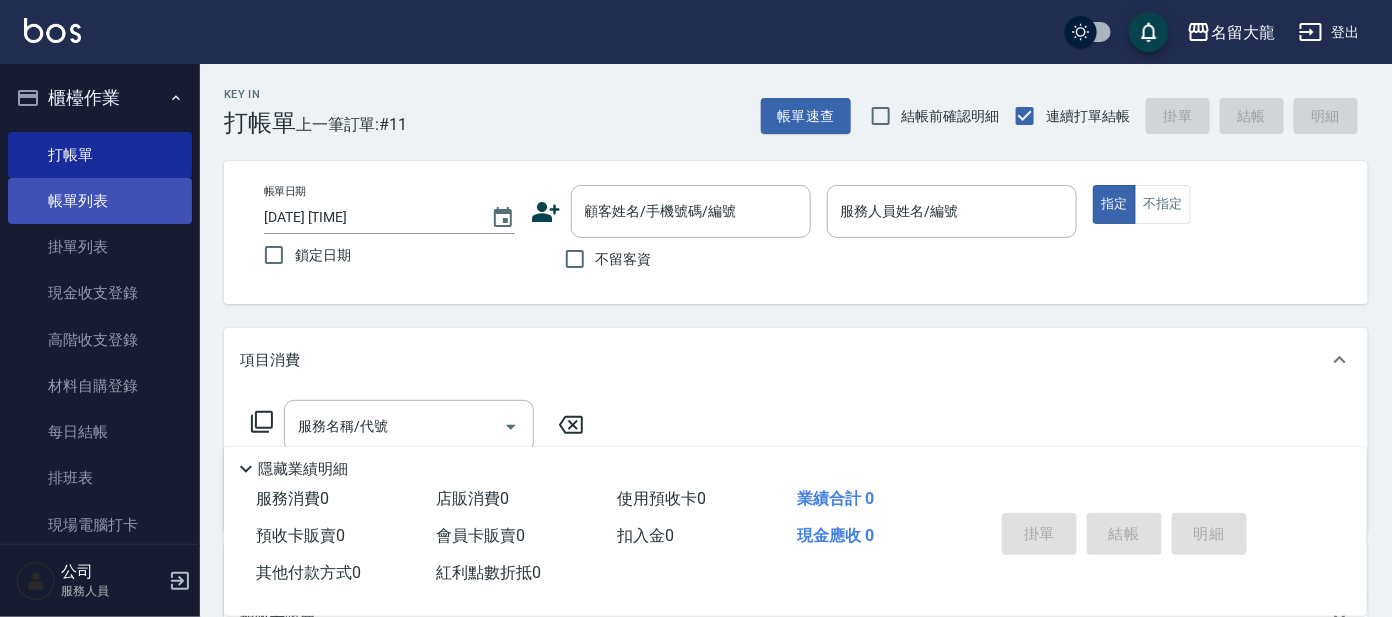 drag, startPoint x: 79, startPoint y: 202, endPoint x: 101, endPoint y: 195, distance: 23.086792 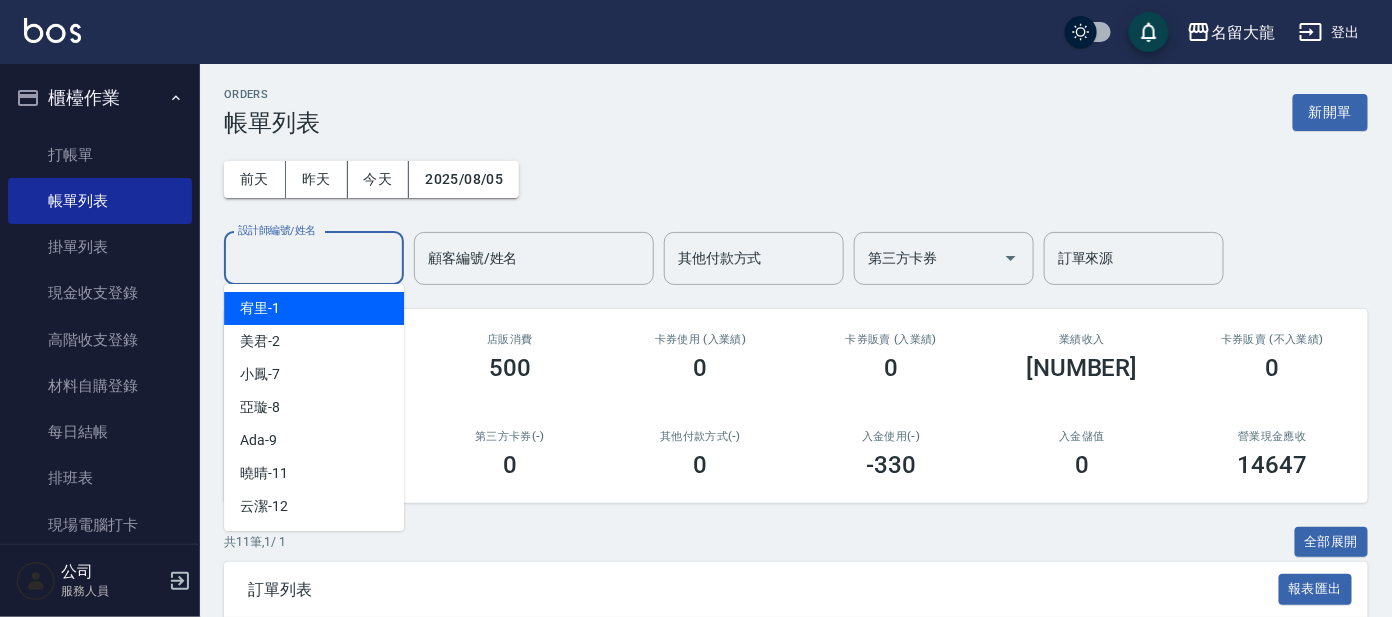 click on "設計師編號/姓名" at bounding box center [314, 258] 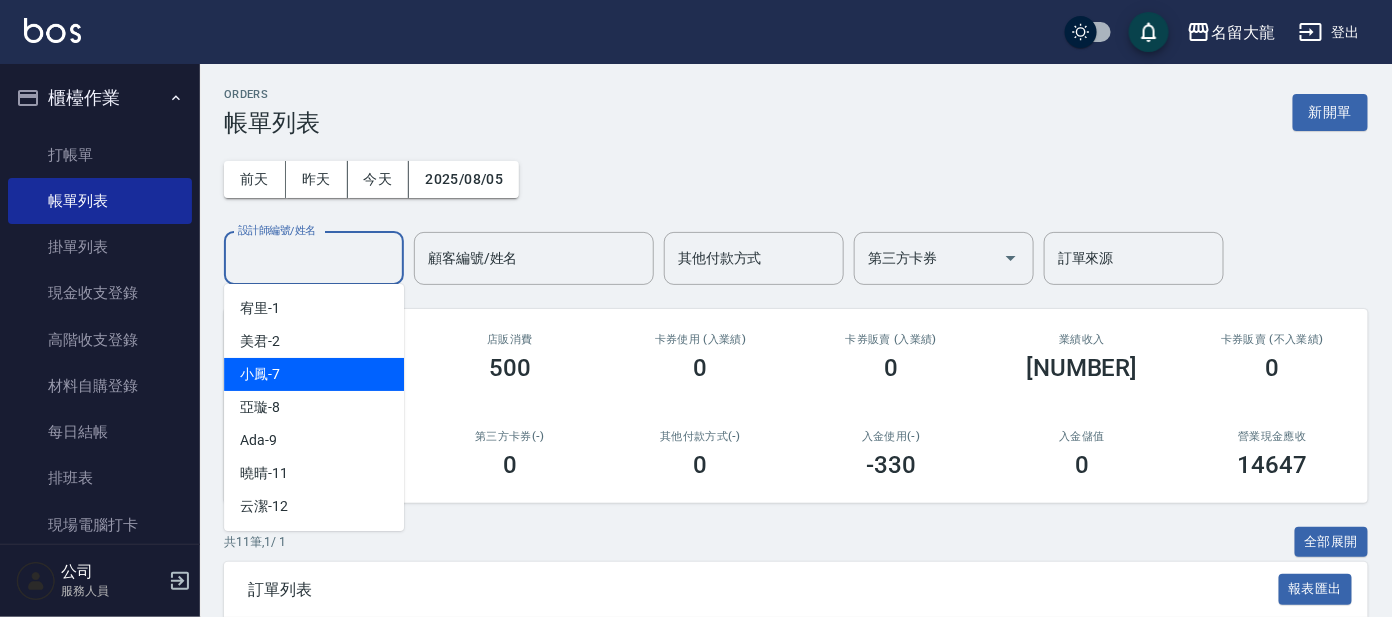 click on "小鳳 -7" at bounding box center [260, 374] 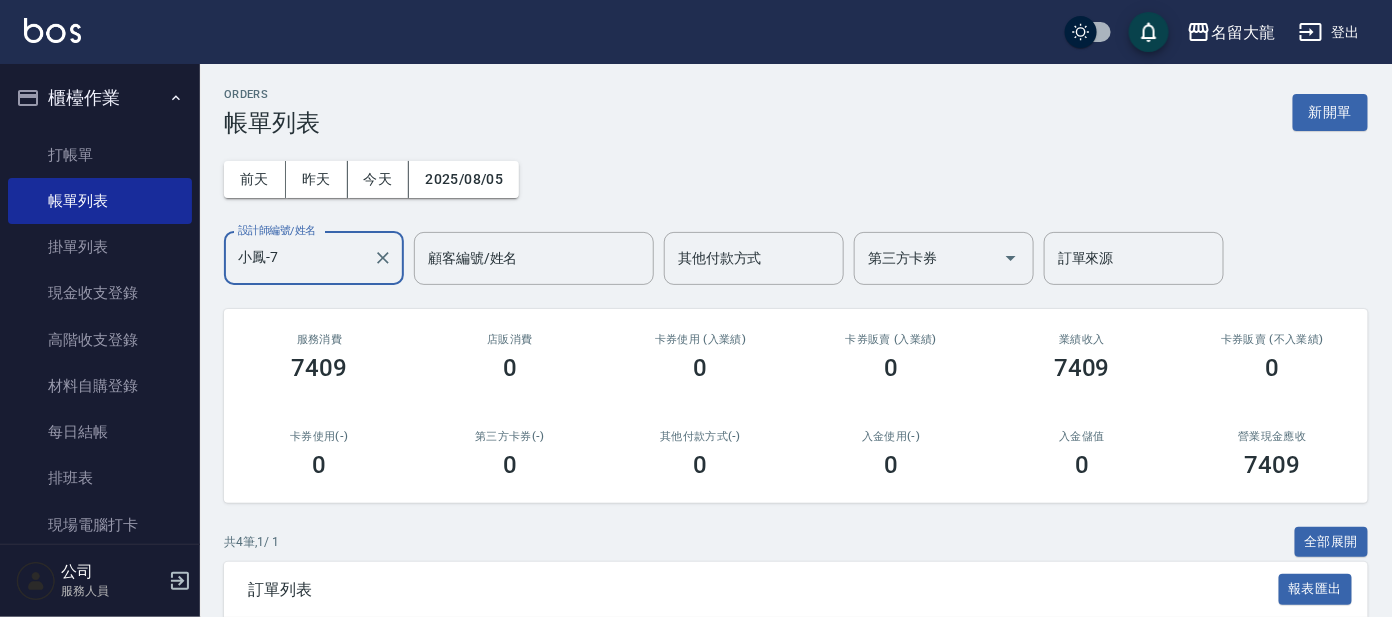 scroll, scrollTop: 335, scrollLeft: 0, axis: vertical 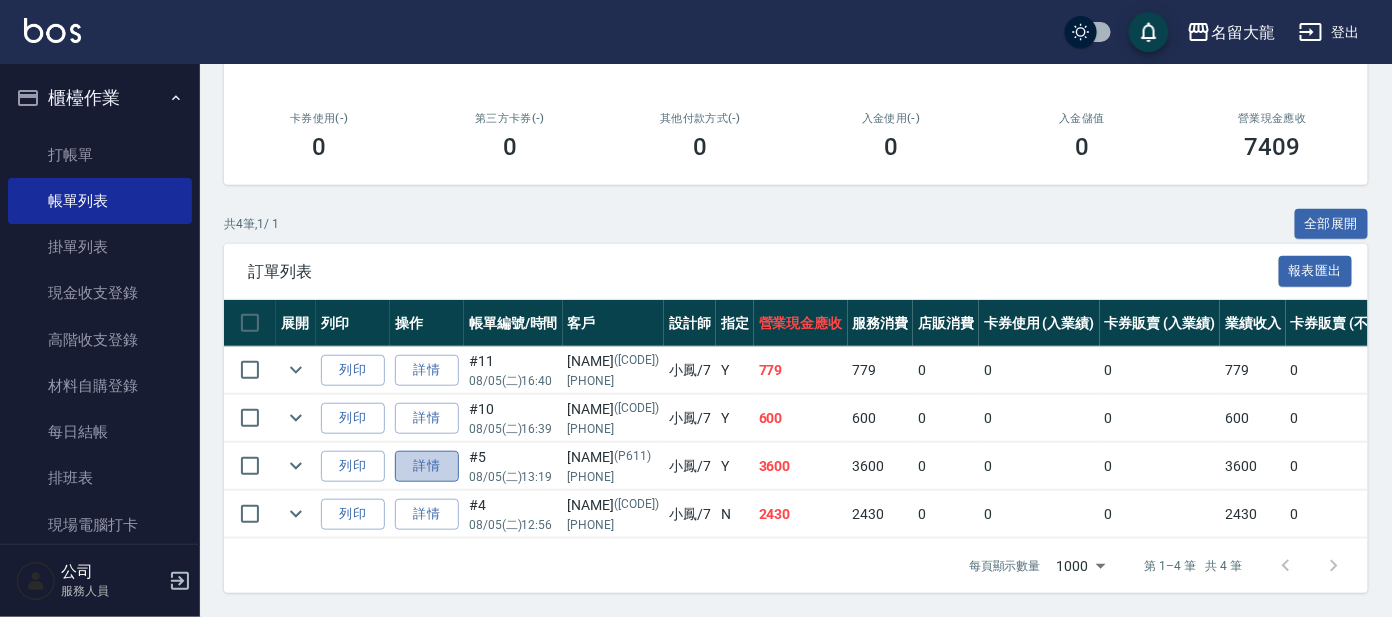 click on "詳情" at bounding box center (427, 466) 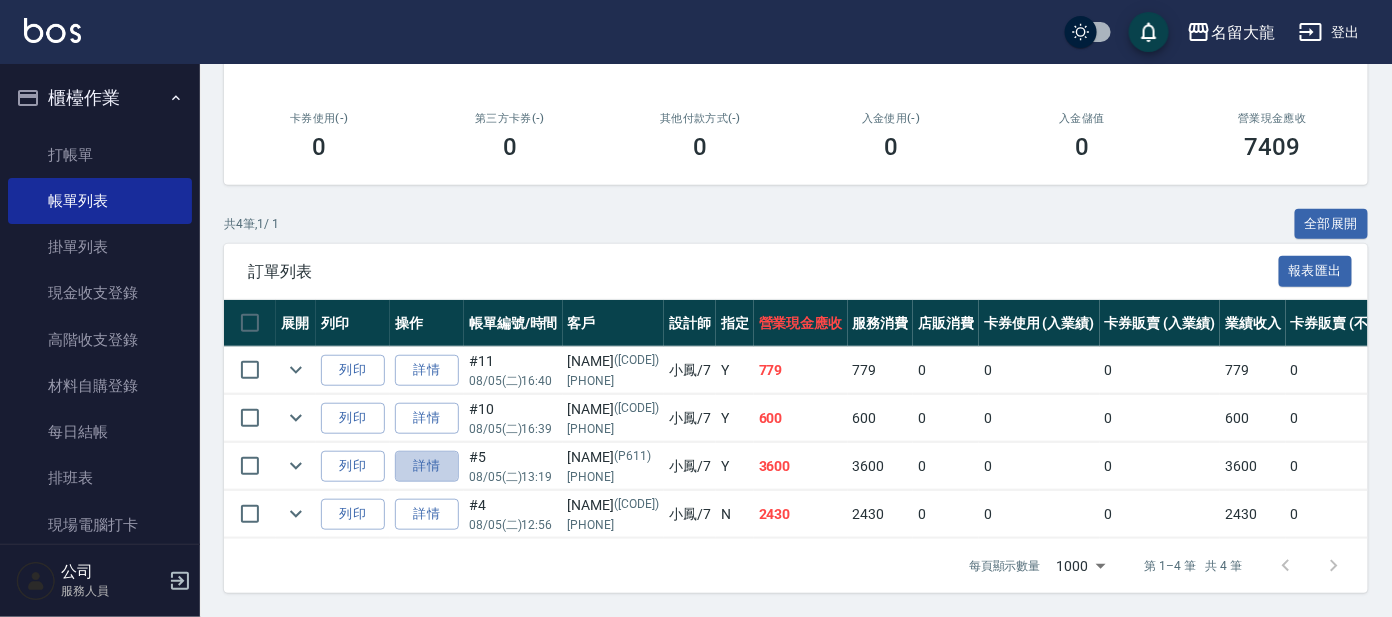 scroll, scrollTop: 0, scrollLeft: 0, axis: both 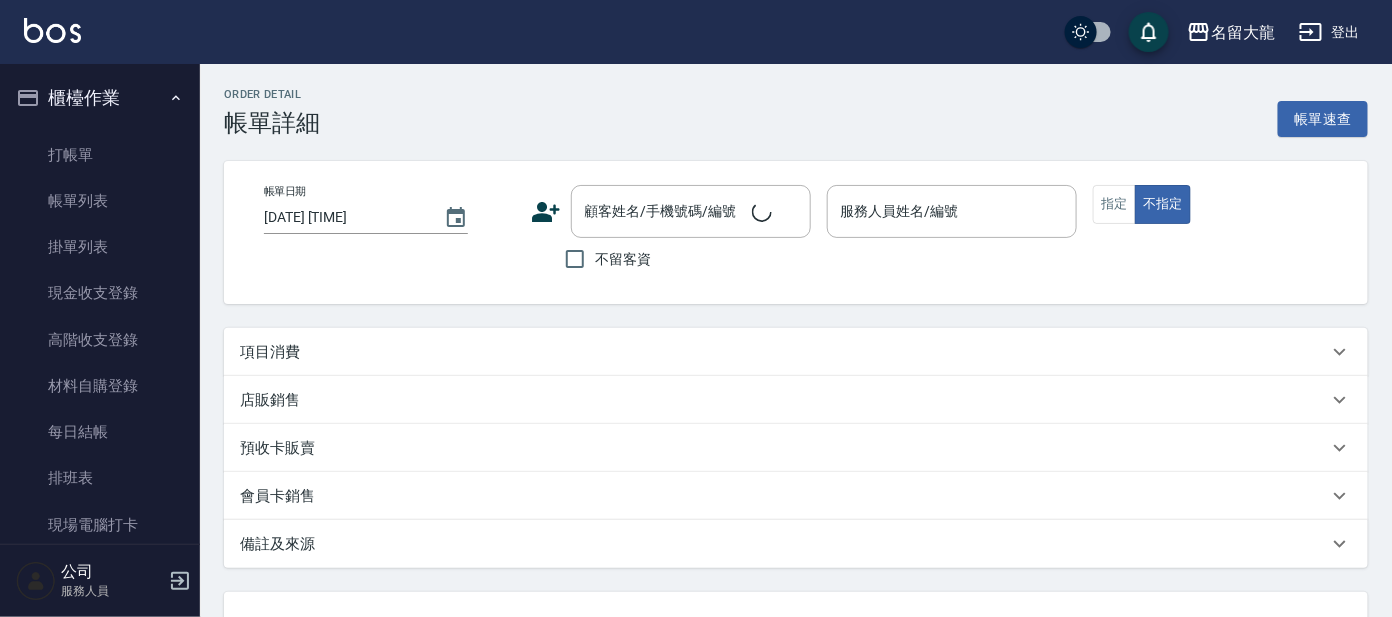 type on "[DATE] [TIME]" 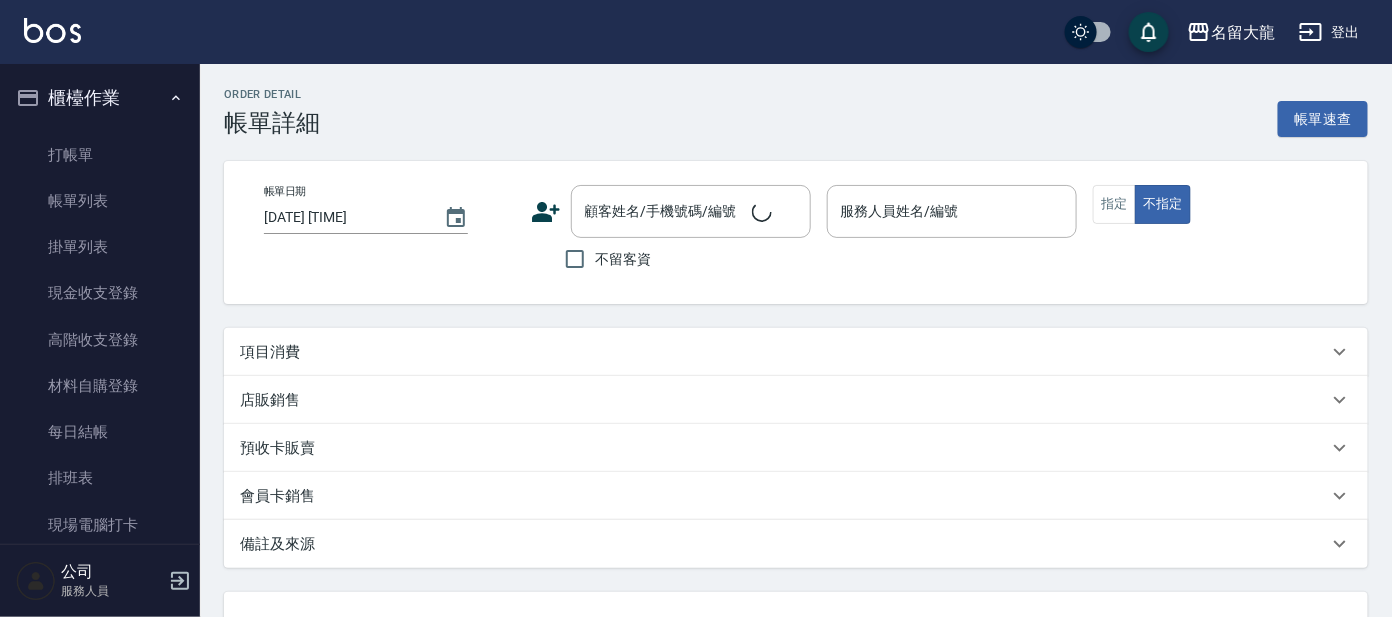 type on "小鳳-7" 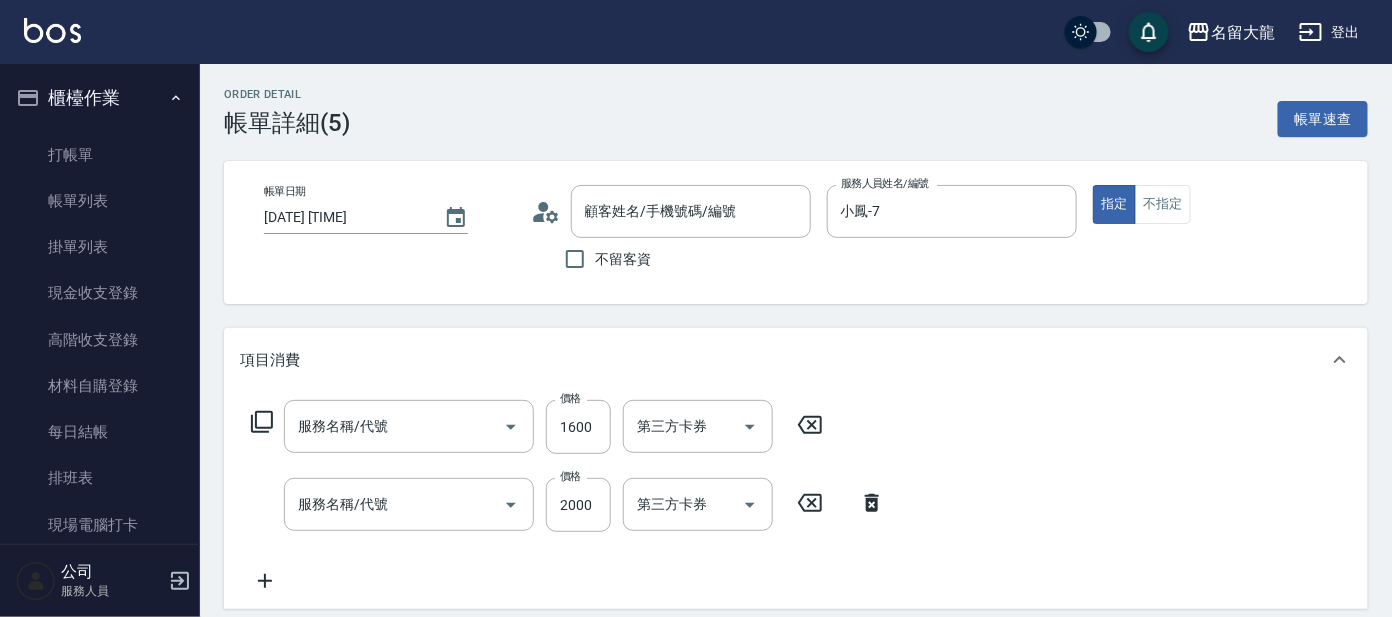 type on "[NAME]/[PHONE]/[CODE]" 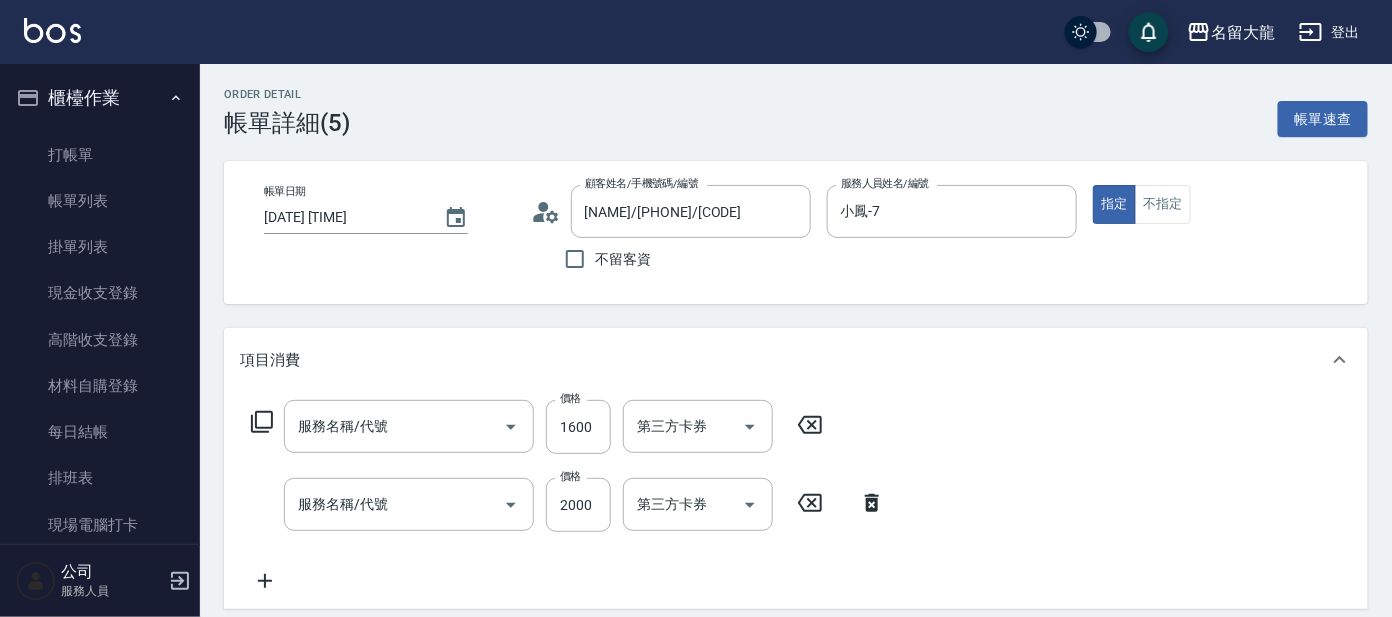 type on "結構護髮(單次)(602)" 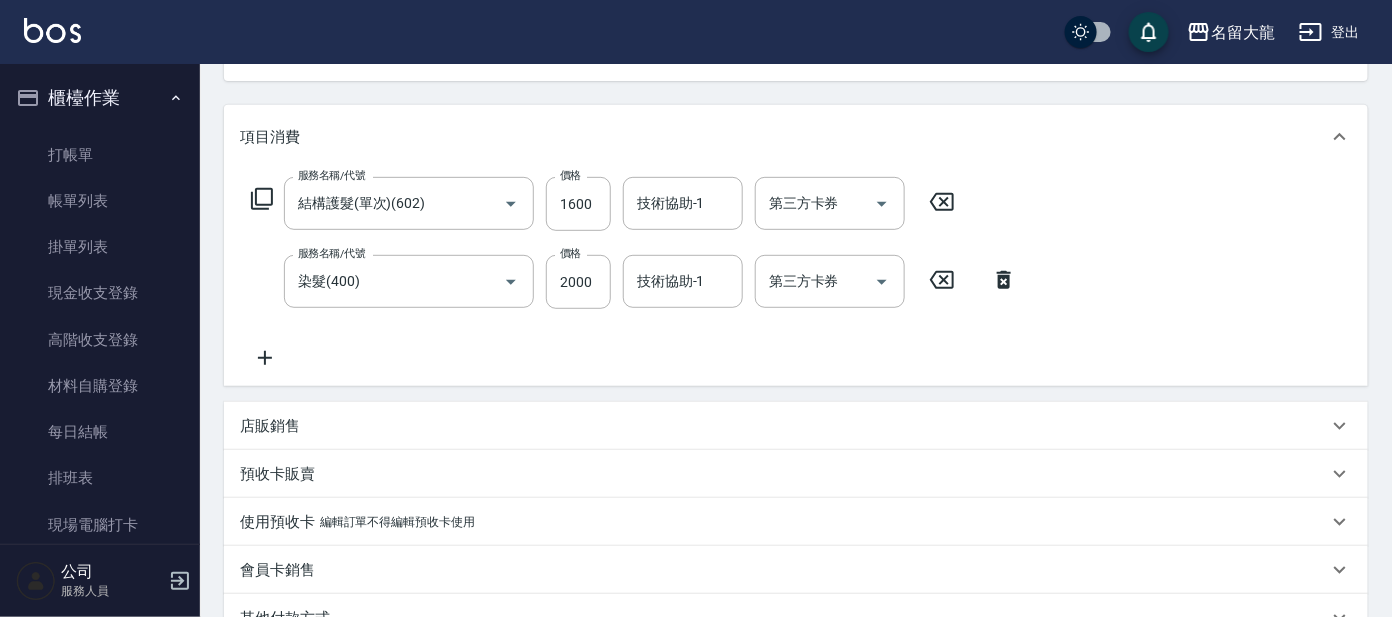scroll, scrollTop: 217, scrollLeft: 0, axis: vertical 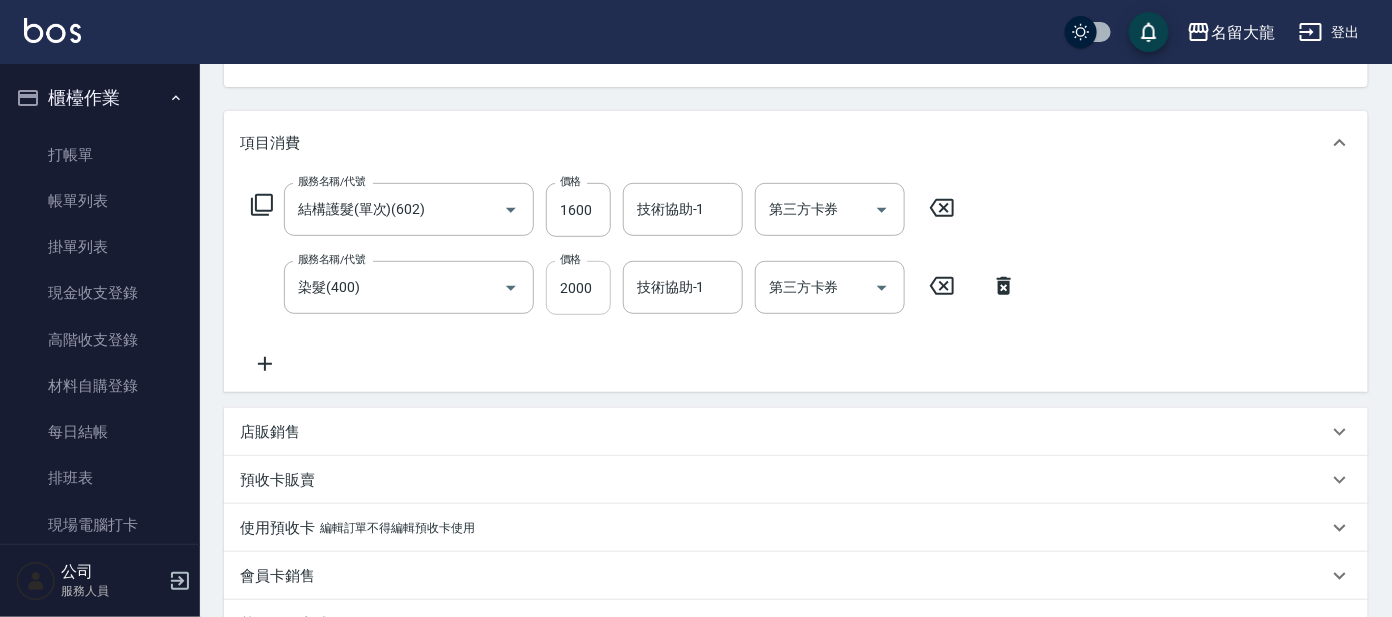 click on "2000" at bounding box center [578, 288] 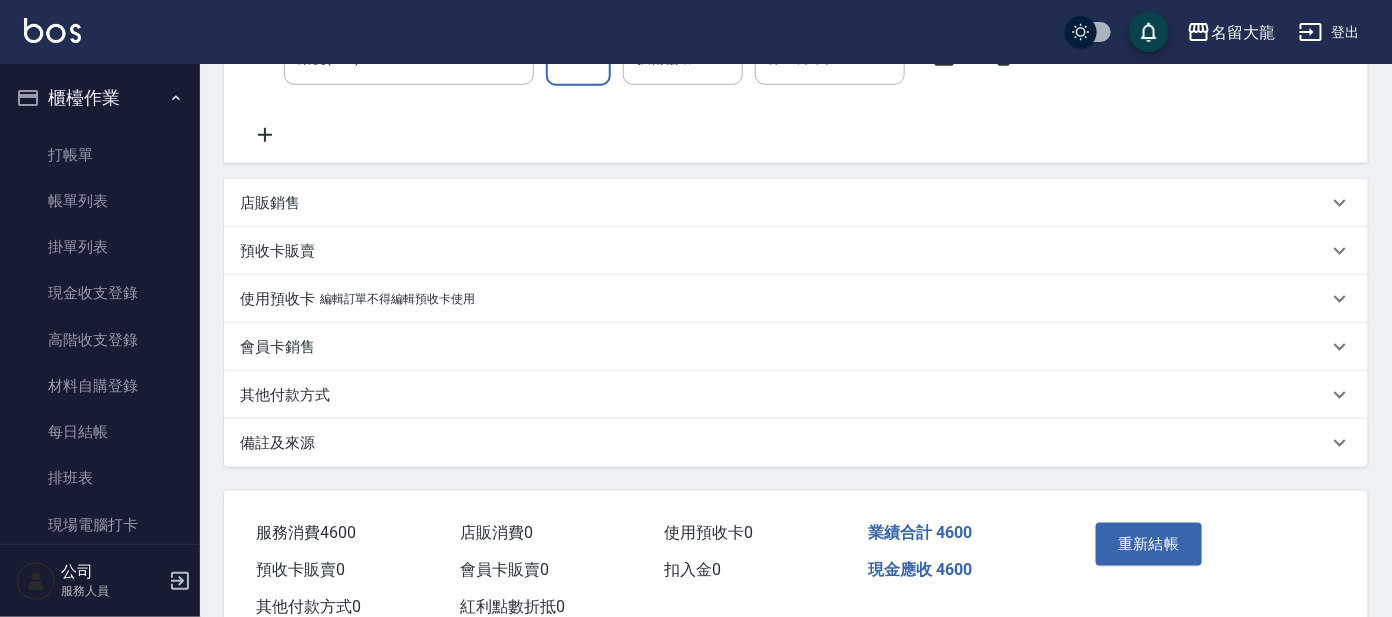 scroll, scrollTop: 507, scrollLeft: 0, axis: vertical 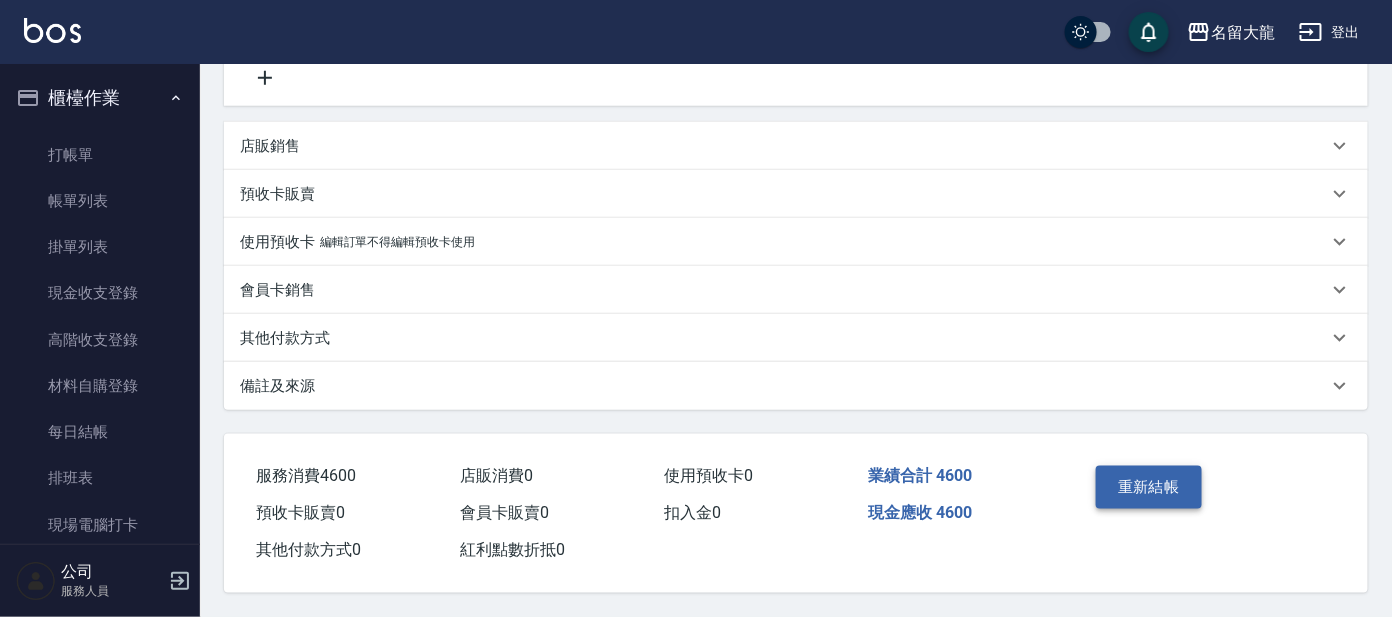 type on "3000" 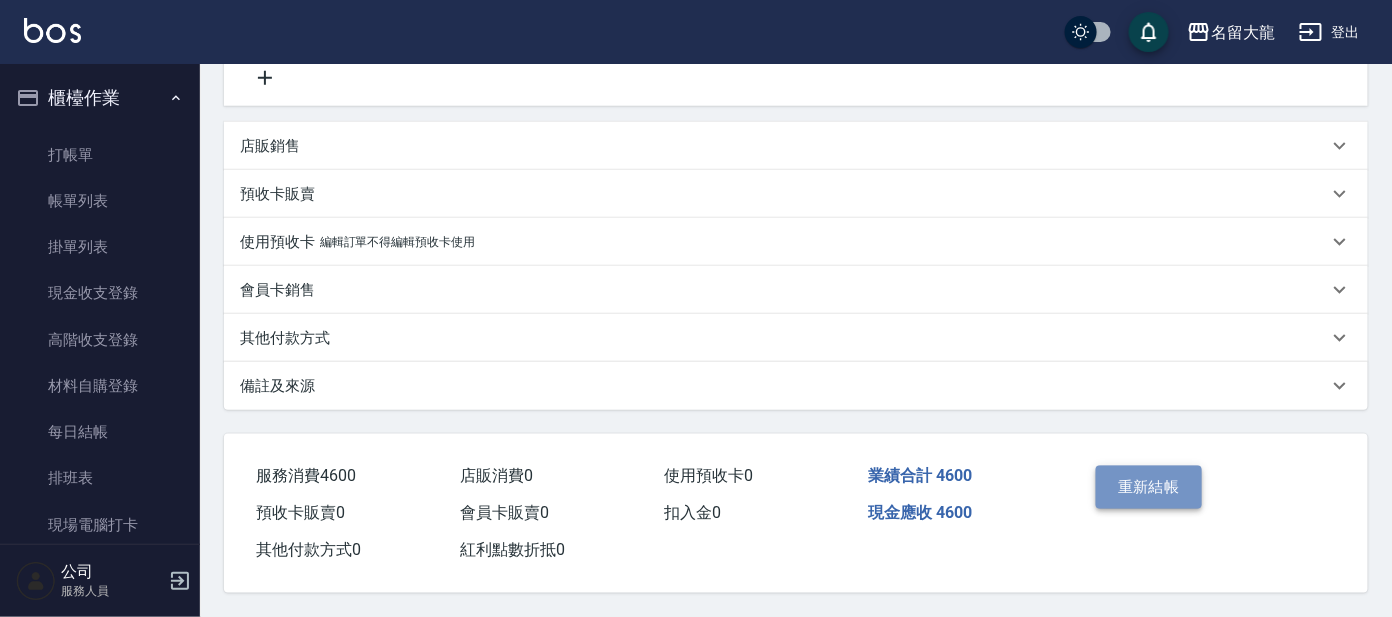click on "重新結帳" at bounding box center [1149, 487] 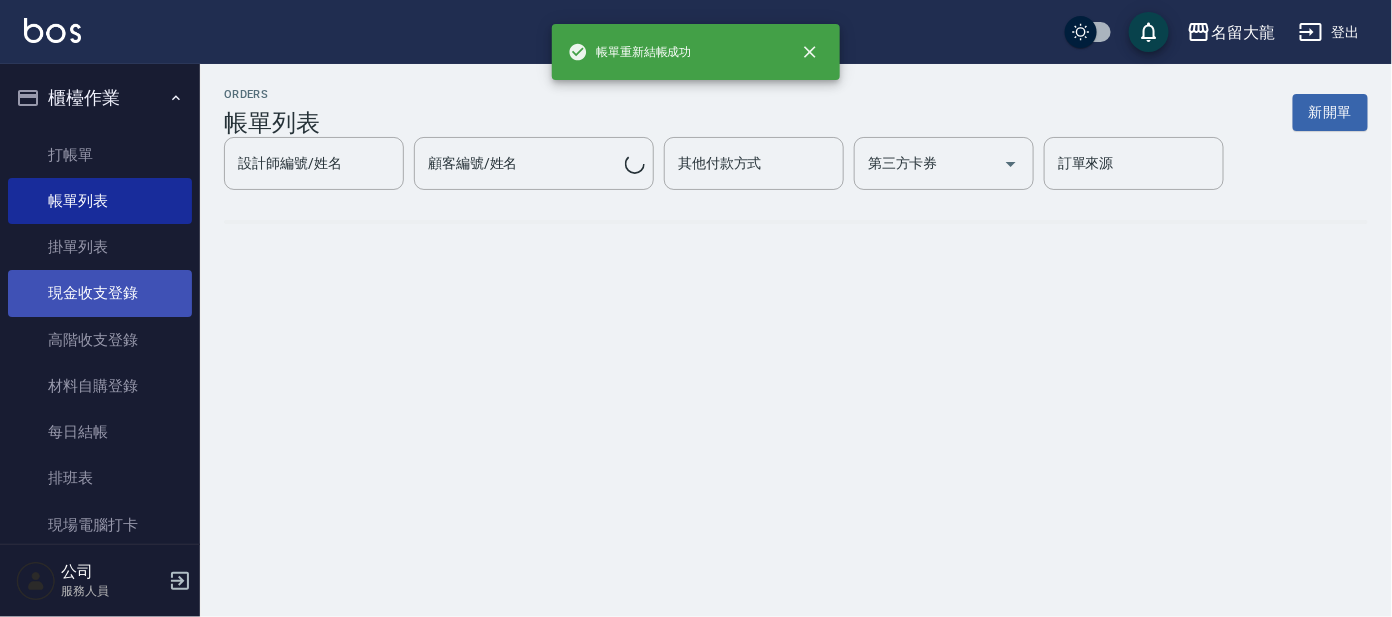 scroll, scrollTop: 0, scrollLeft: 0, axis: both 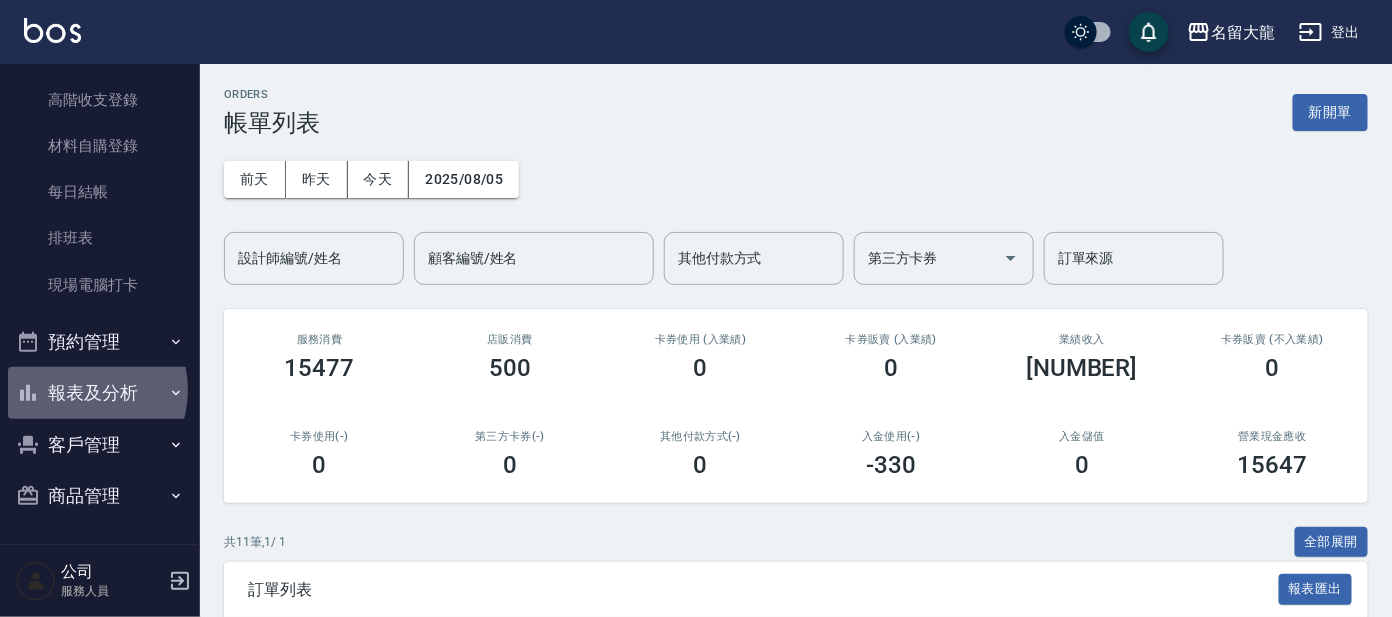 click on "報表及分析" at bounding box center [100, 393] 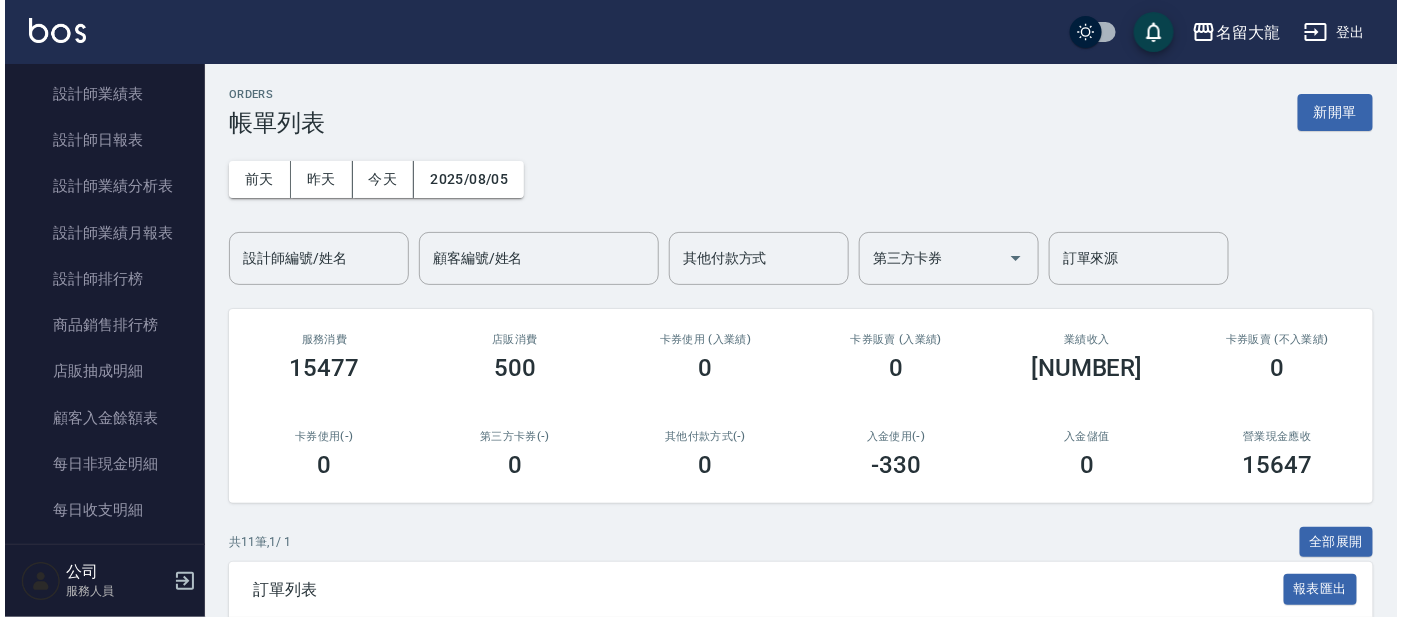 scroll, scrollTop: 1088, scrollLeft: 0, axis: vertical 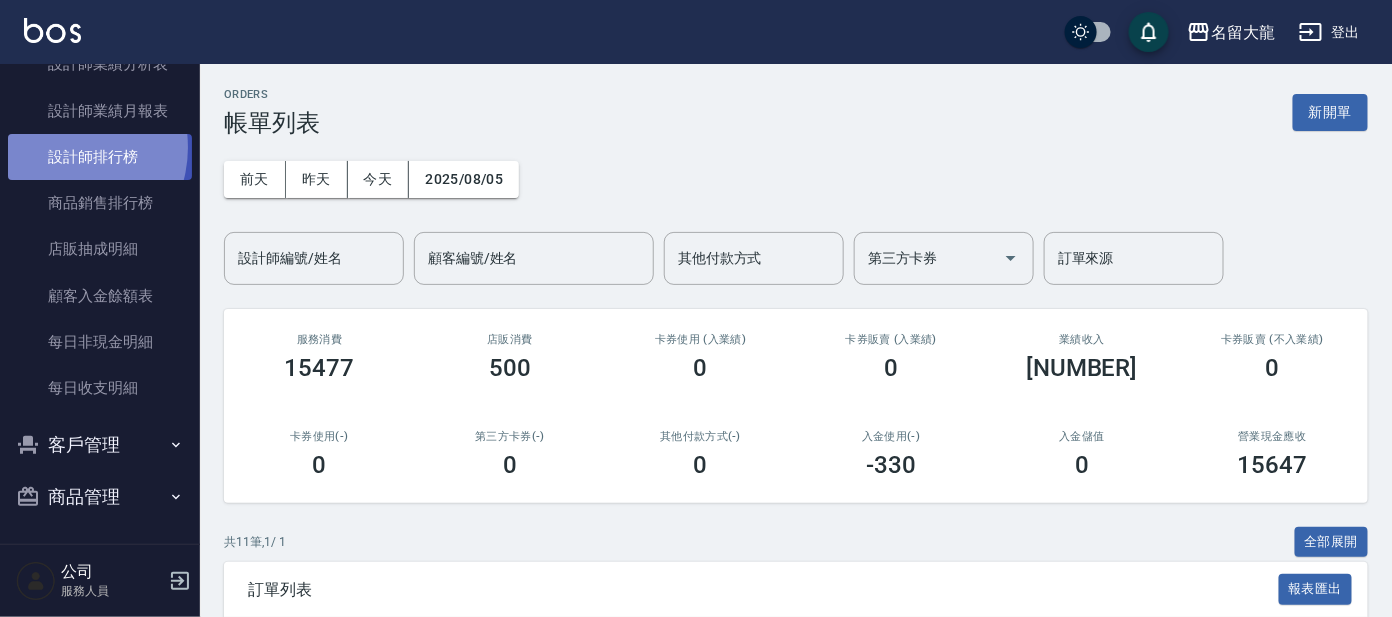 click on "設計師排行榜" at bounding box center [100, 157] 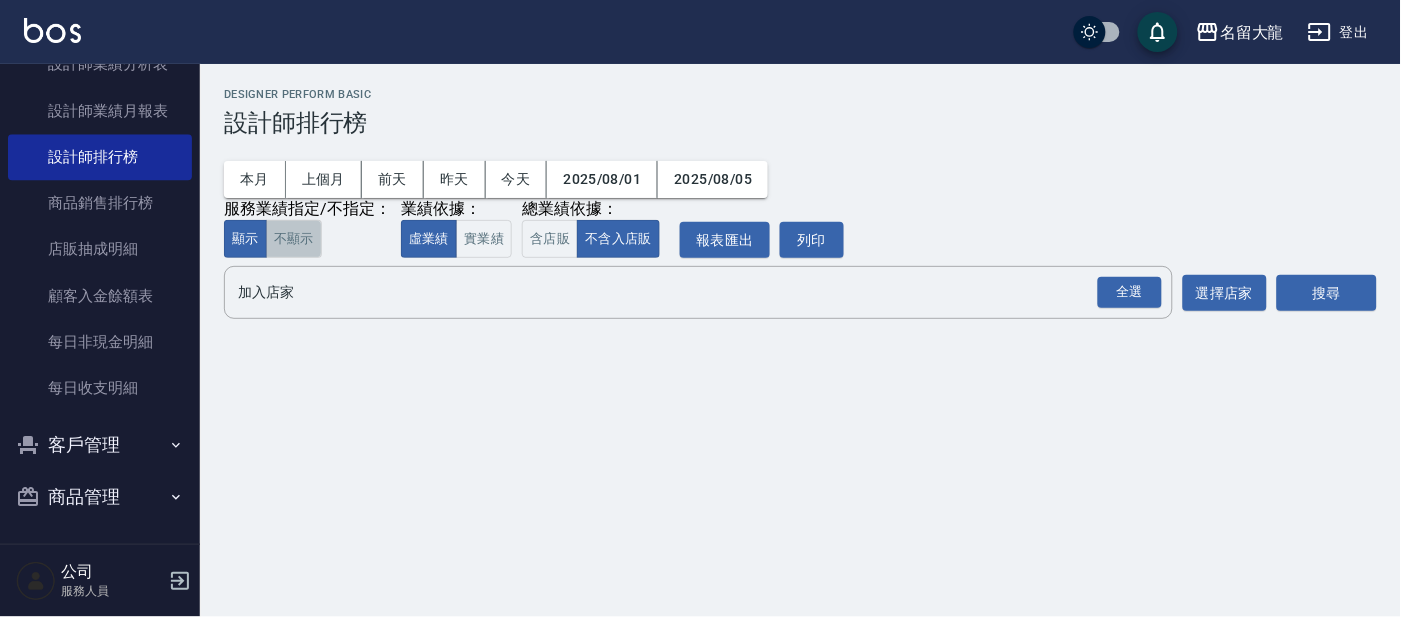 click on "不顯示" at bounding box center [294, 239] 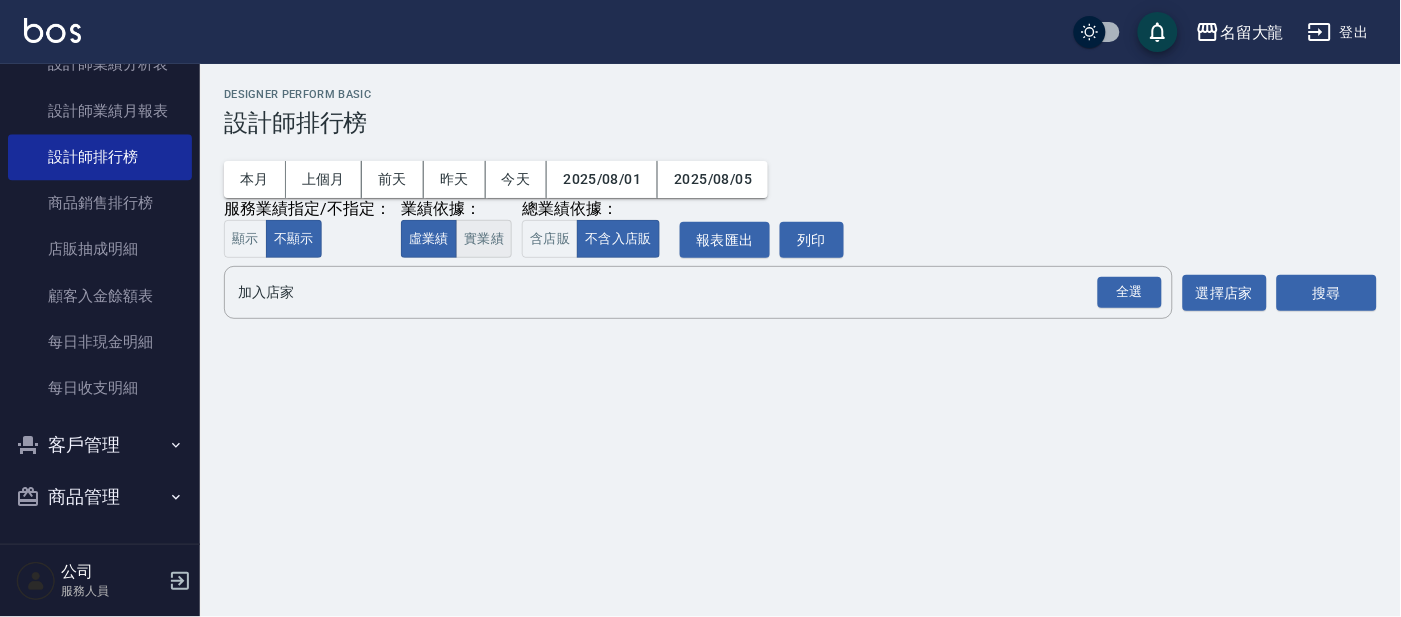 click on "實業績" at bounding box center (484, 239) 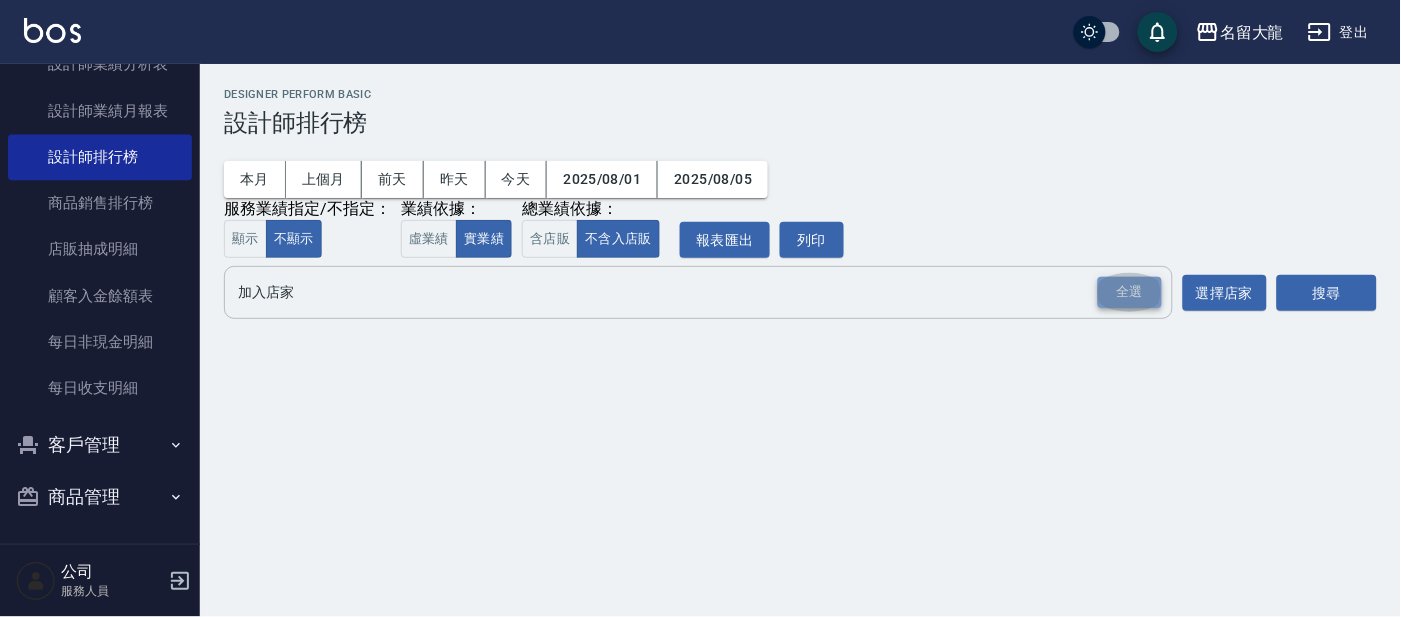 click on "全選" at bounding box center [1130, 292] 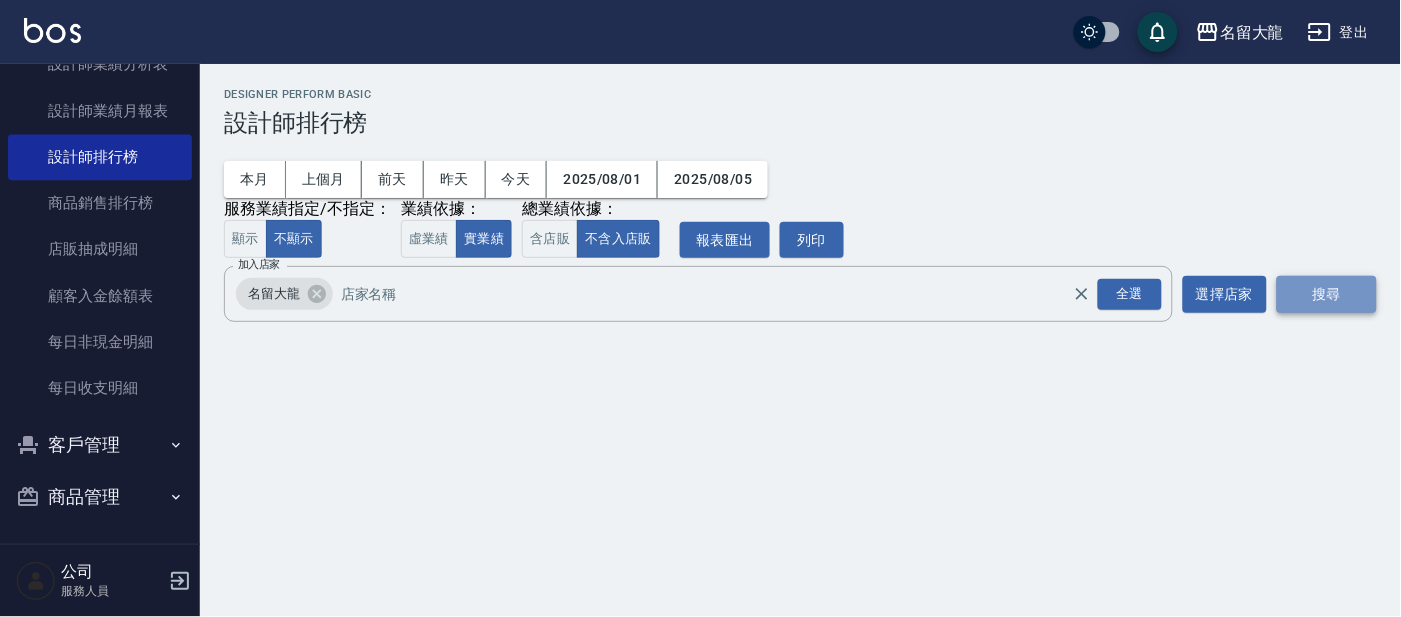 click on "搜尋" at bounding box center (1327, 294) 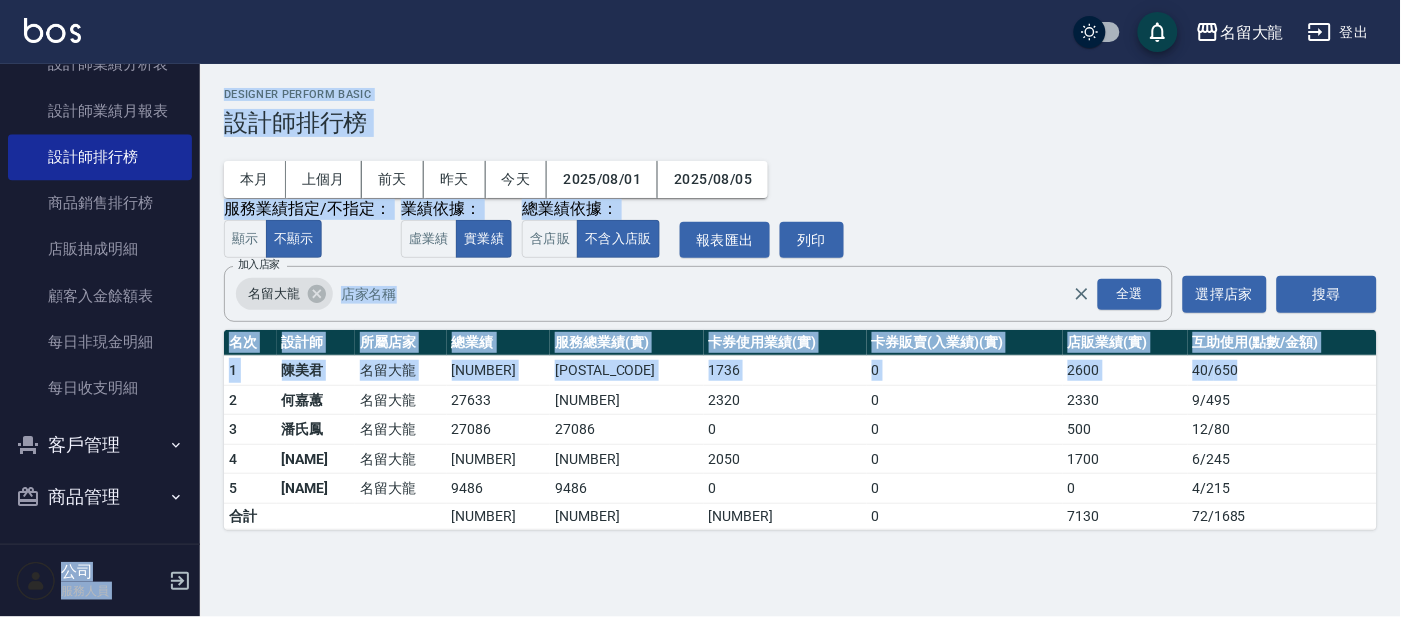 drag, startPoint x: 188, startPoint y: 503, endPoint x: 241, endPoint y: 423, distance: 95.96353 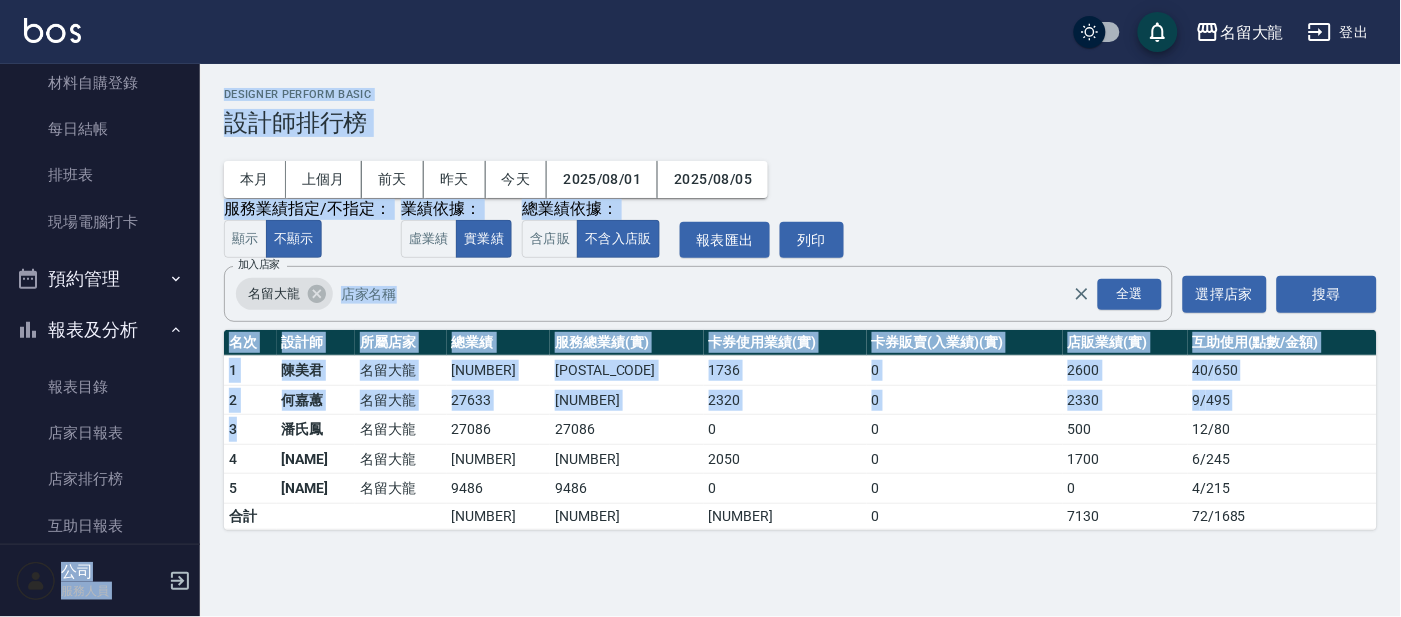 scroll, scrollTop: 0, scrollLeft: 0, axis: both 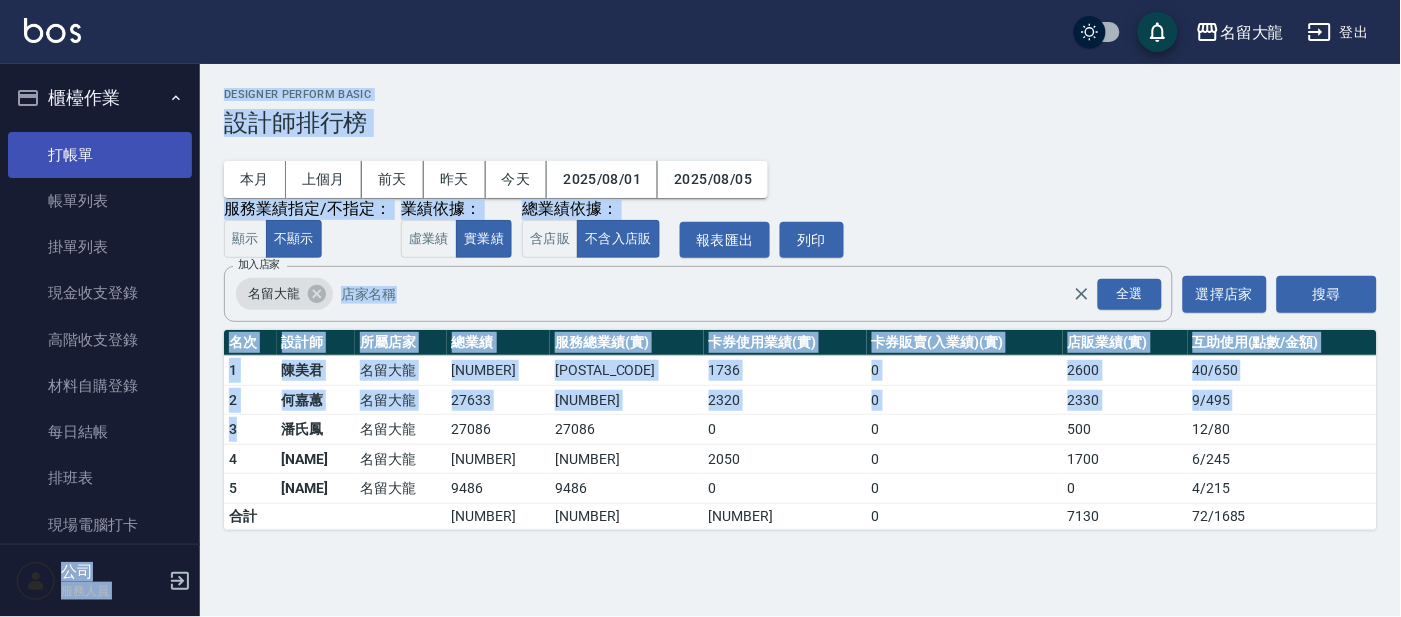 click on "打帳單" at bounding box center [100, 155] 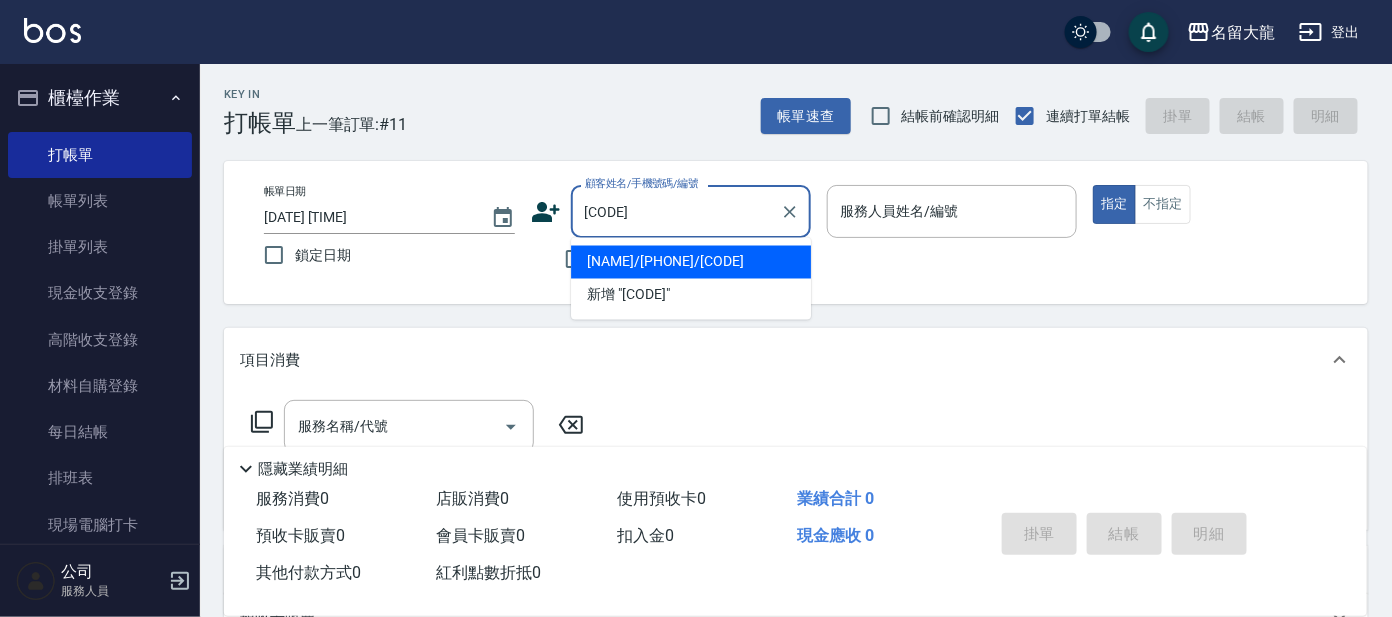 type on "[NAME]/[PHONE]/[CODE]" 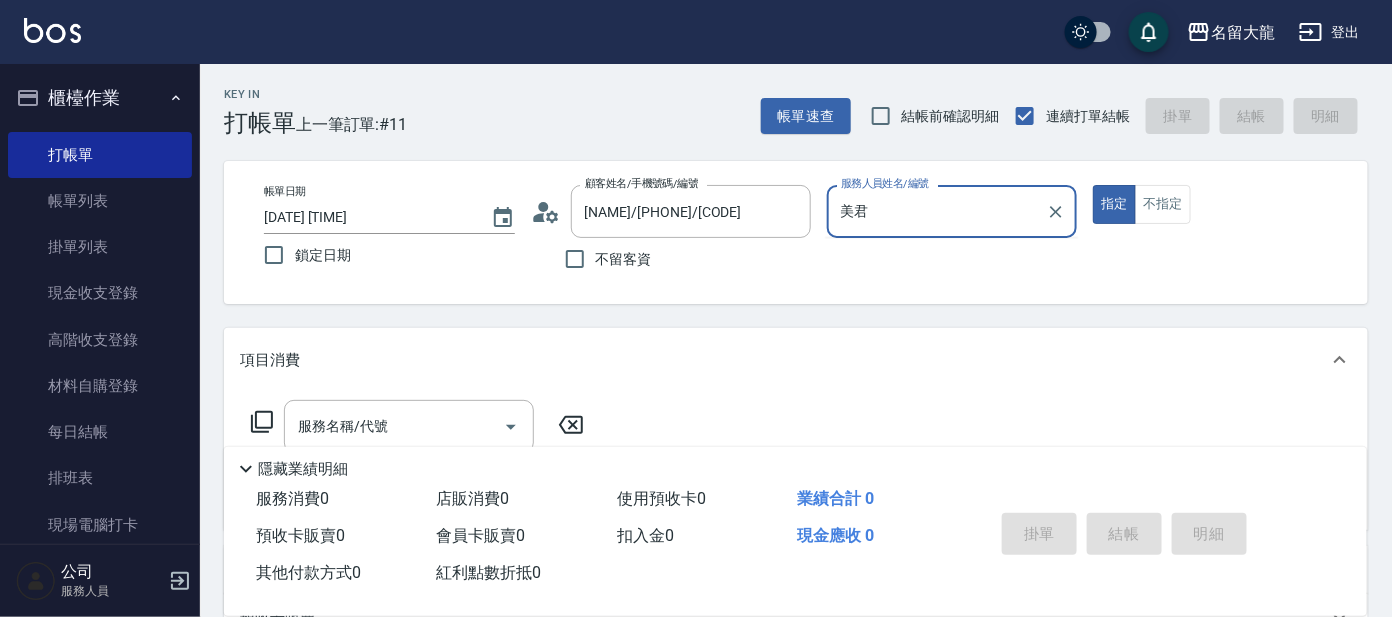type on "美" 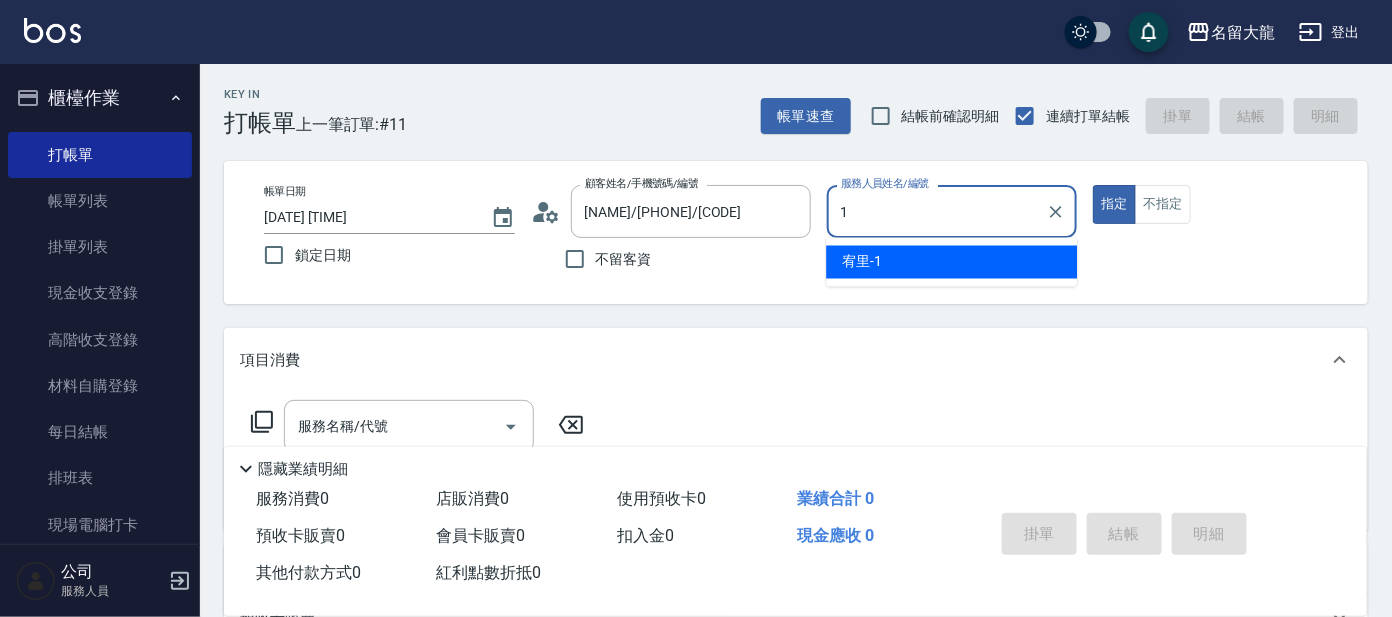 type on "宥里-1" 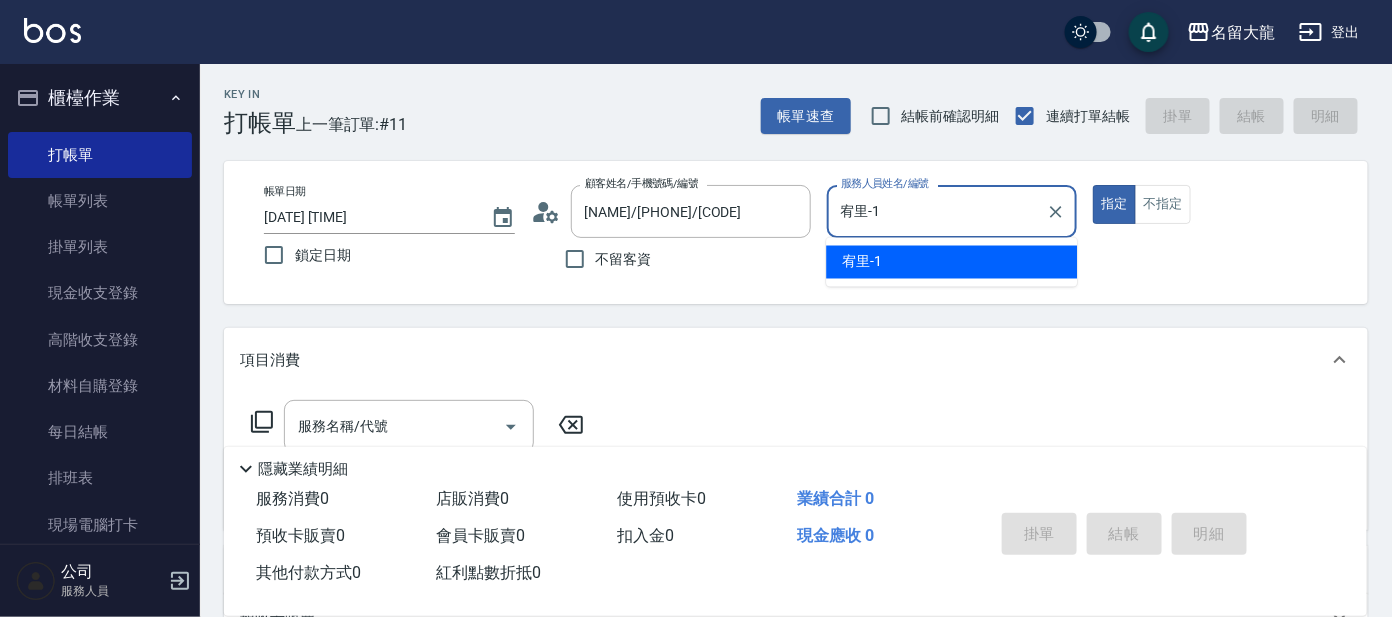 type on "true" 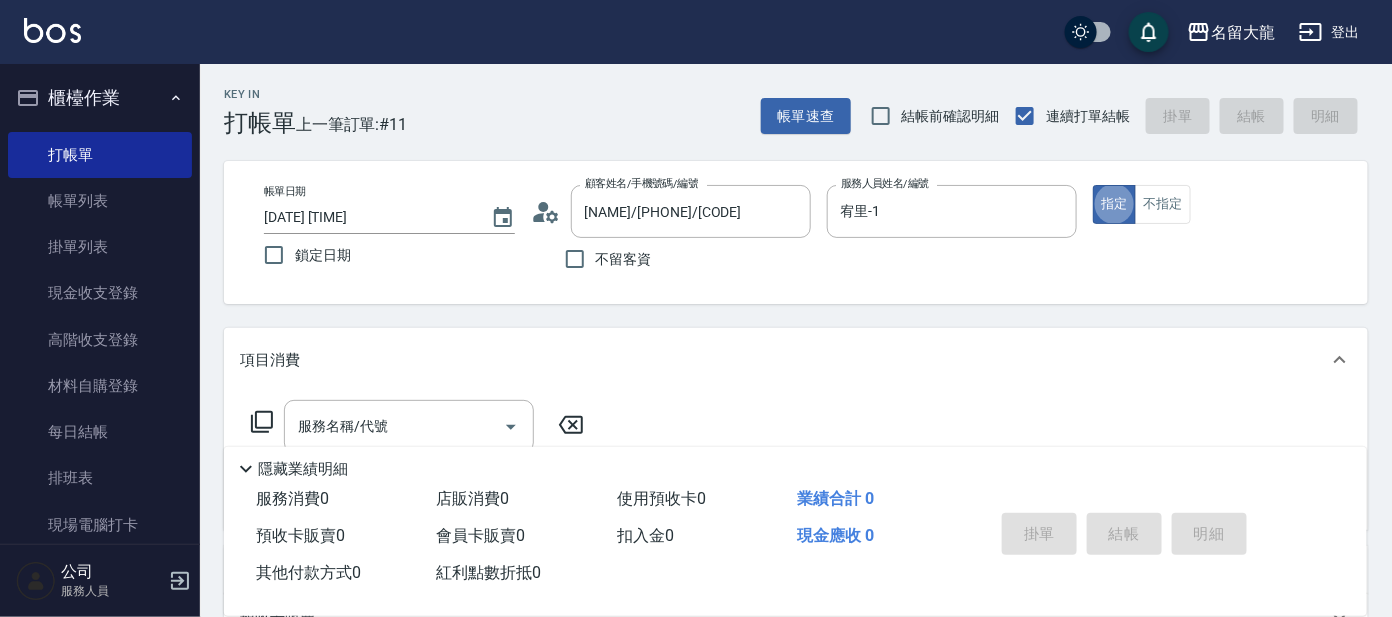 click on "櫃檯作業" at bounding box center [100, 98] 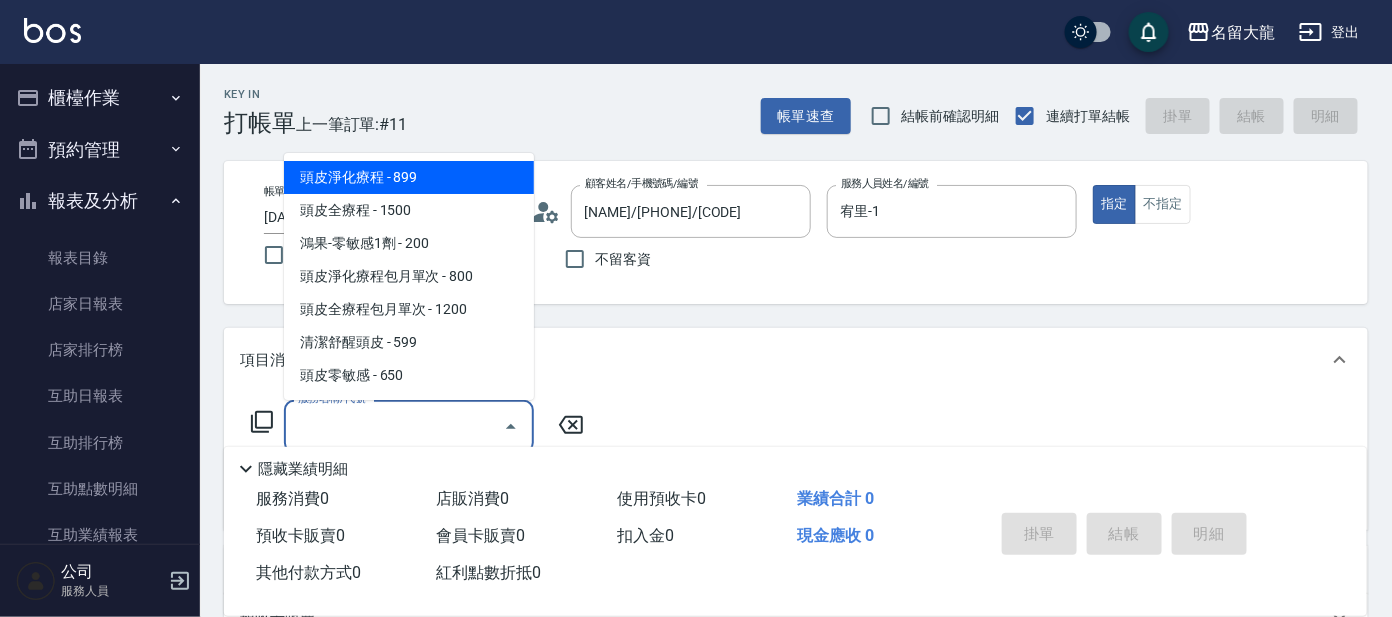 click on "服務名稱/代號" at bounding box center [394, 426] 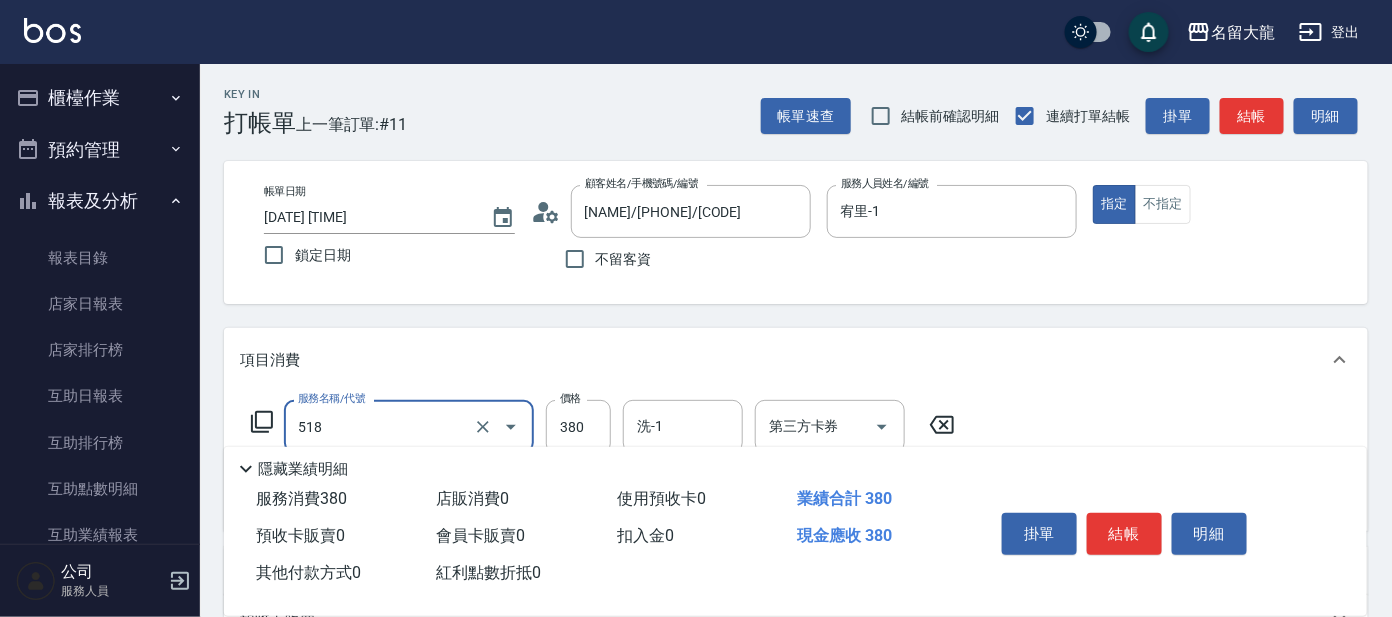 type on "舒壓+洗髮+養髮(518)" 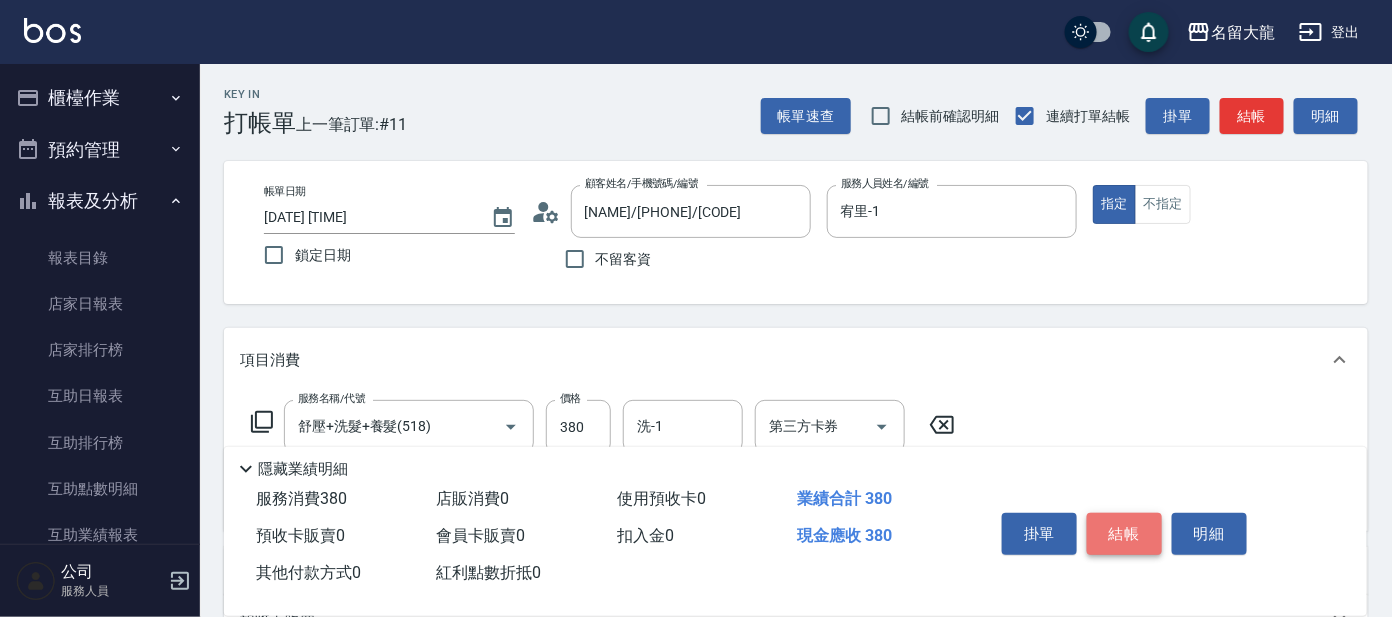 click on "結帳" at bounding box center [1124, 534] 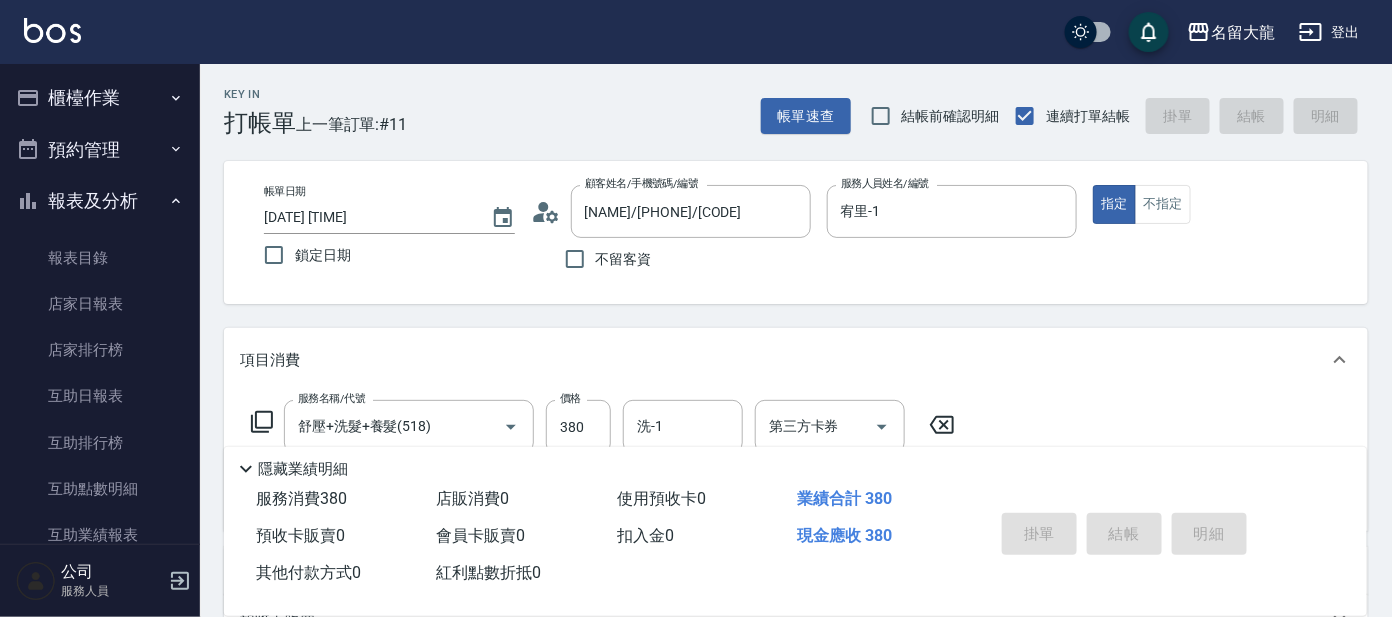 type on "[DATE] [TIME]" 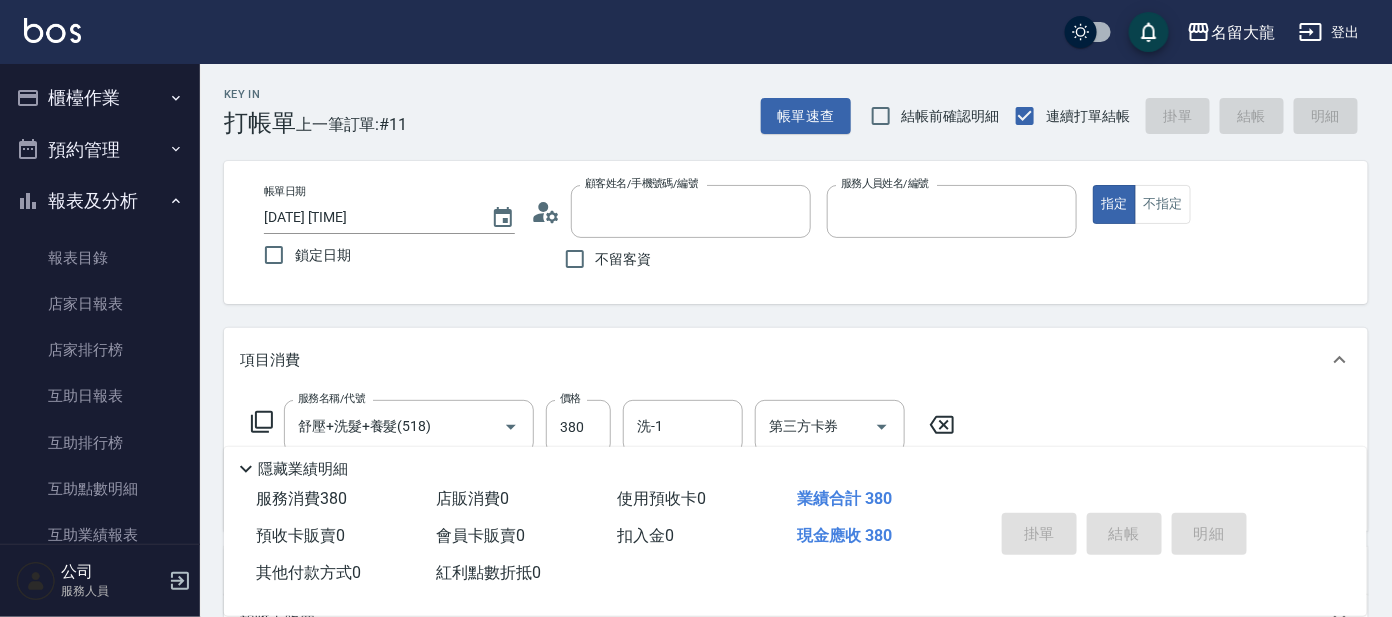 type 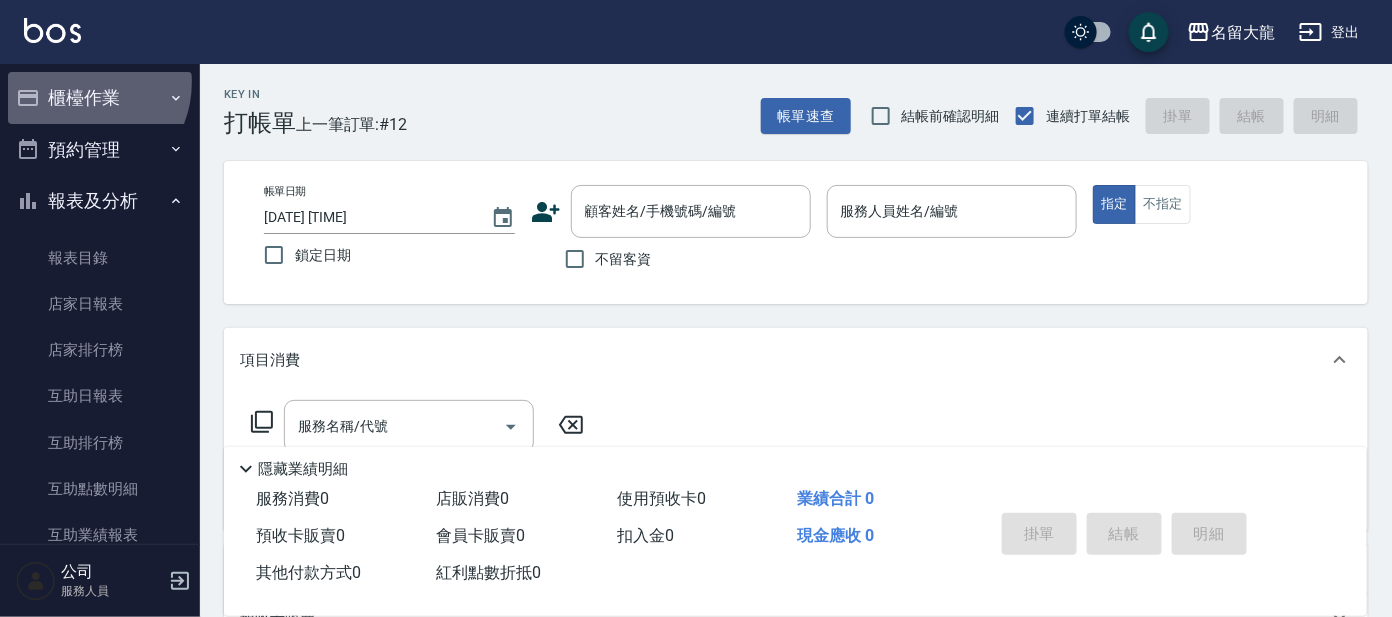 click on "櫃檯作業" at bounding box center (100, 98) 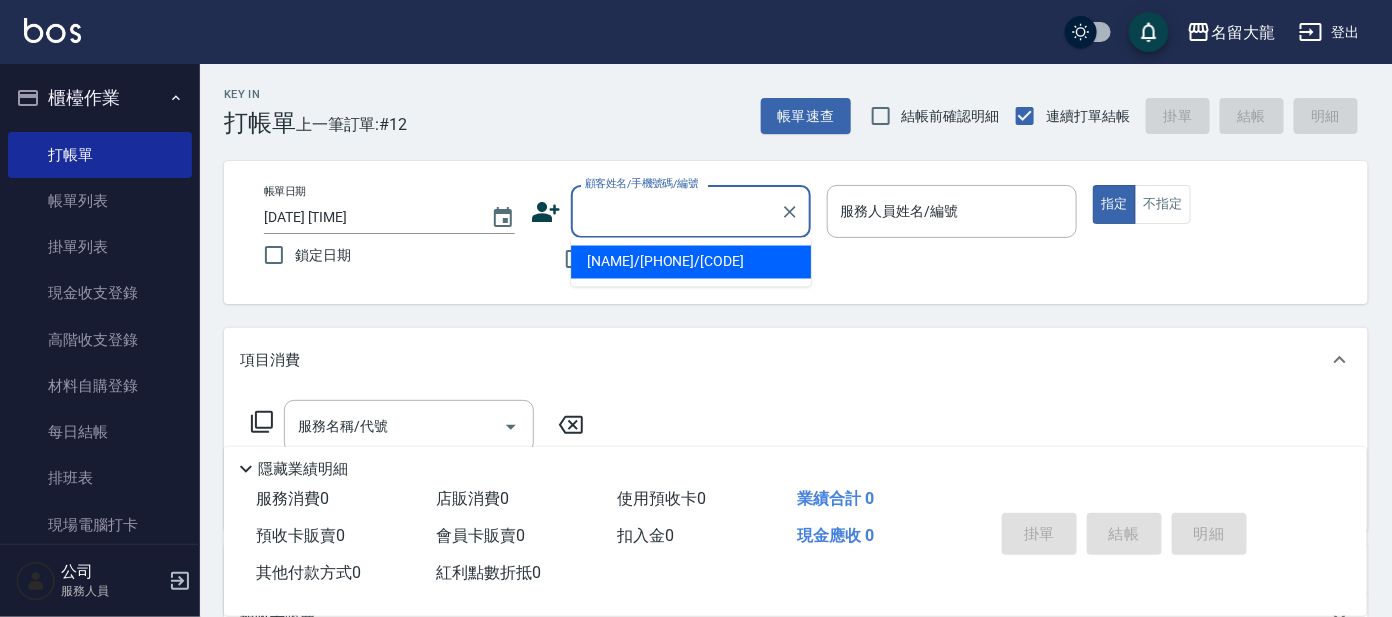 click on "顧客姓名/手機號碼/編號" at bounding box center [676, 211] 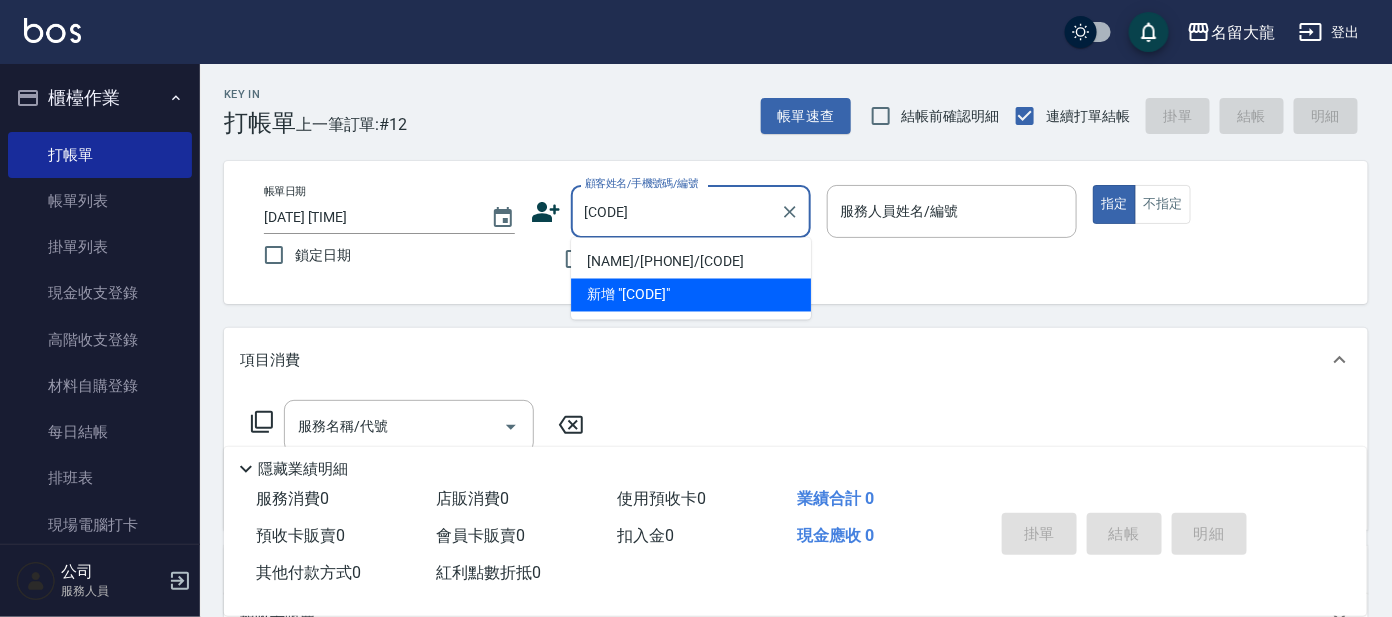 click on "[NAME]/[PHONE]/[CODE]" at bounding box center (691, 262) 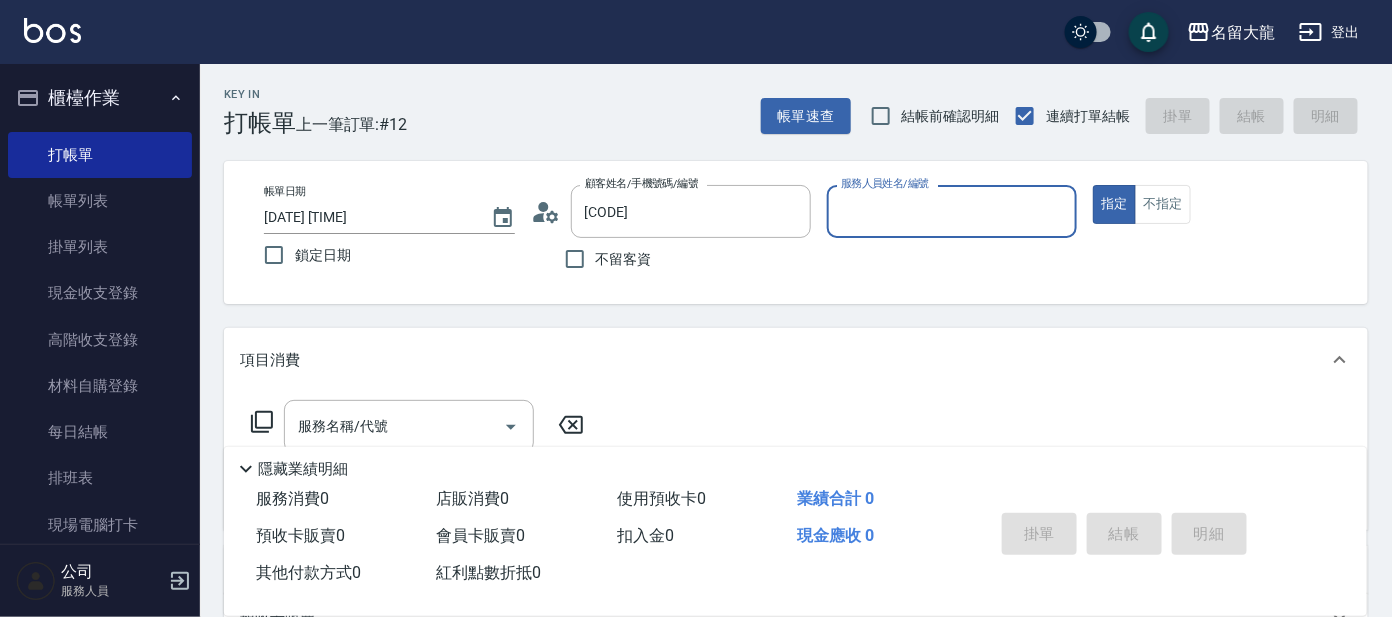 type on "[NAME]/[PHONE]/[CODE]" 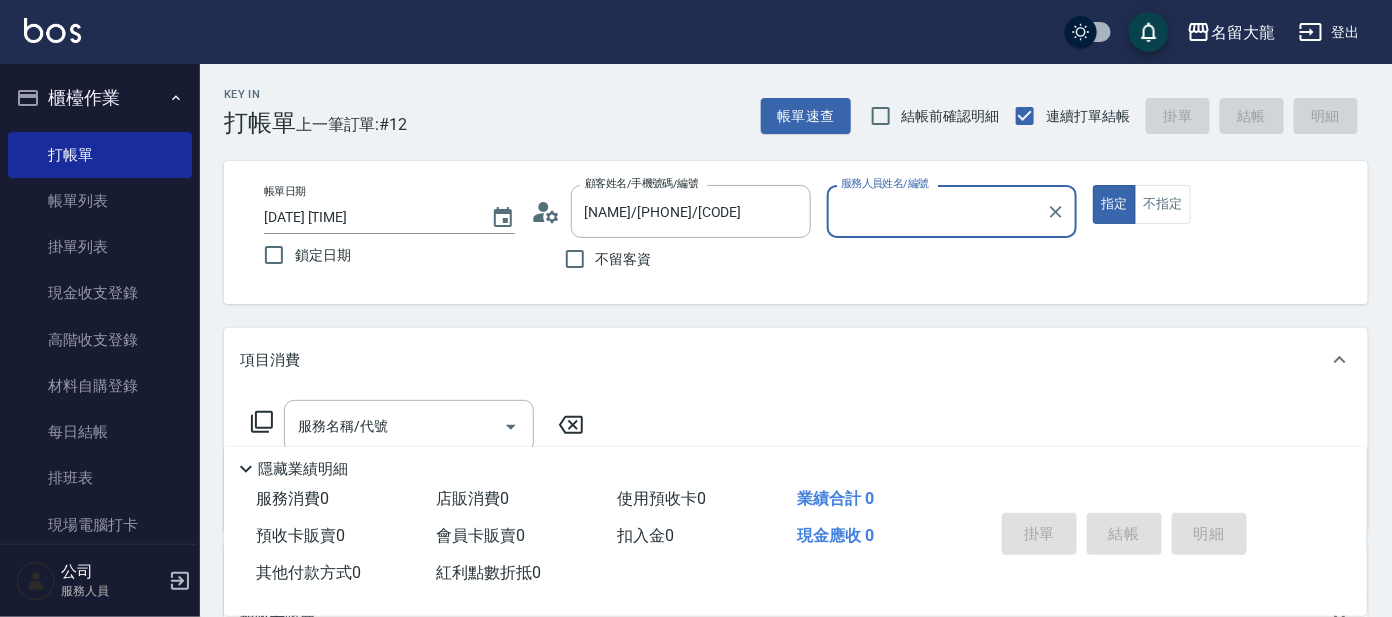 type on "[NAME]-2" 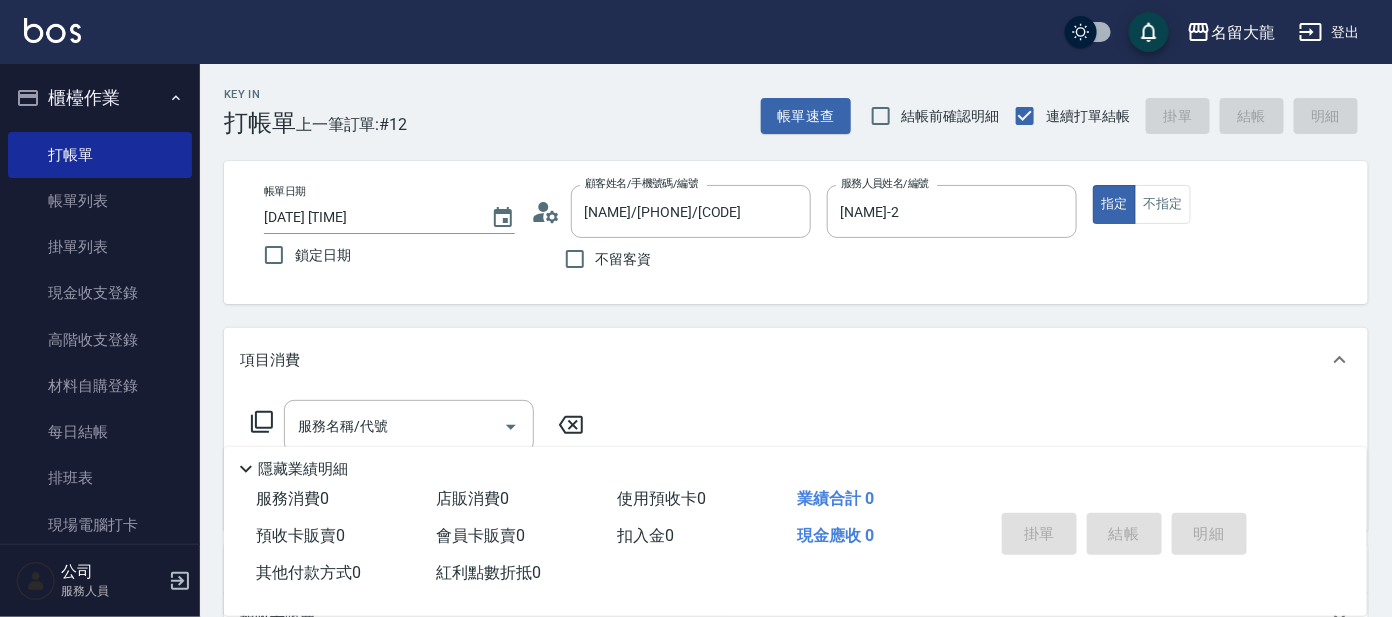 click 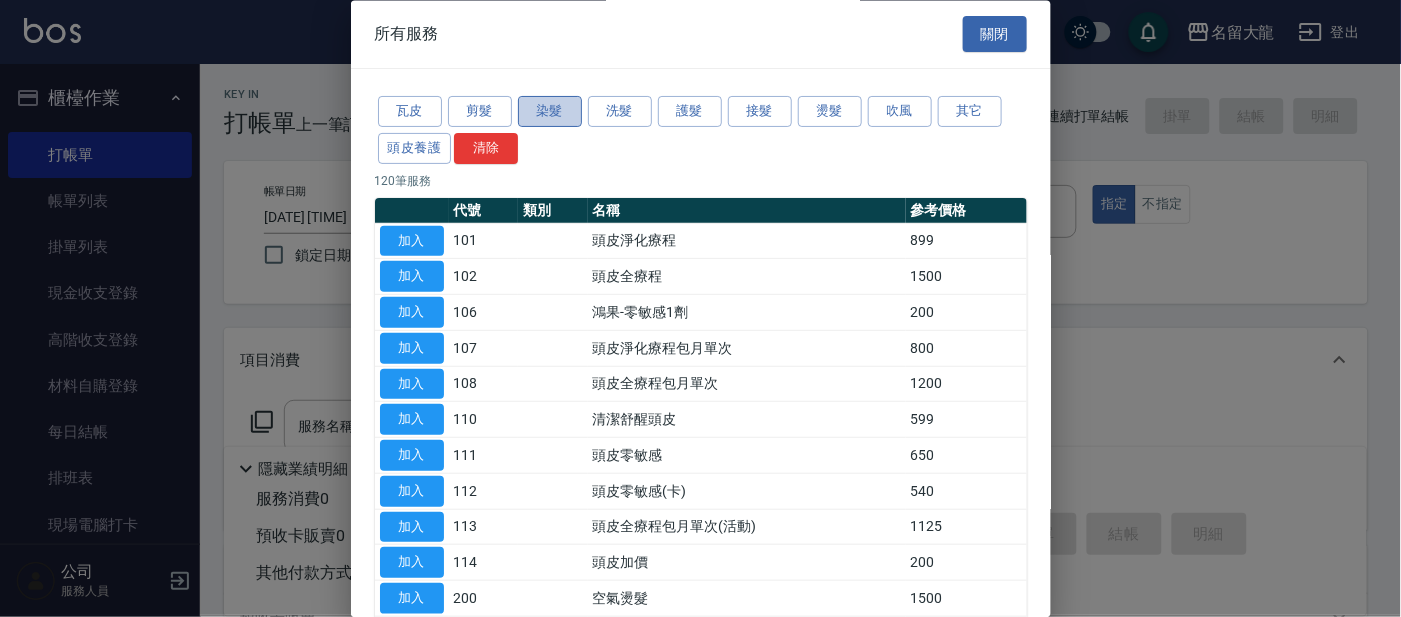 click on "染髮" at bounding box center (550, 112) 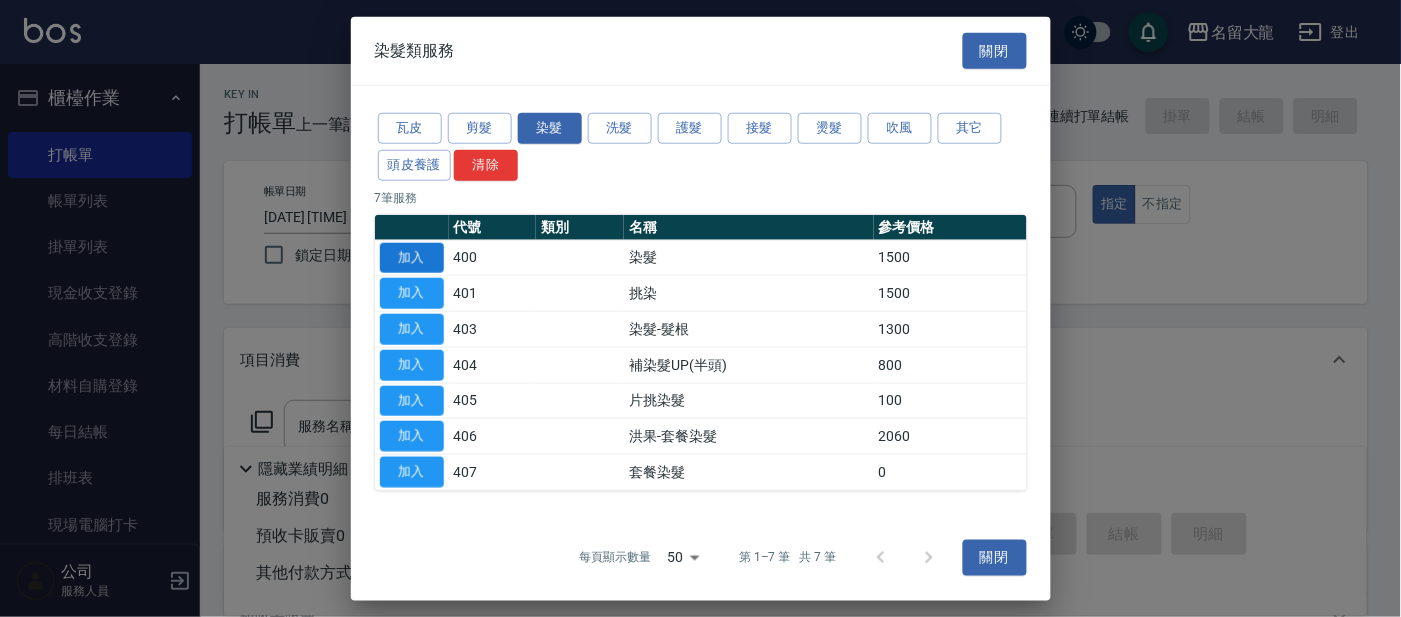 click on "加入" at bounding box center [412, 257] 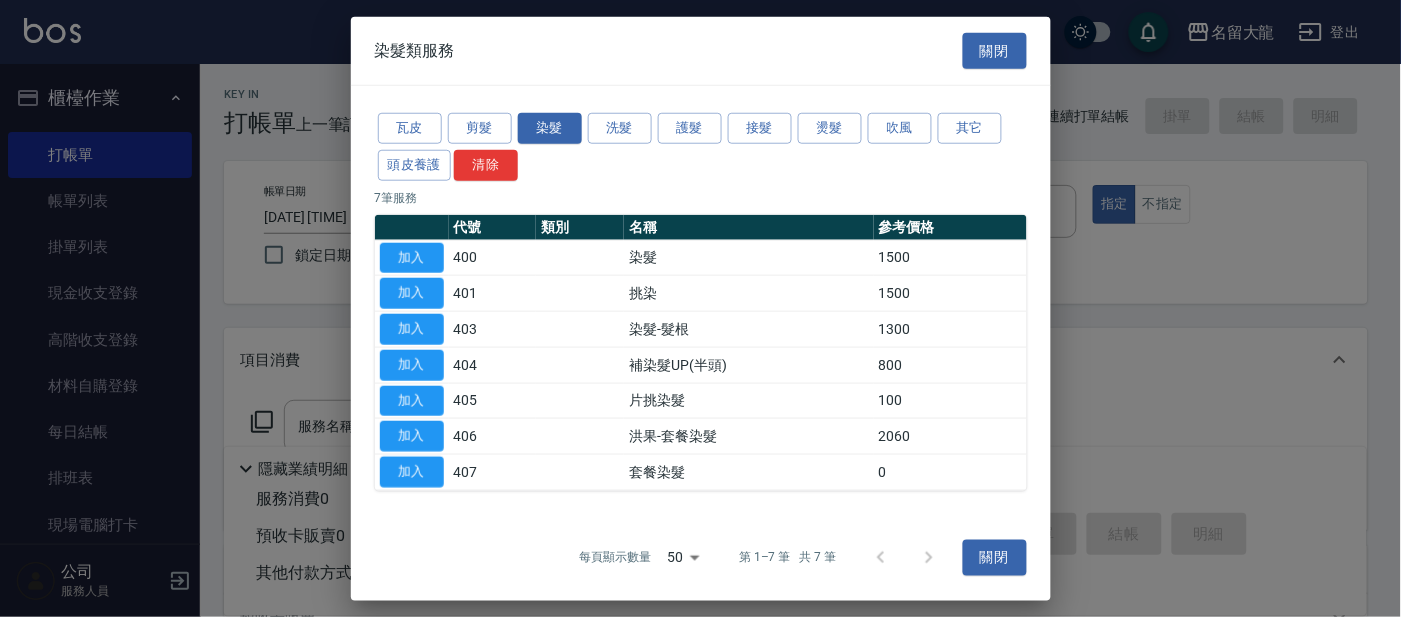 type on "染髮(400)" 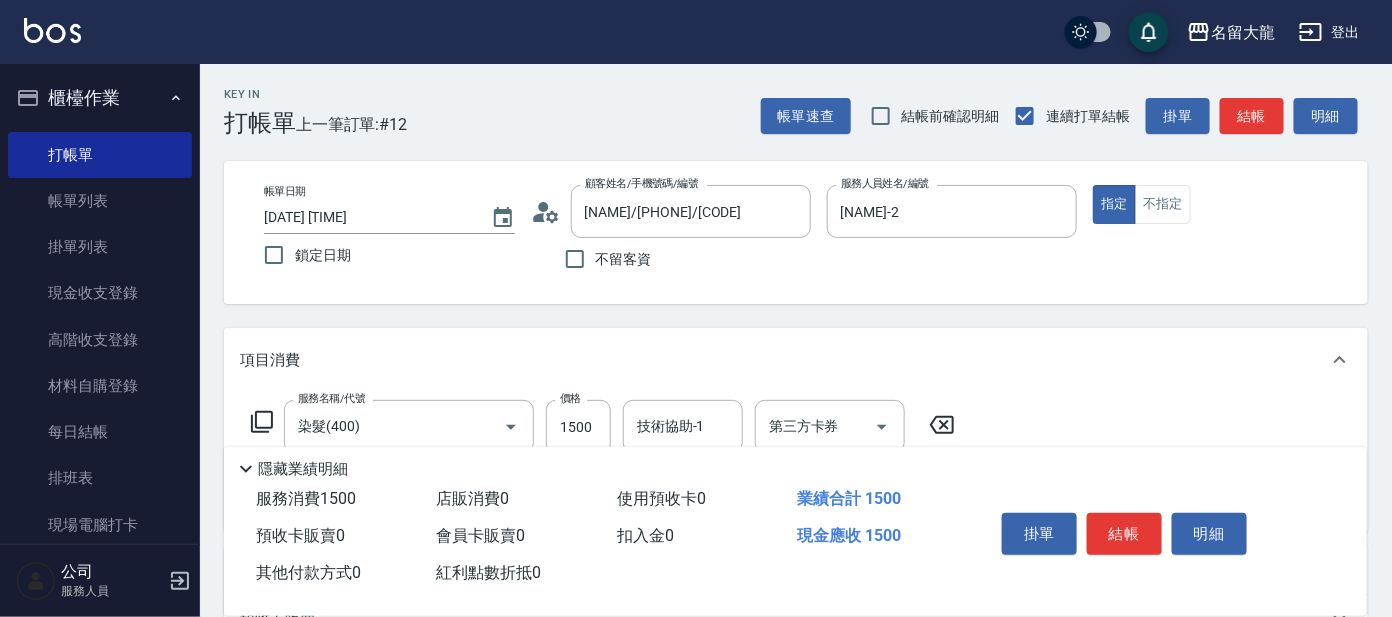 click 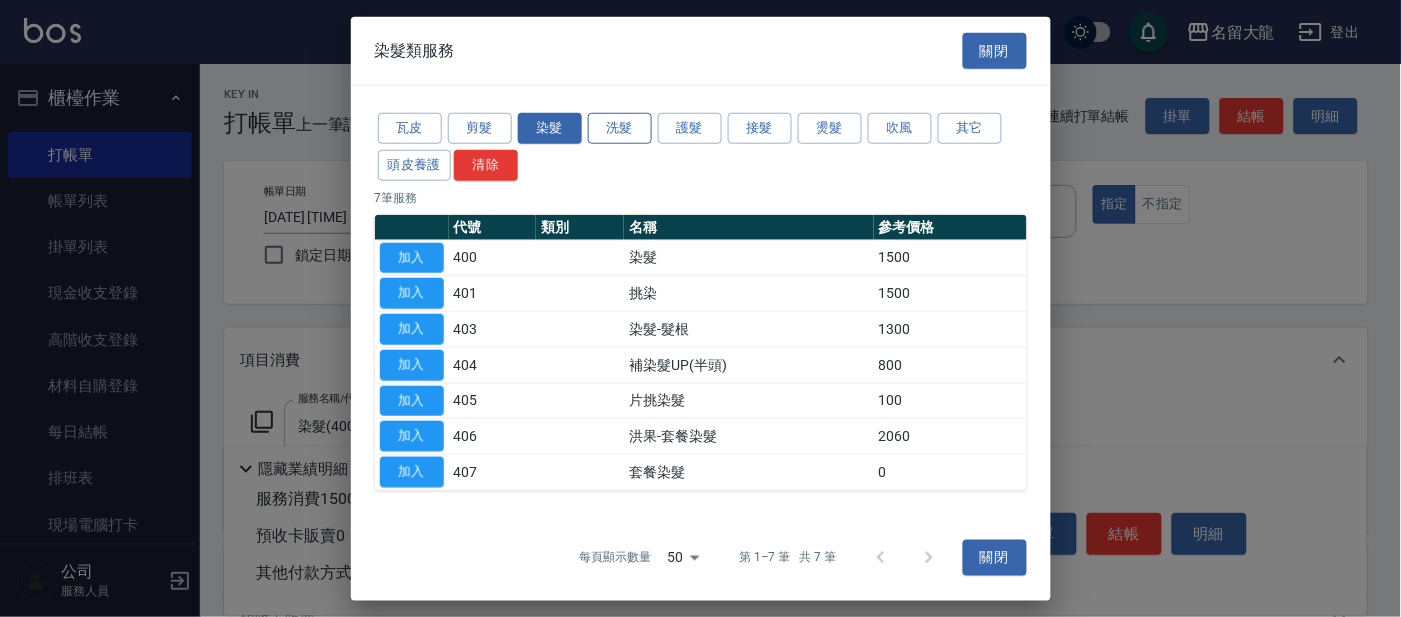 click on "洗髮" at bounding box center (620, 128) 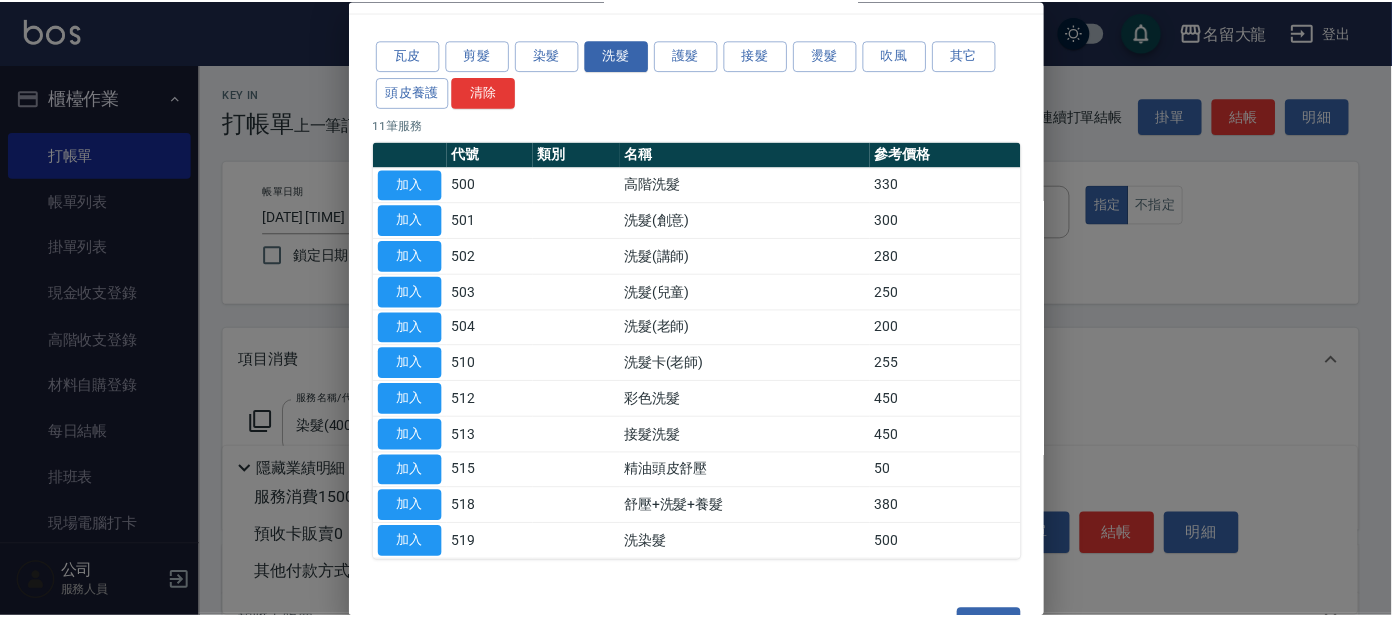 scroll, scrollTop: 109, scrollLeft: 0, axis: vertical 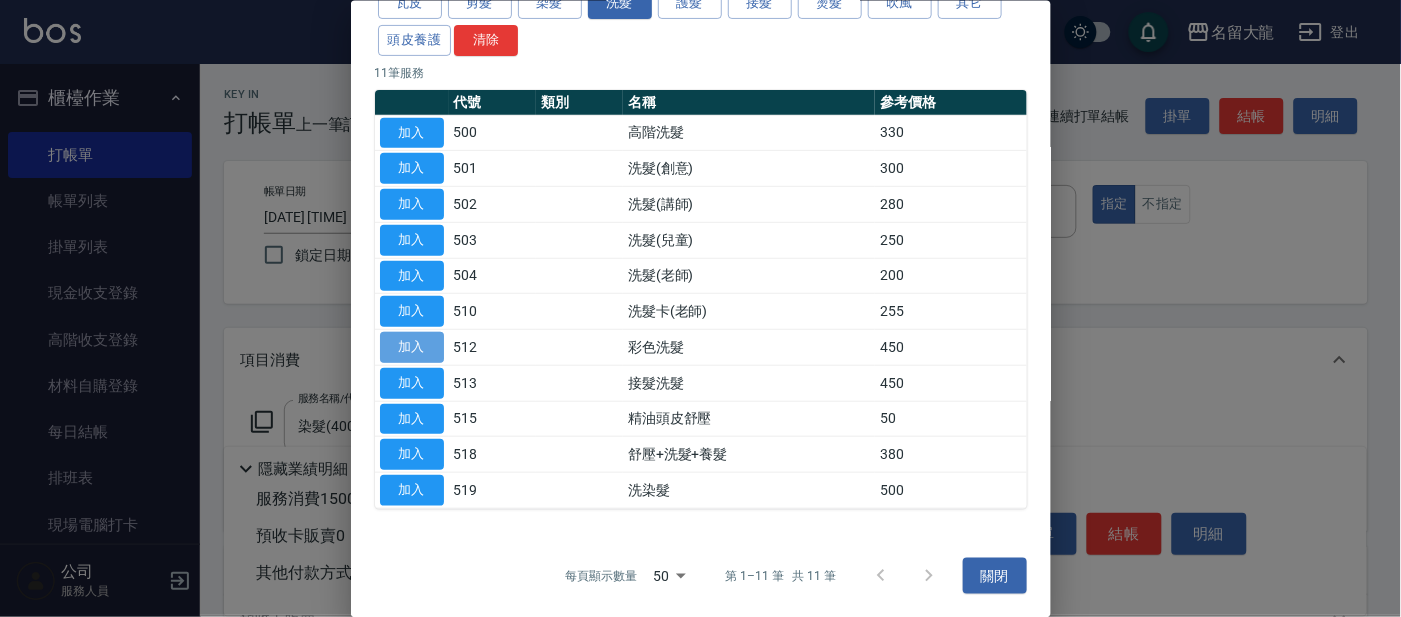 click on "加入" at bounding box center (412, 347) 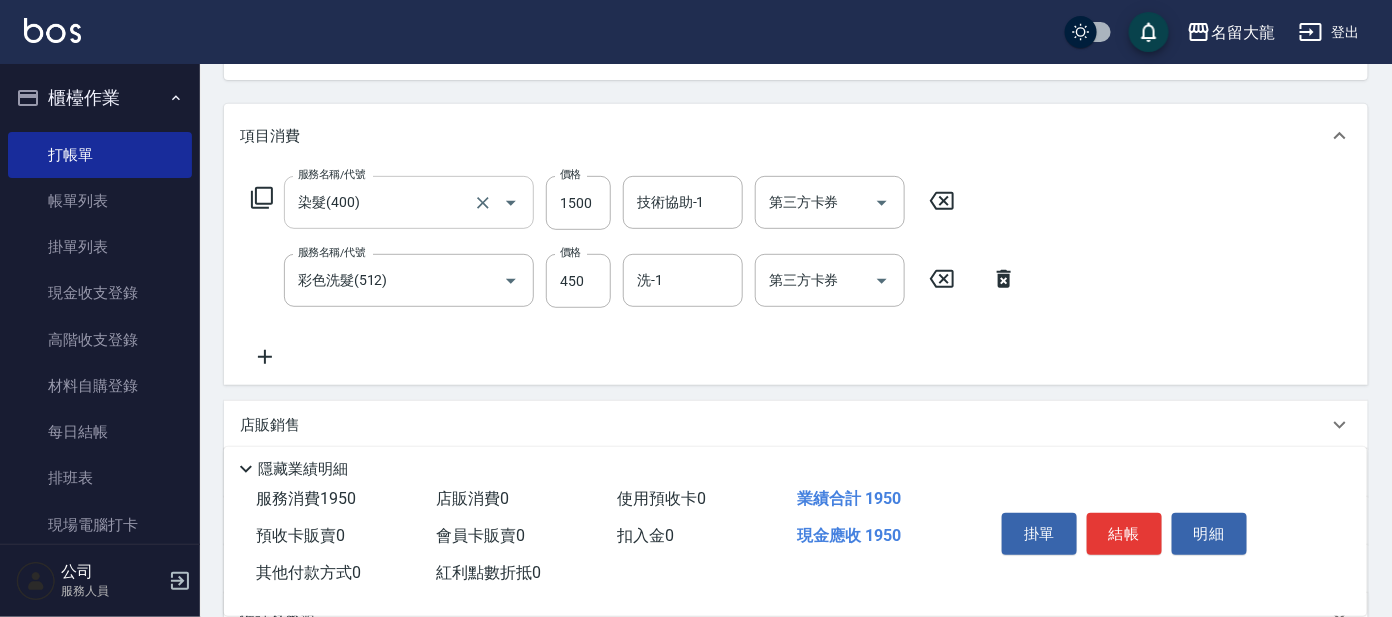 scroll, scrollTop: 249, scrollLeft: 0, axis: vertical 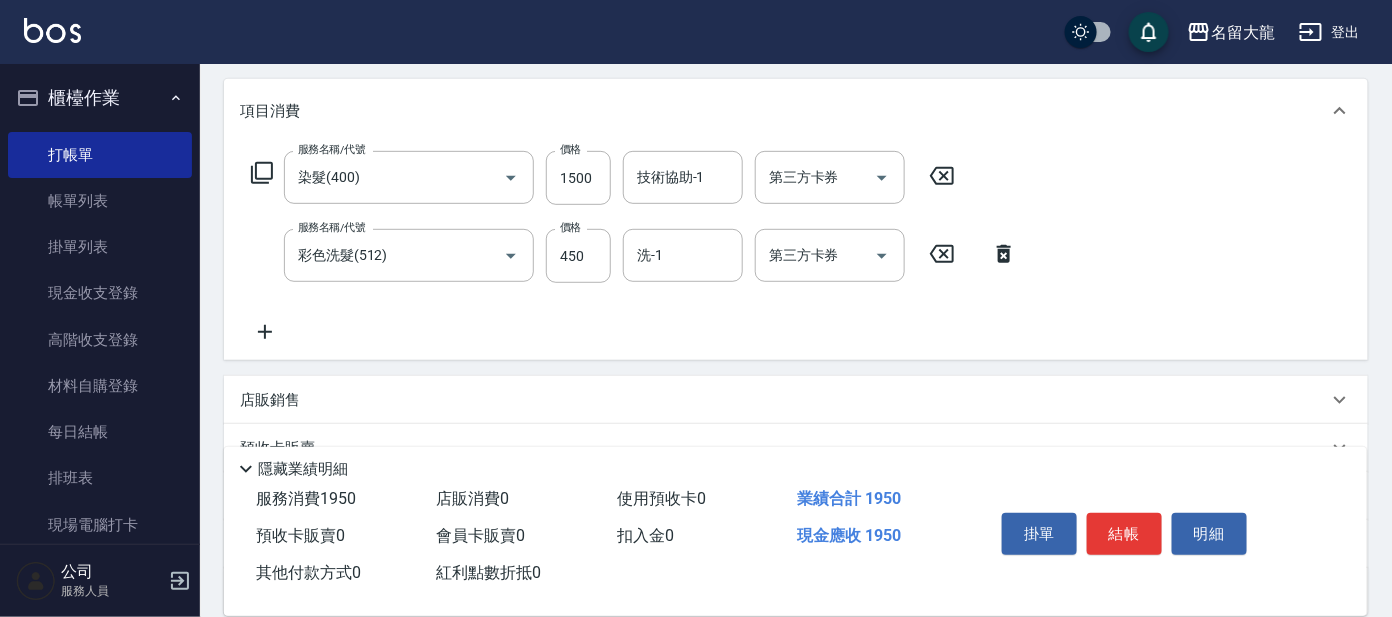 click 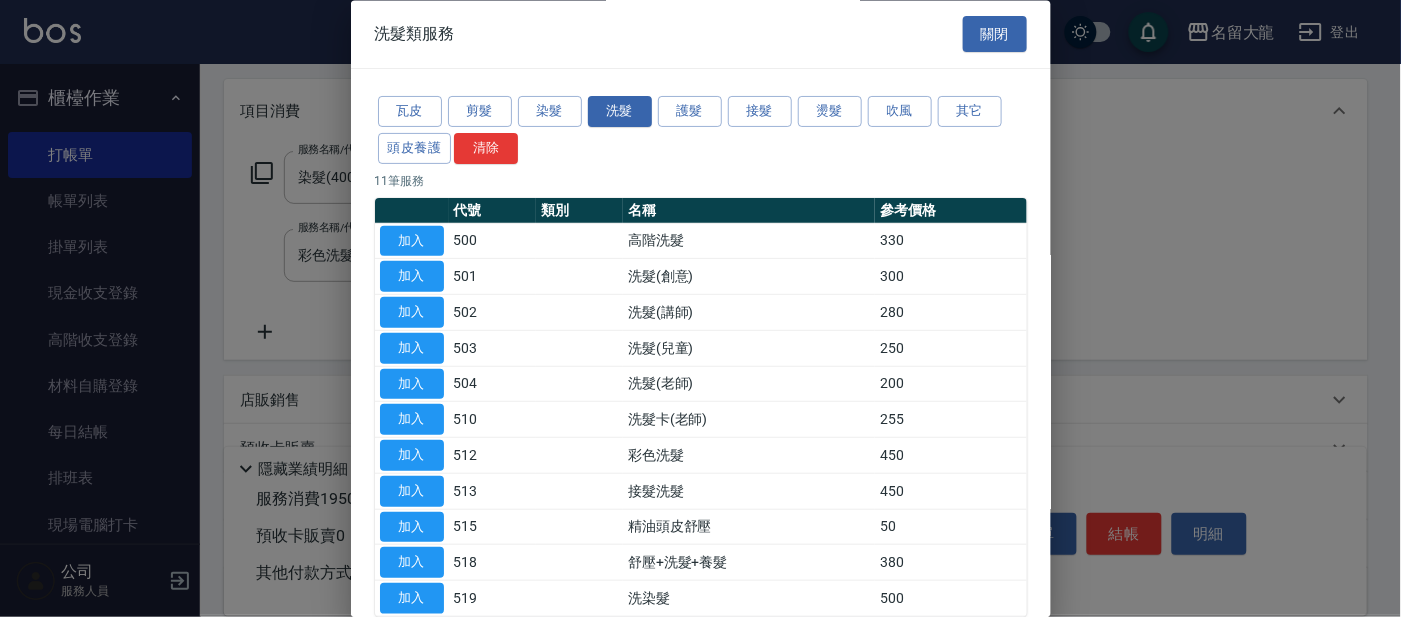click at bounding box center [700, 308] 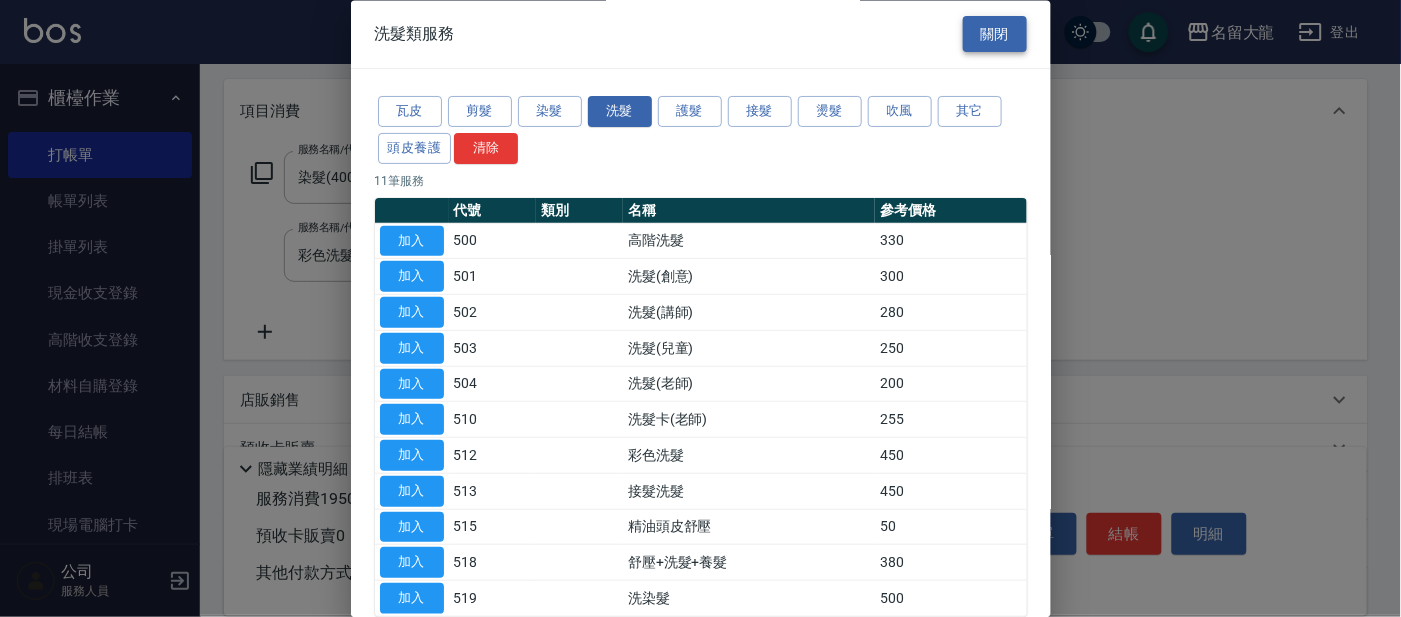 click on "關閉" at bounding box center [995, 34] 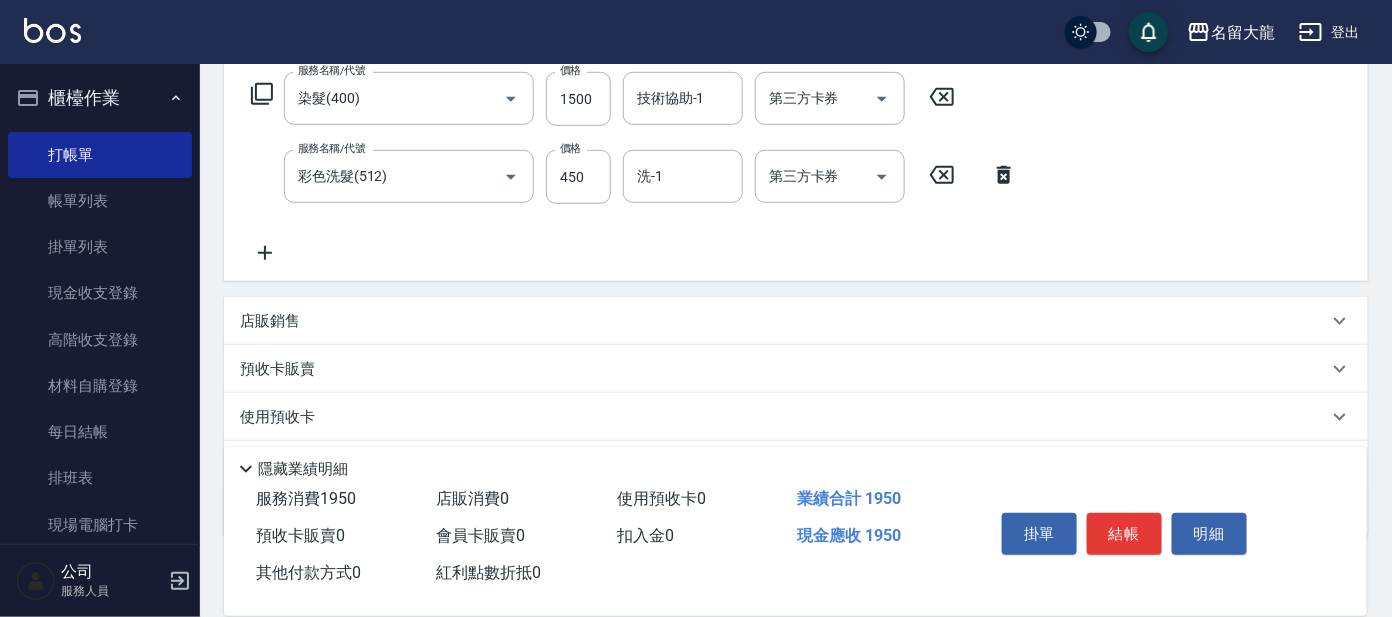 scroll, scrollTop: 249, scrollLeft: 0, axis: vertical 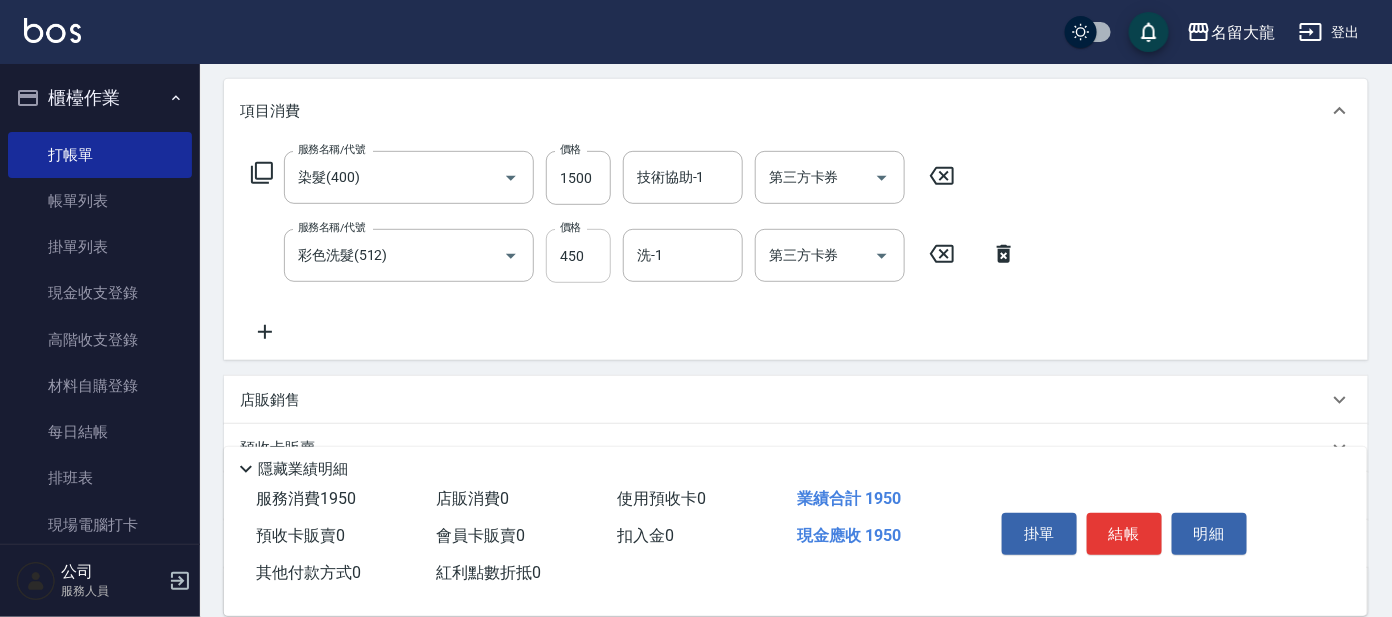 click on "450" at bounding box center (578, 256) 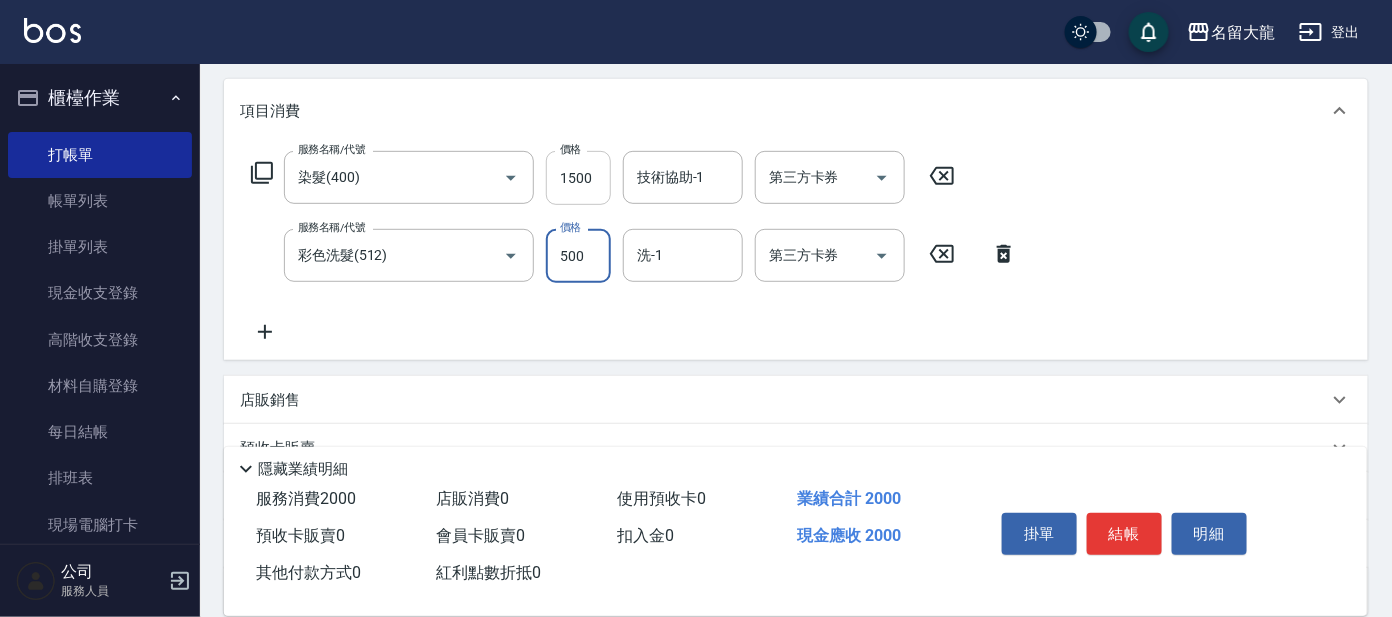 type on "500" 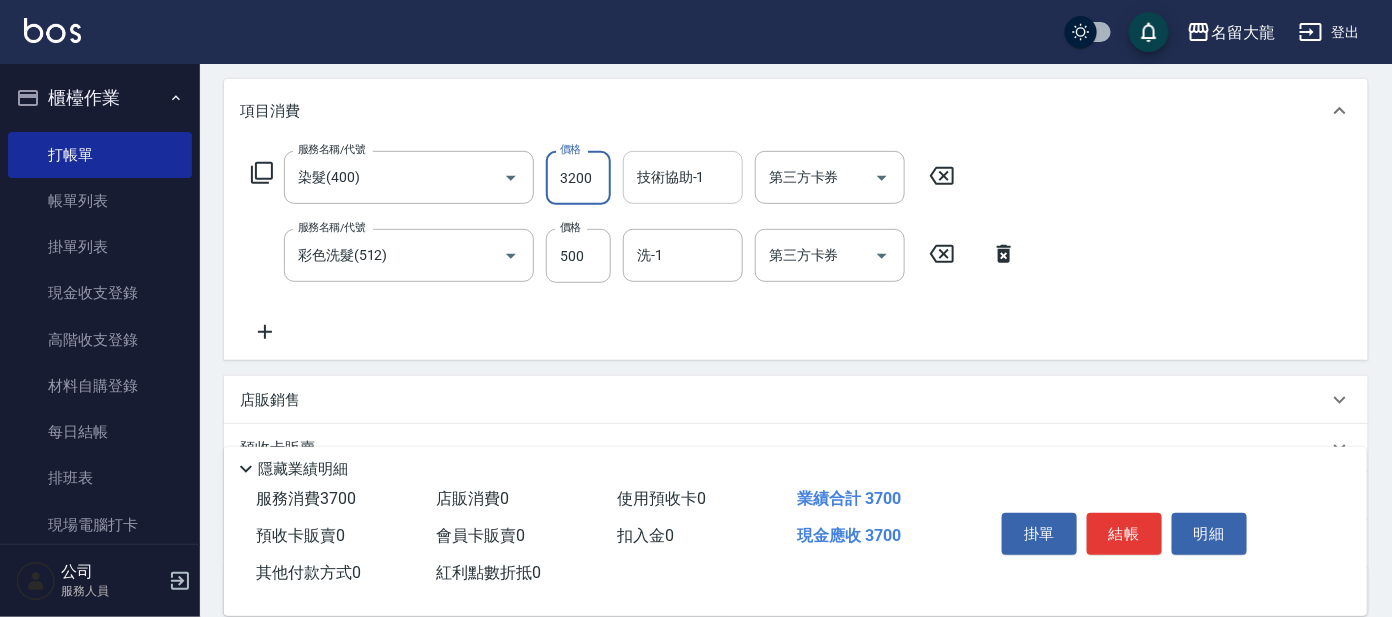 type on "3200" 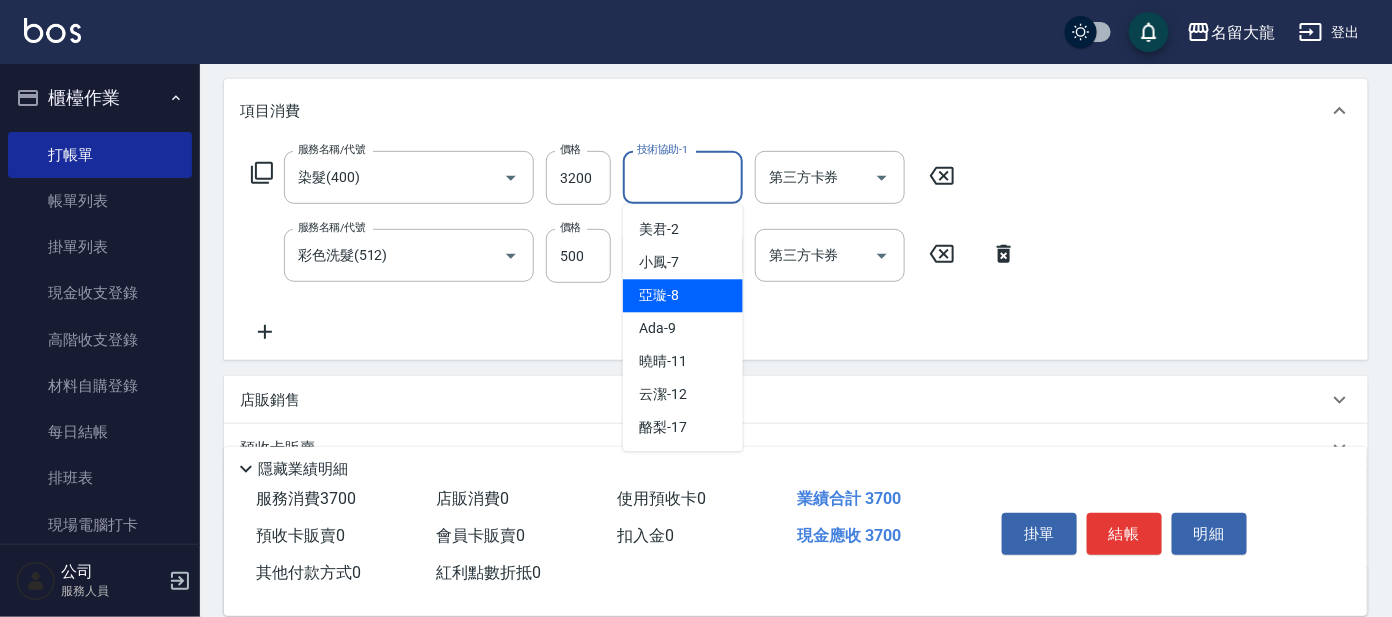 scroll, scrollTop: 99, scrollLeft: 0, axis: vertical 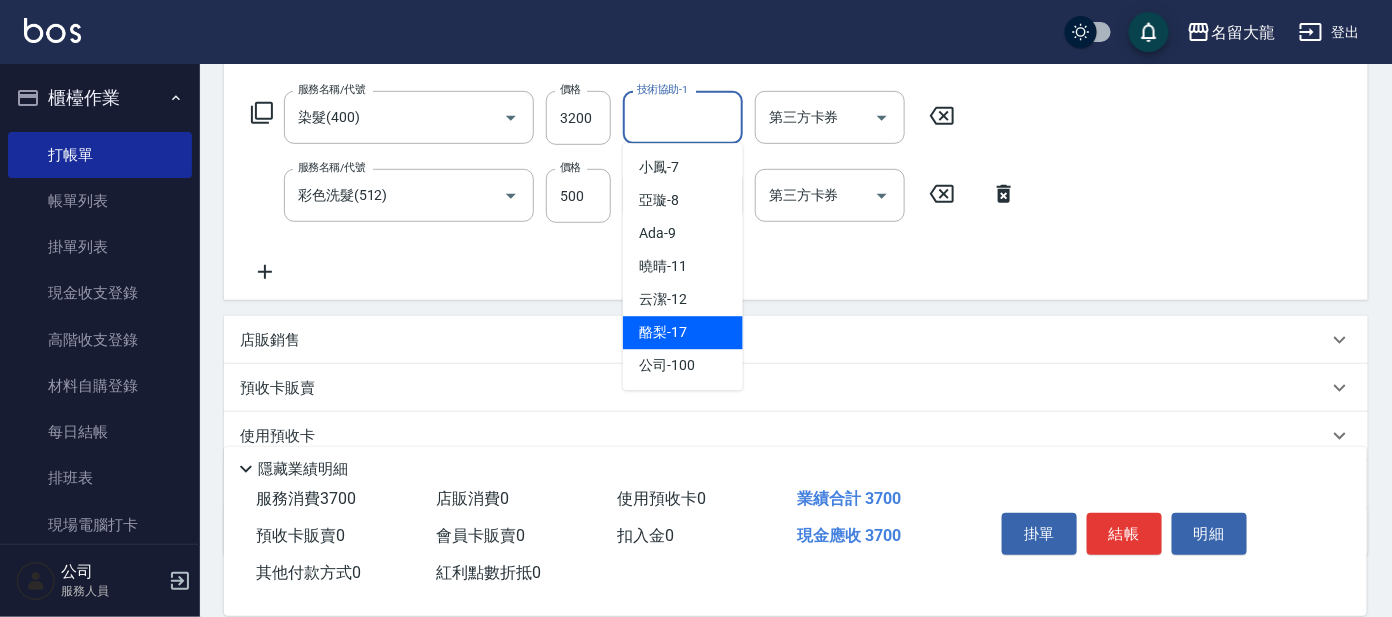 click on "酪梨 -17" at bounding box center (683, 332) 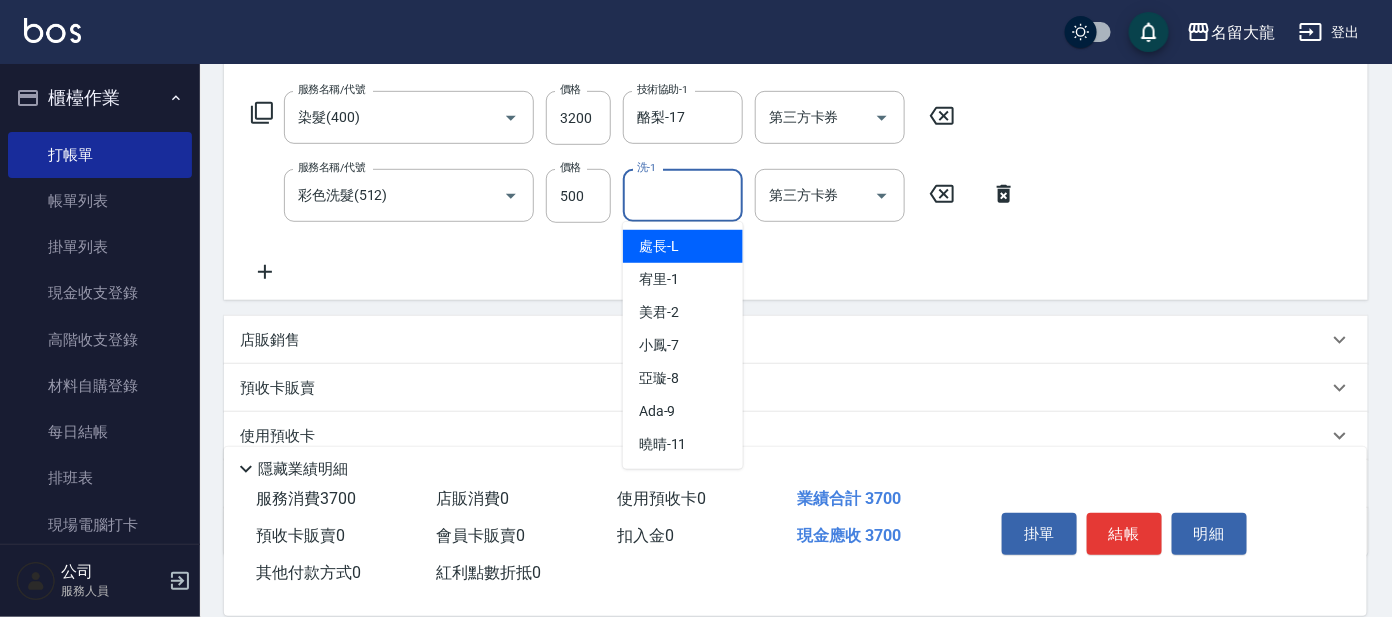 click on "洗-1" at bounding box center (683, 195) 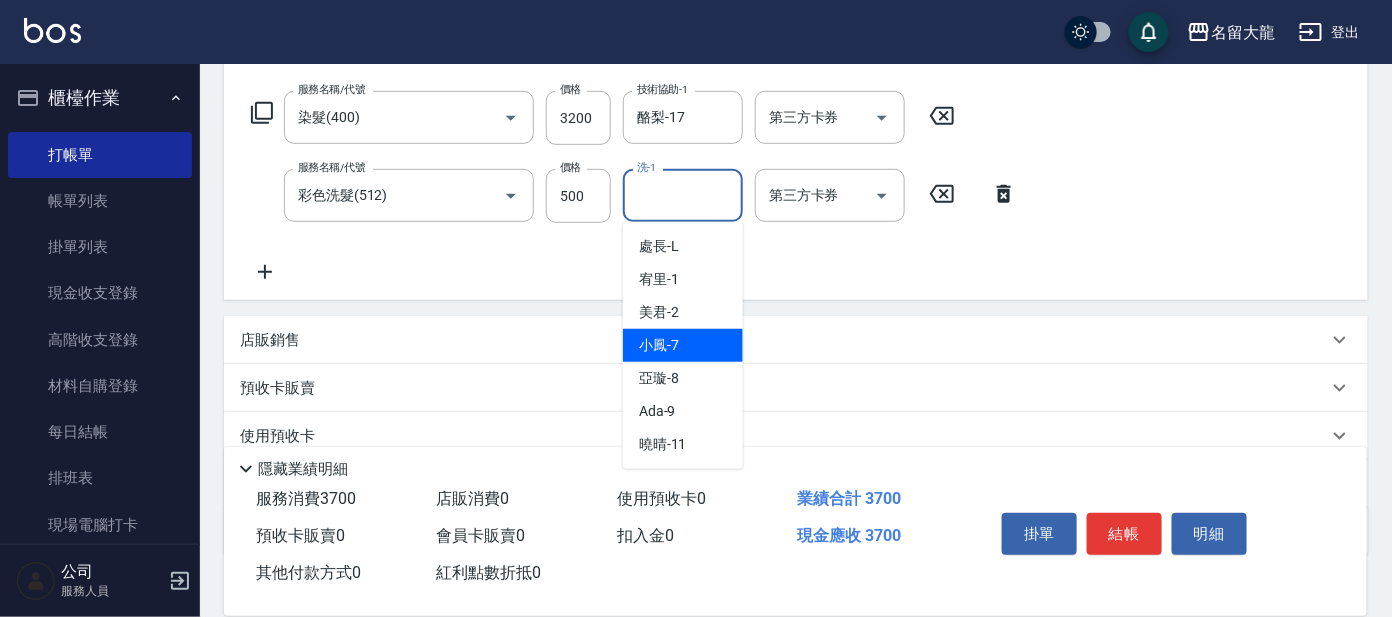 scroll, scrollTop: 99, scrollLeft: 0, axis: vertical 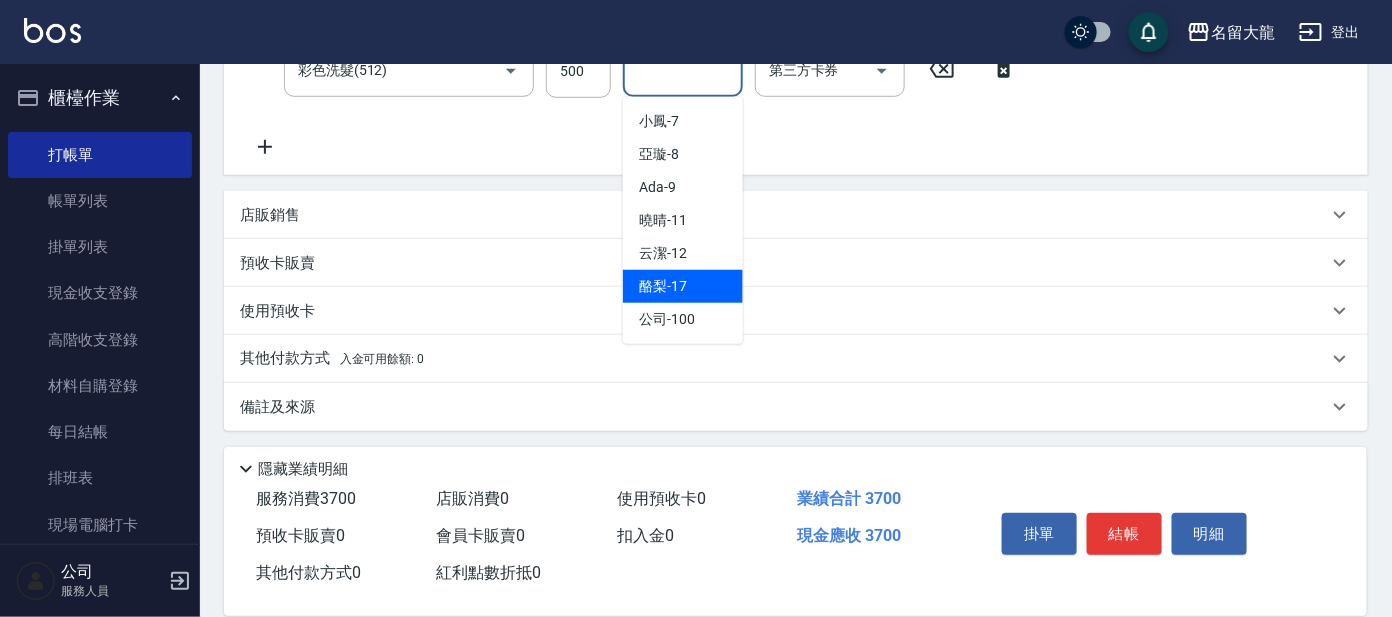 click on "酪梨 -17" at bounding box center (683, 286) 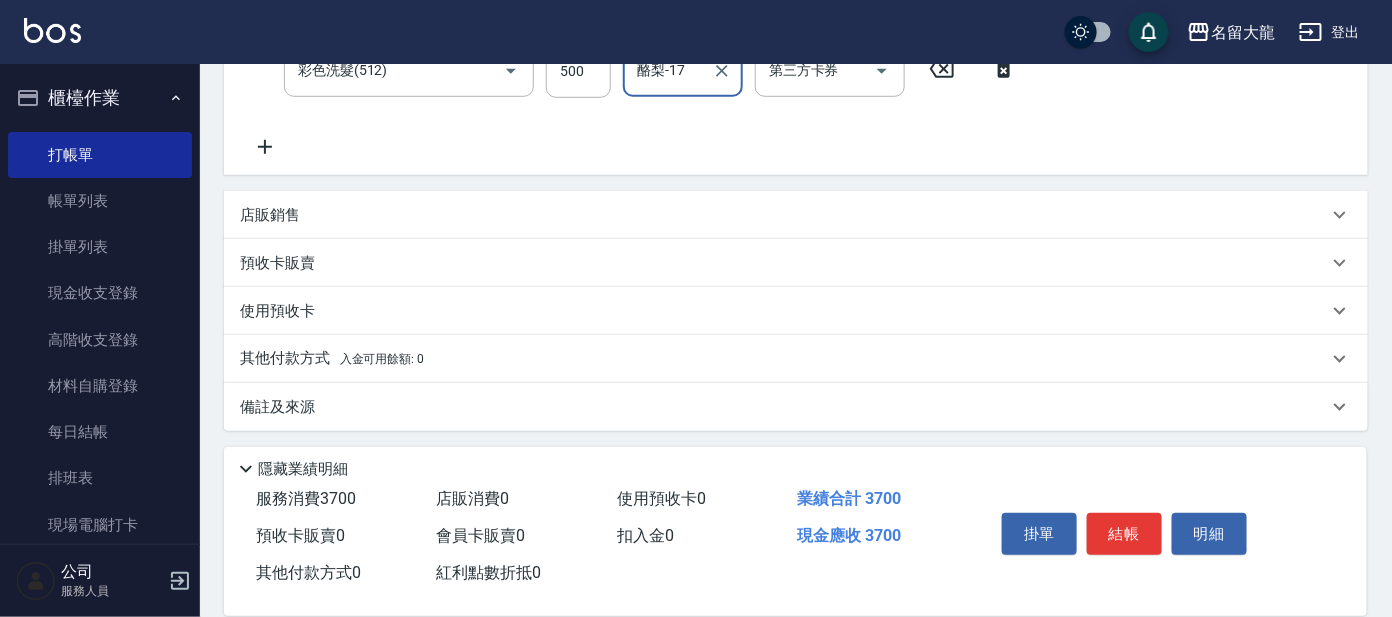 click on "店販銷售" at bounding box center (784, 215) 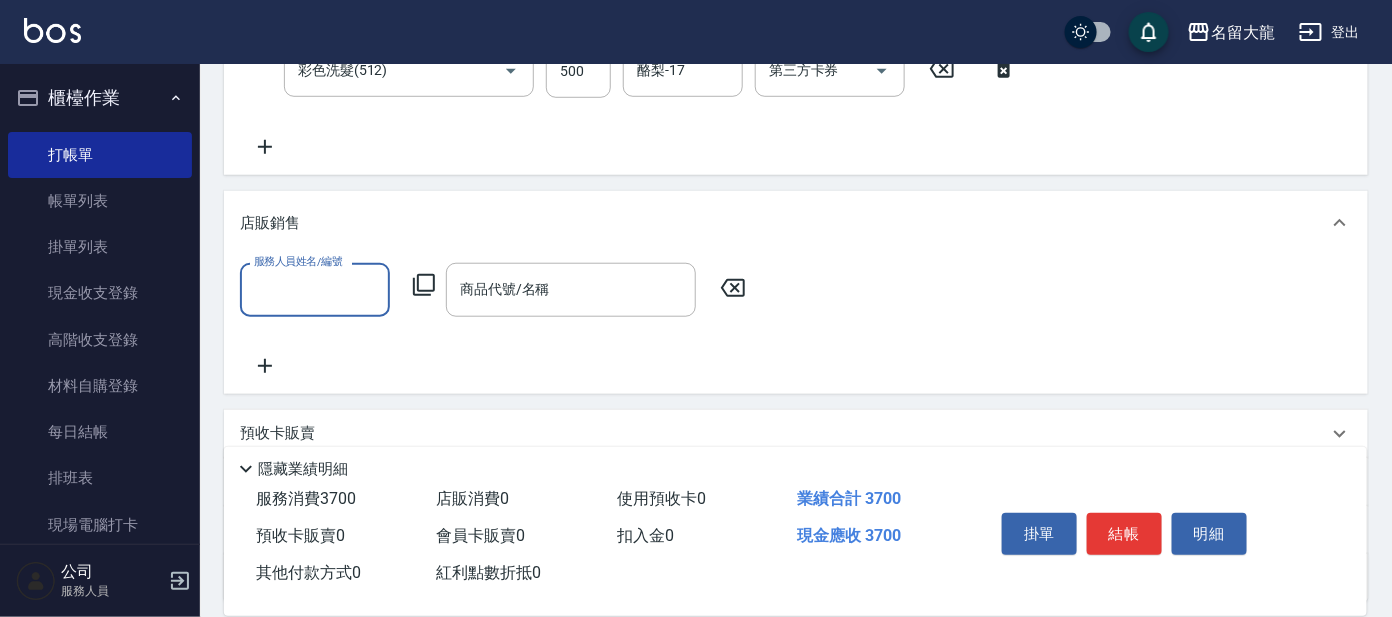 scroll, scrollTop: 0, scrollLeft: 0, axis: both 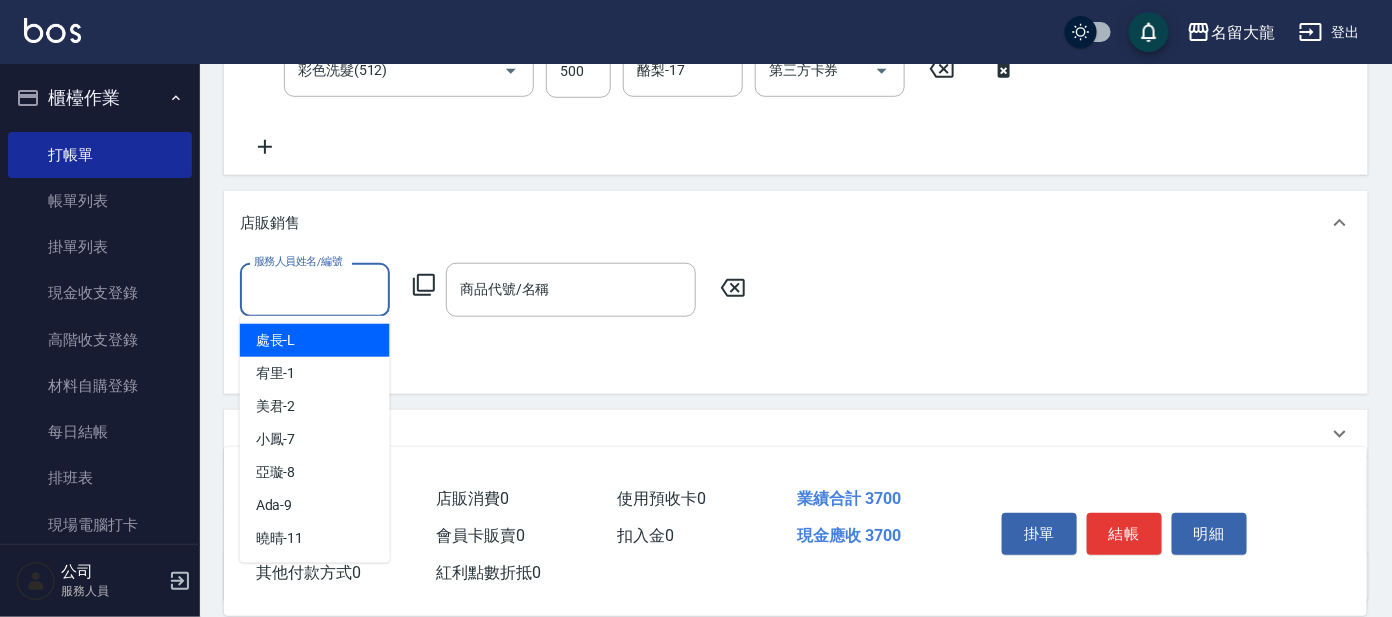 drag, startPoint x: 320, startPoint y: 283, endPoint x: 316, endPoint y: 294, distance: 11.7046995 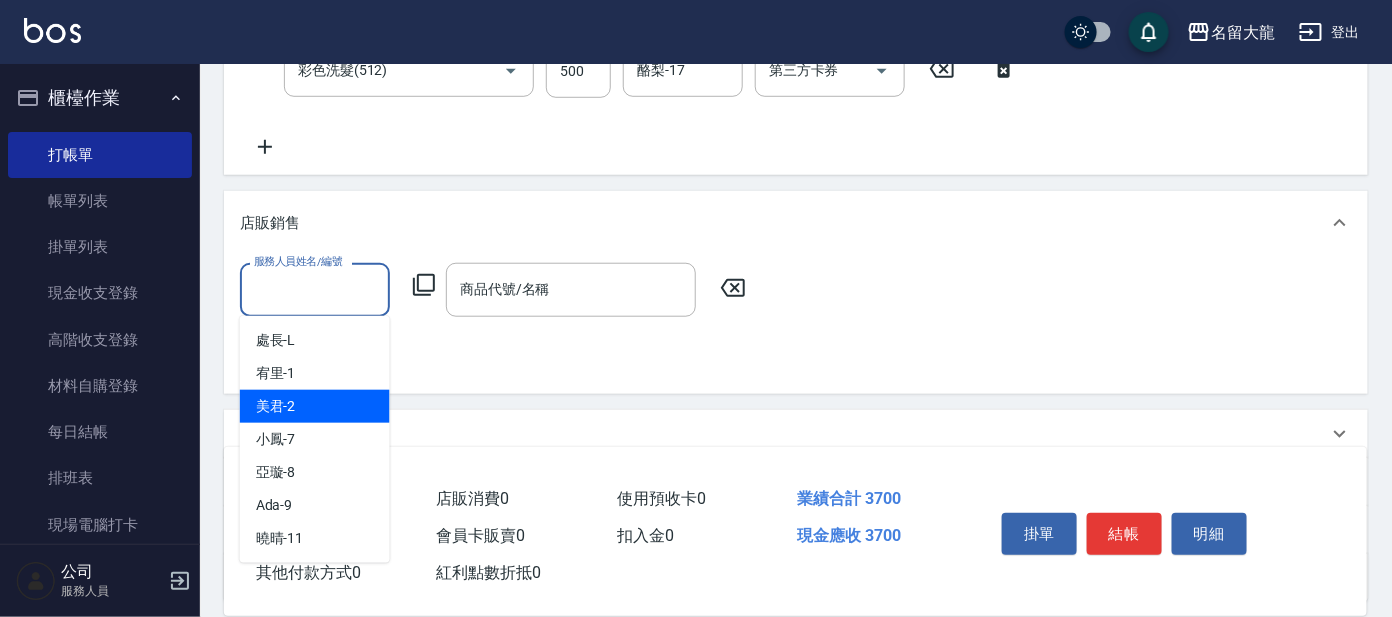 click on "[NAME]-2" at bounding box center (315, 406) 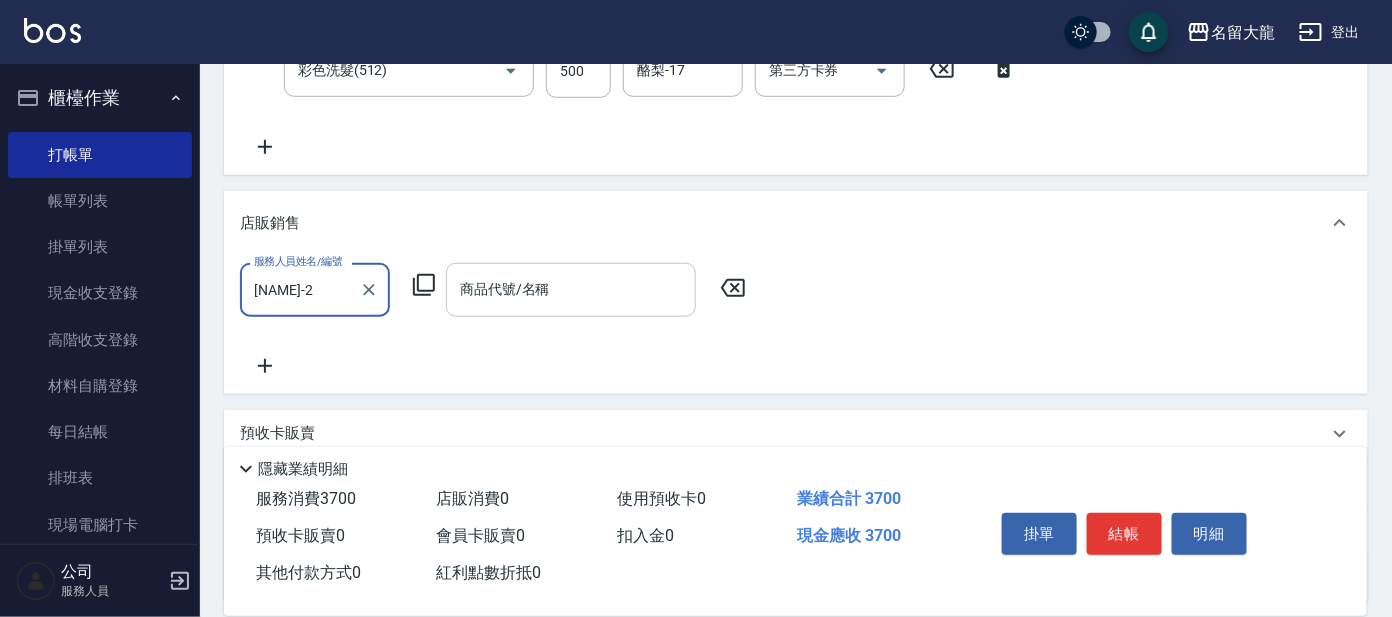 click on "商品代號/名稱" at bounding box center (571, 289) 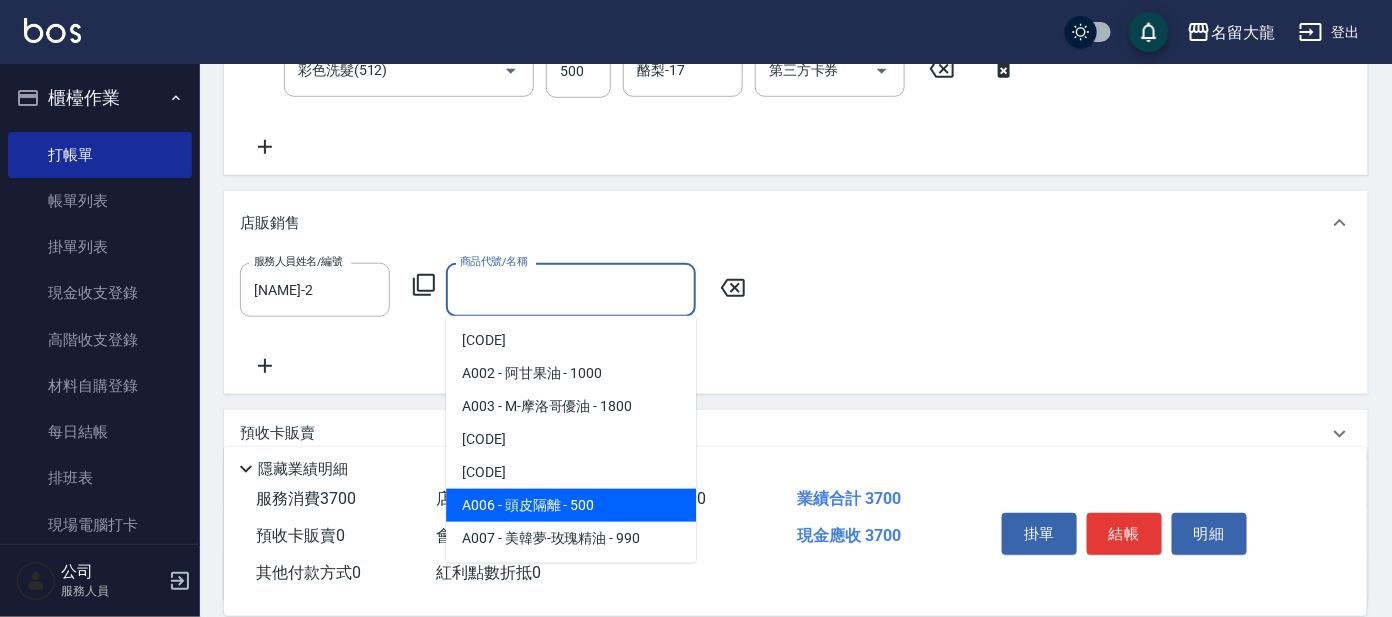 click on "A006 - 頭皮隔離 - 500" at bounding box center (571, 505) 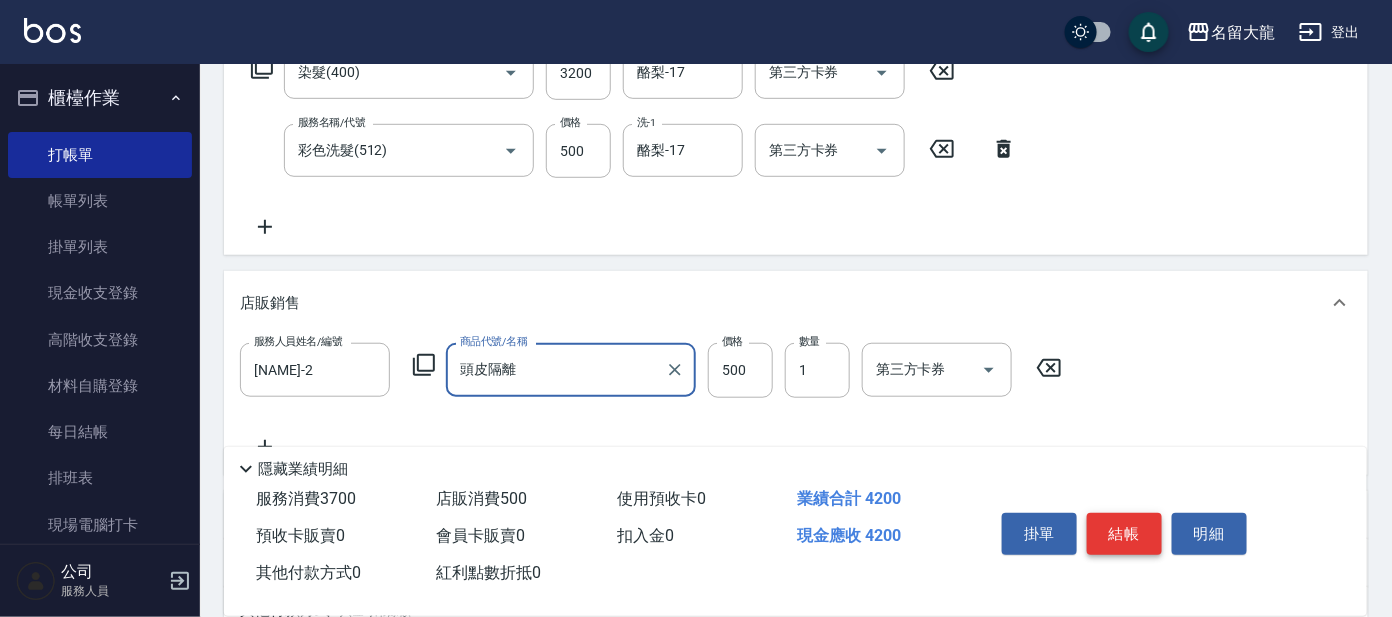 scroll, scrollTop: 309, scrollLeft: 0, axis: vertical 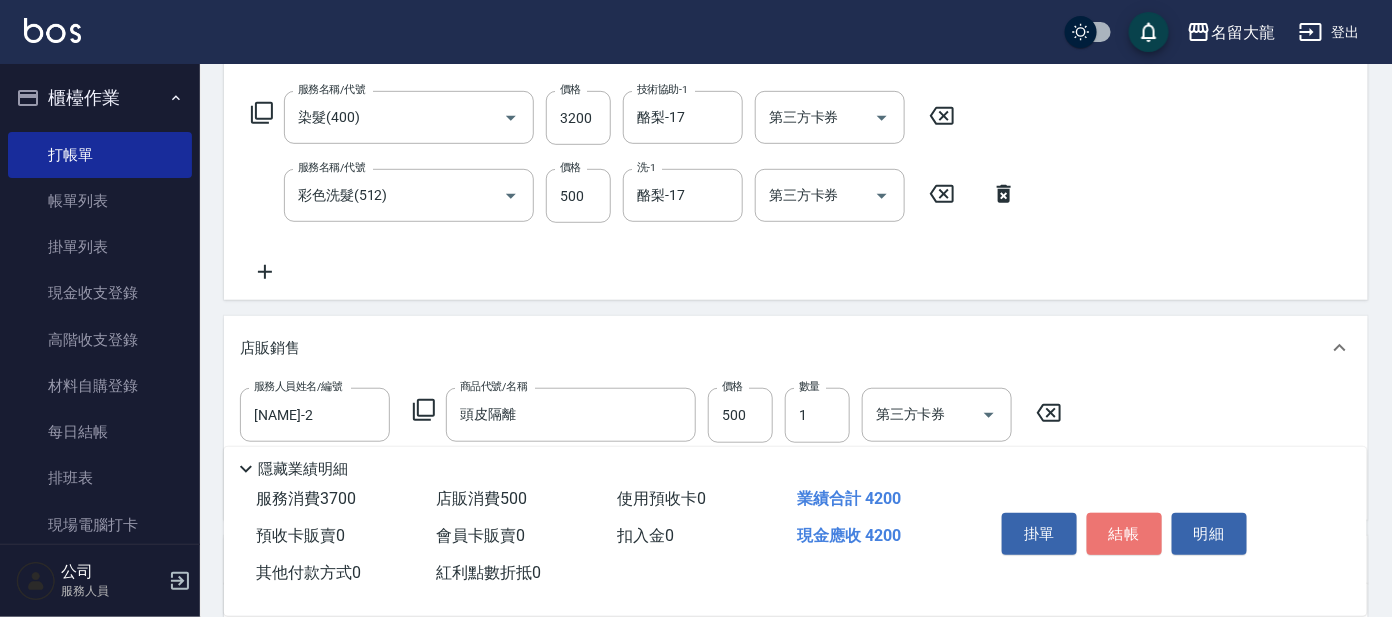 click on "結帳" at bounding box center (1124, 534) 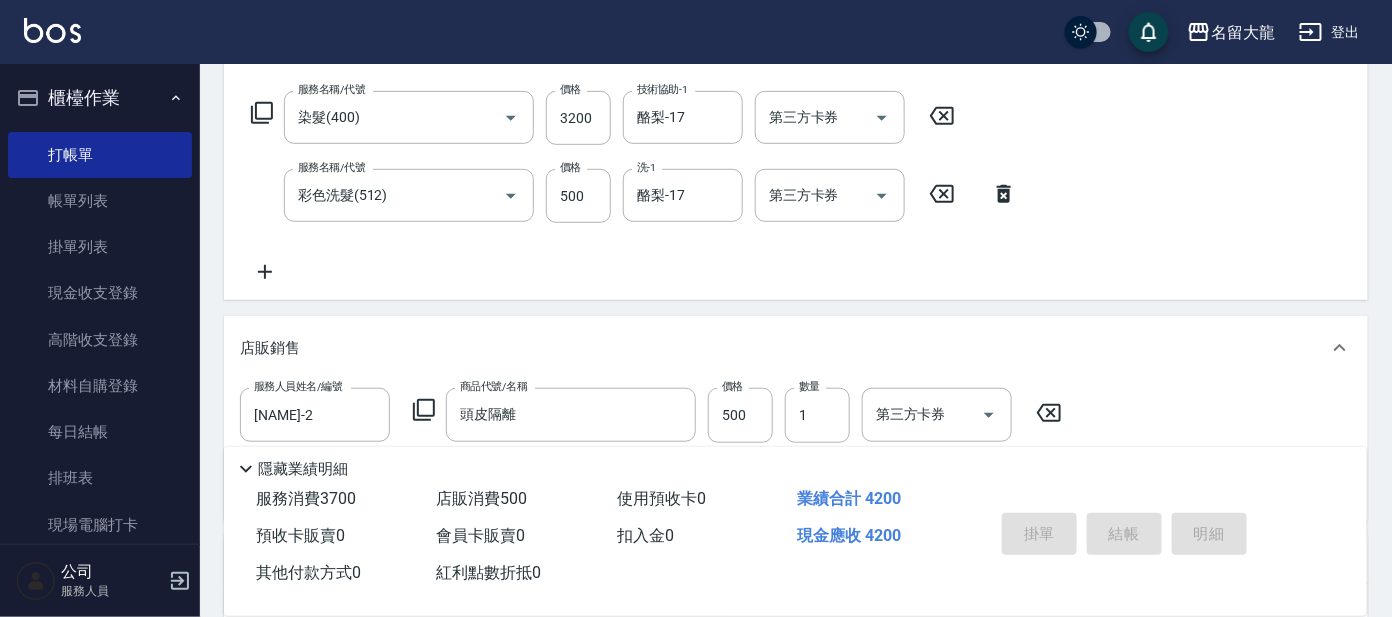 type on "[DATE] [TIME]" 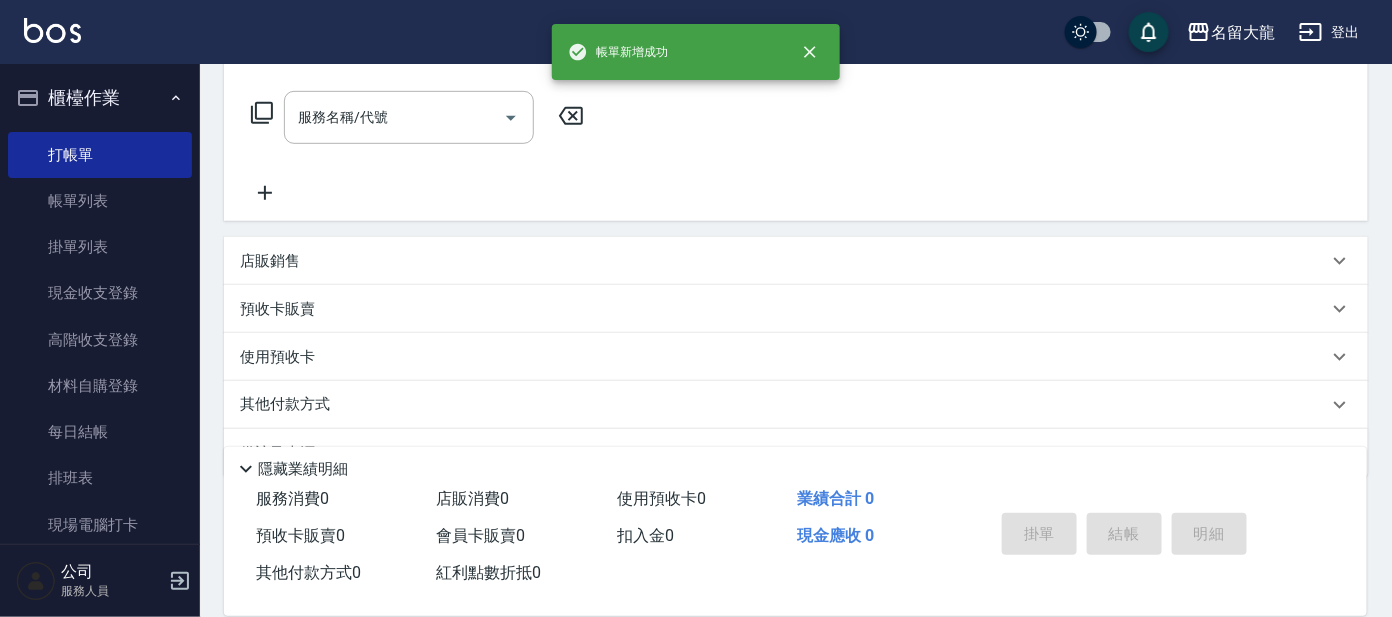 scroll, scrollTop: 0, scrollLeft: 0, axis: both 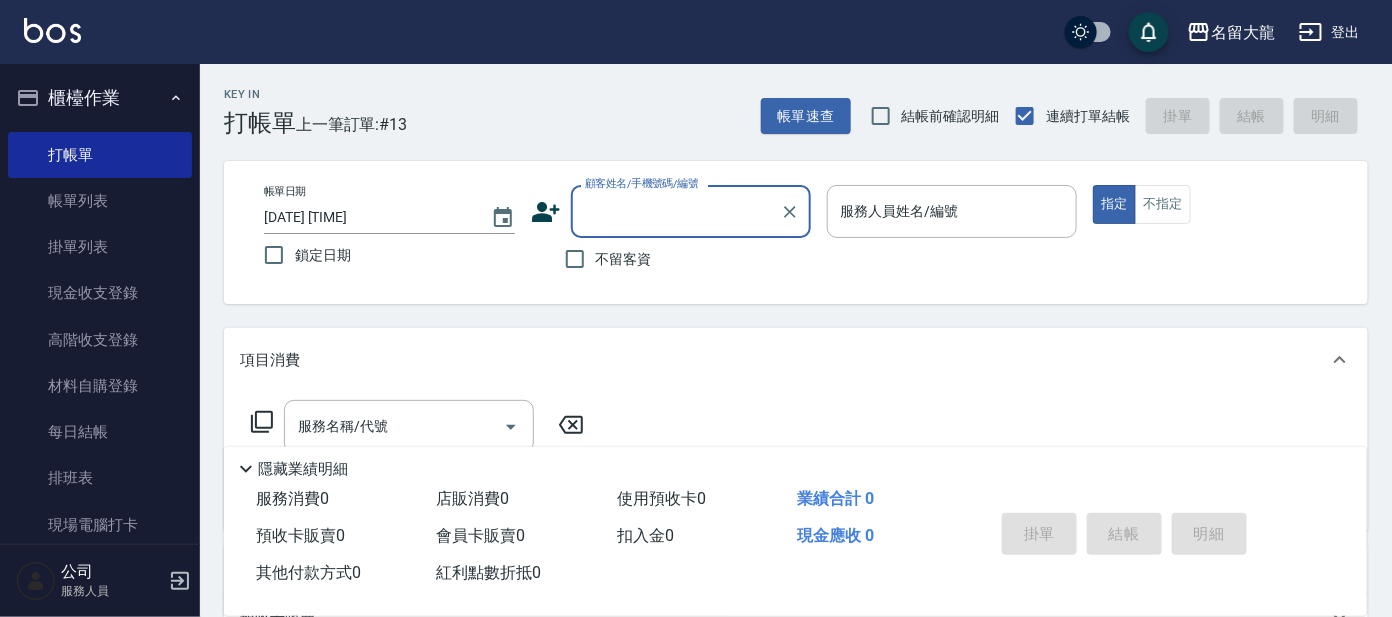 drag, startPoint x: 617, startPoint y: 200, endPoint x: 615, endPoint y: 211, distance: 11.18034 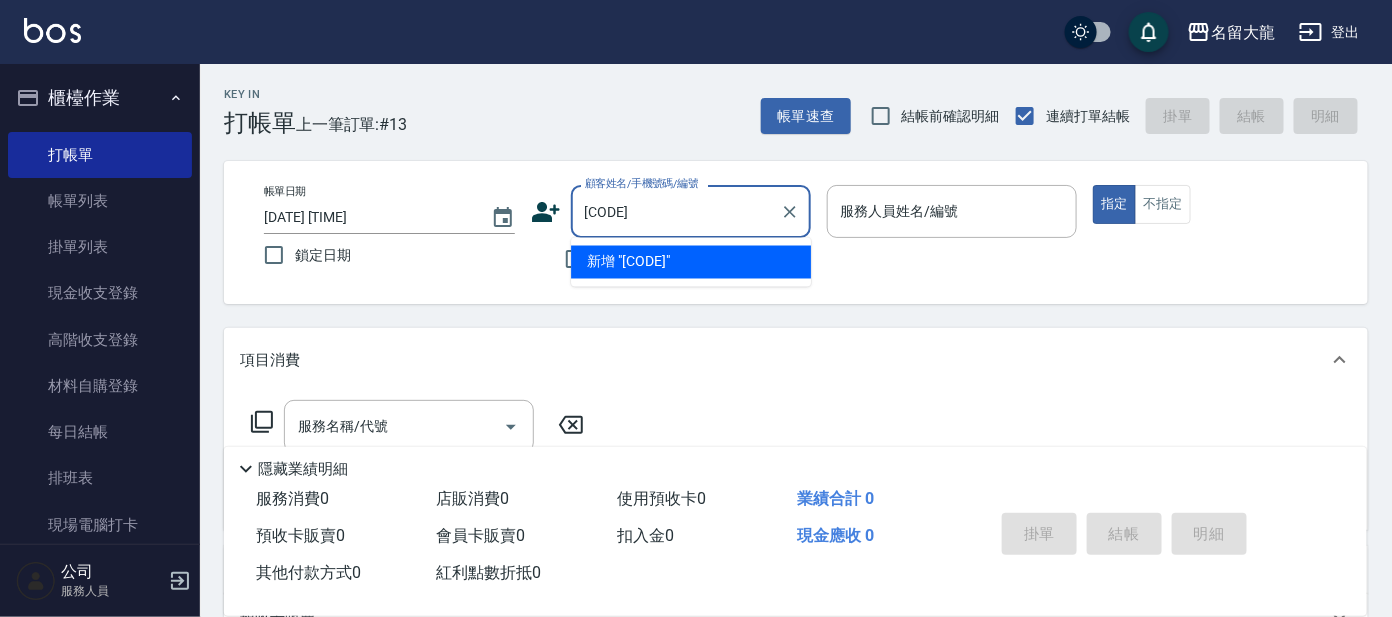 click on "[CODE]" at bounding box center [676, 211] 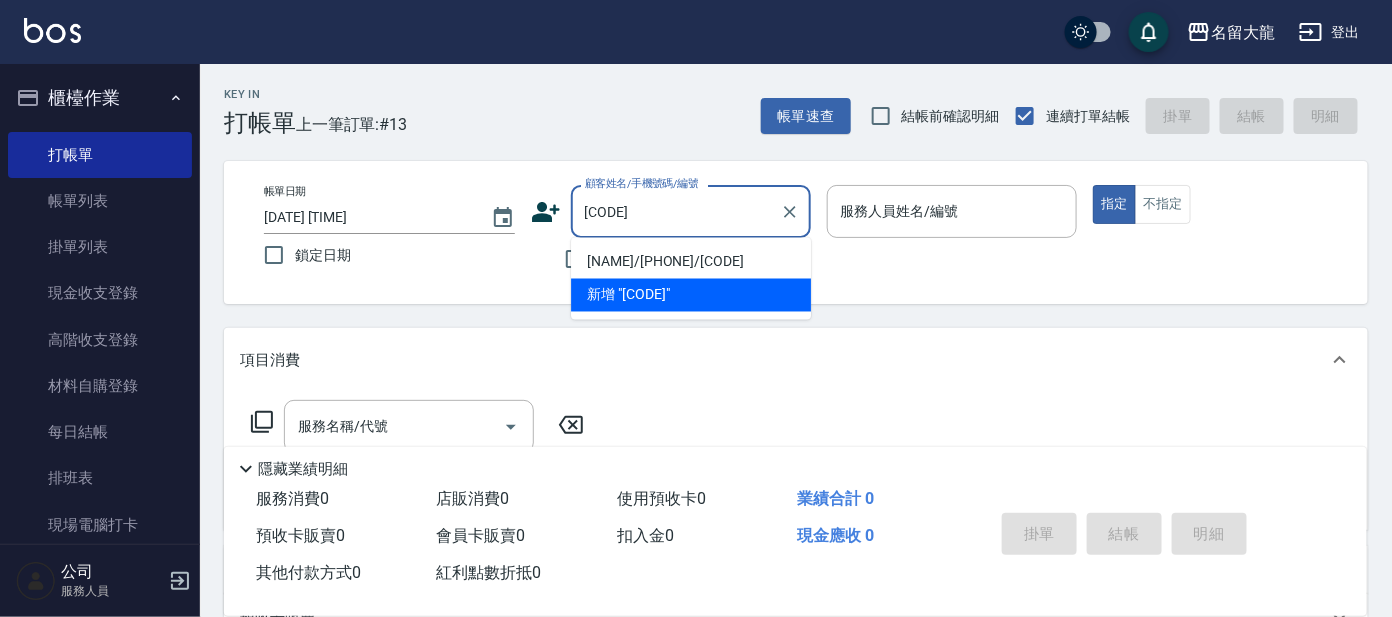 click on "[NAME]/[PHONE]/[CODE]" at bounding box center (691, 262) 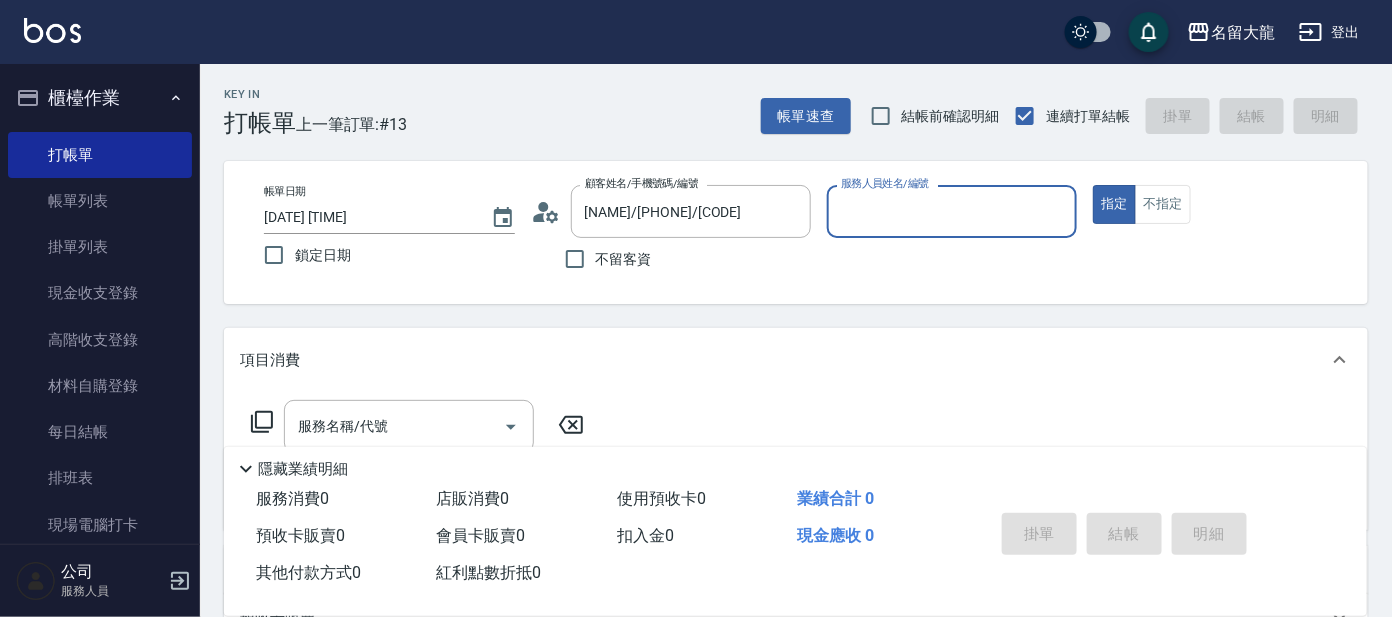 type on "[NAME]-2" 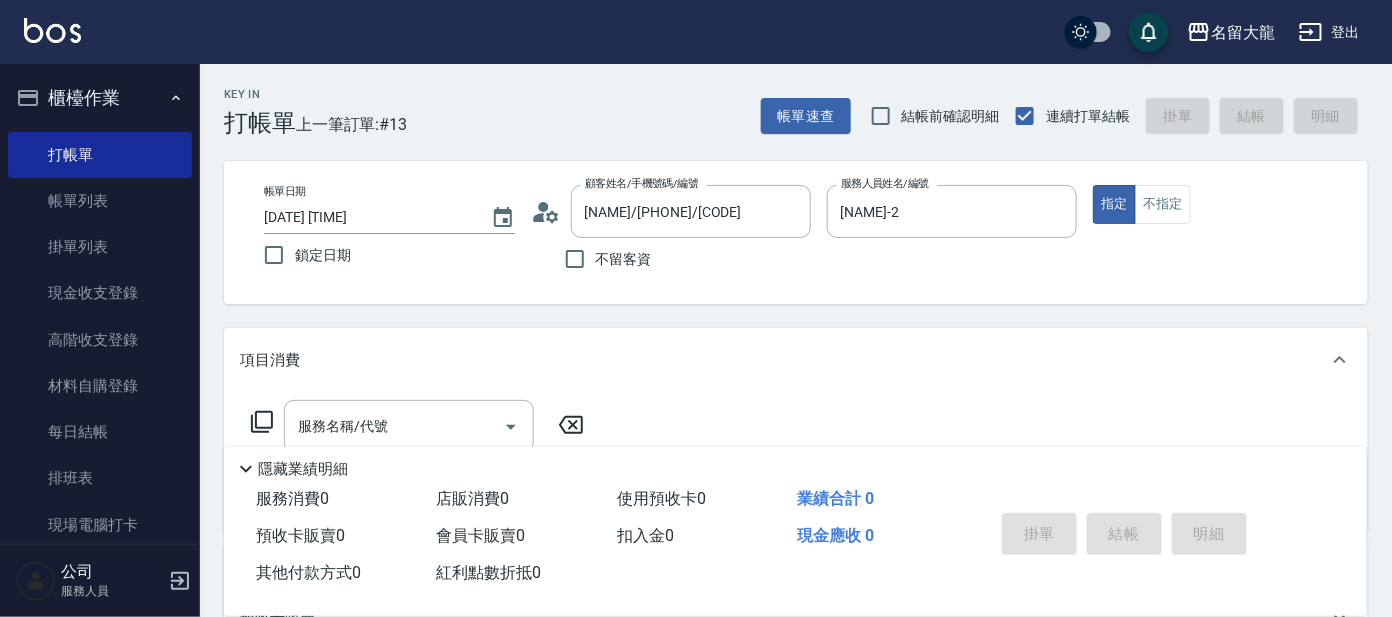 click 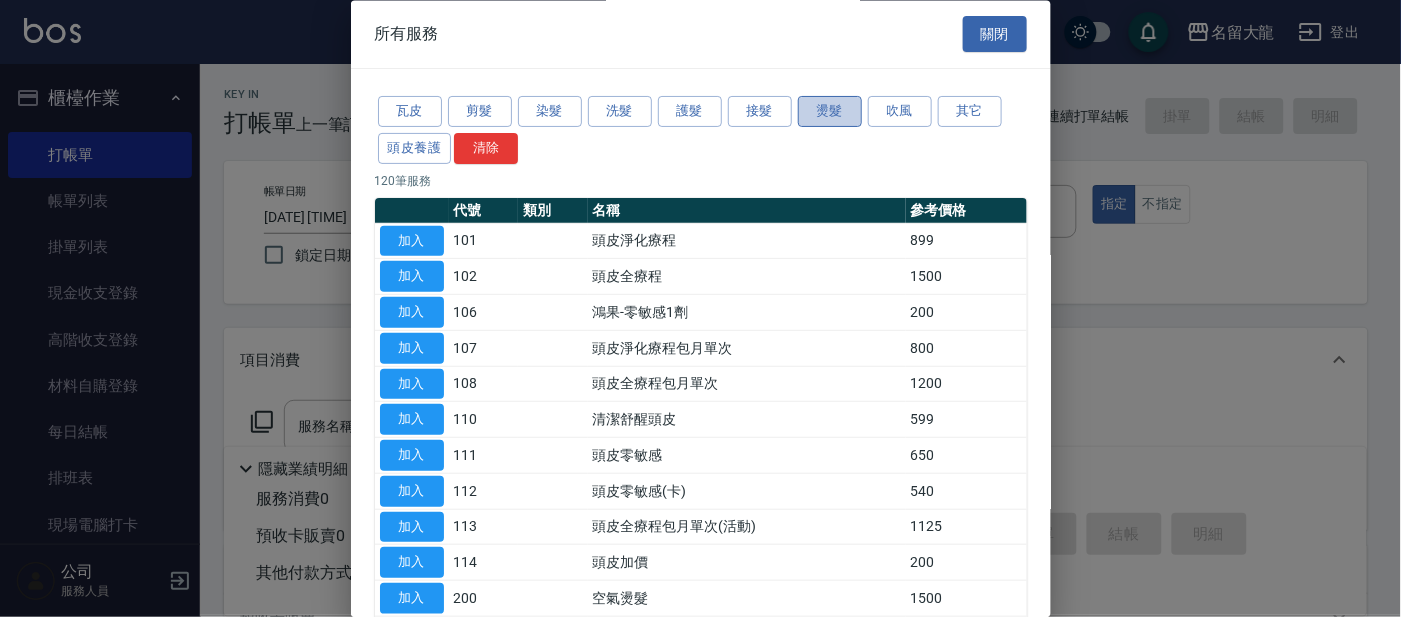 click on "燙髮" at bounding box center [830, 112] 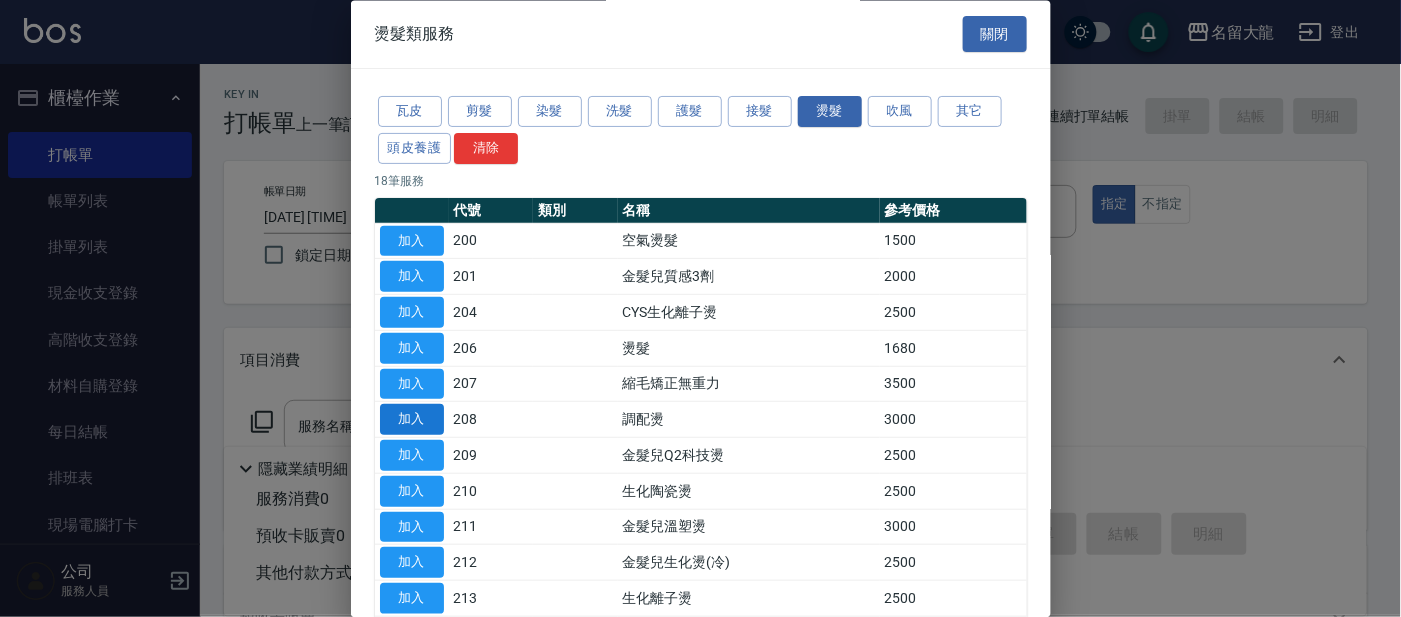 click on "加入" at bounding box center (412, 420) 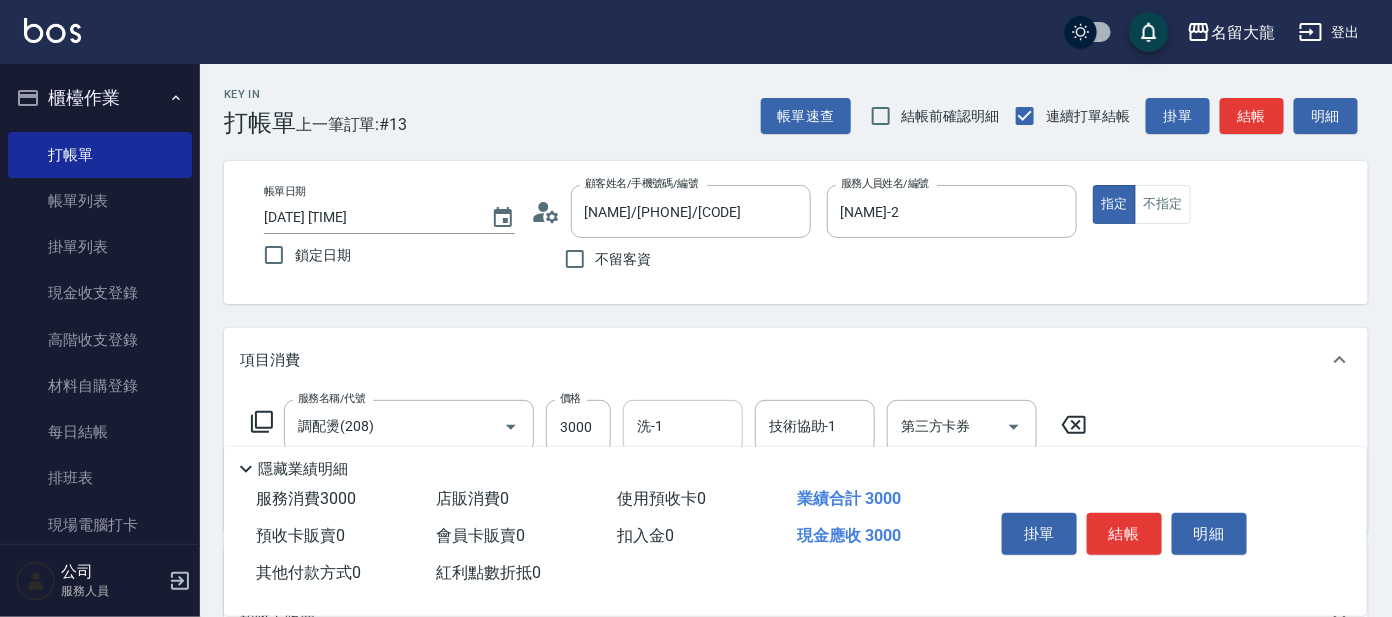 click on "洗-1" at bounding box center (683, 426) 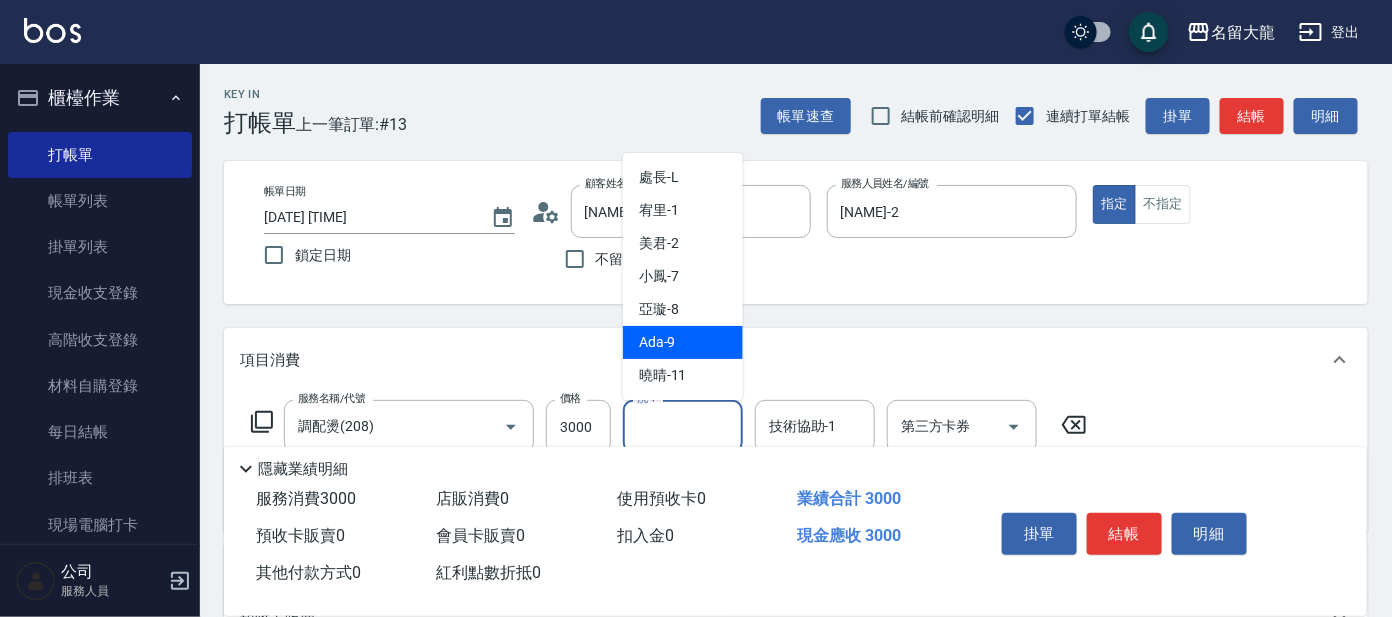 scroll, scrollTop: 99, scrollLeft: 0, axis: vertical 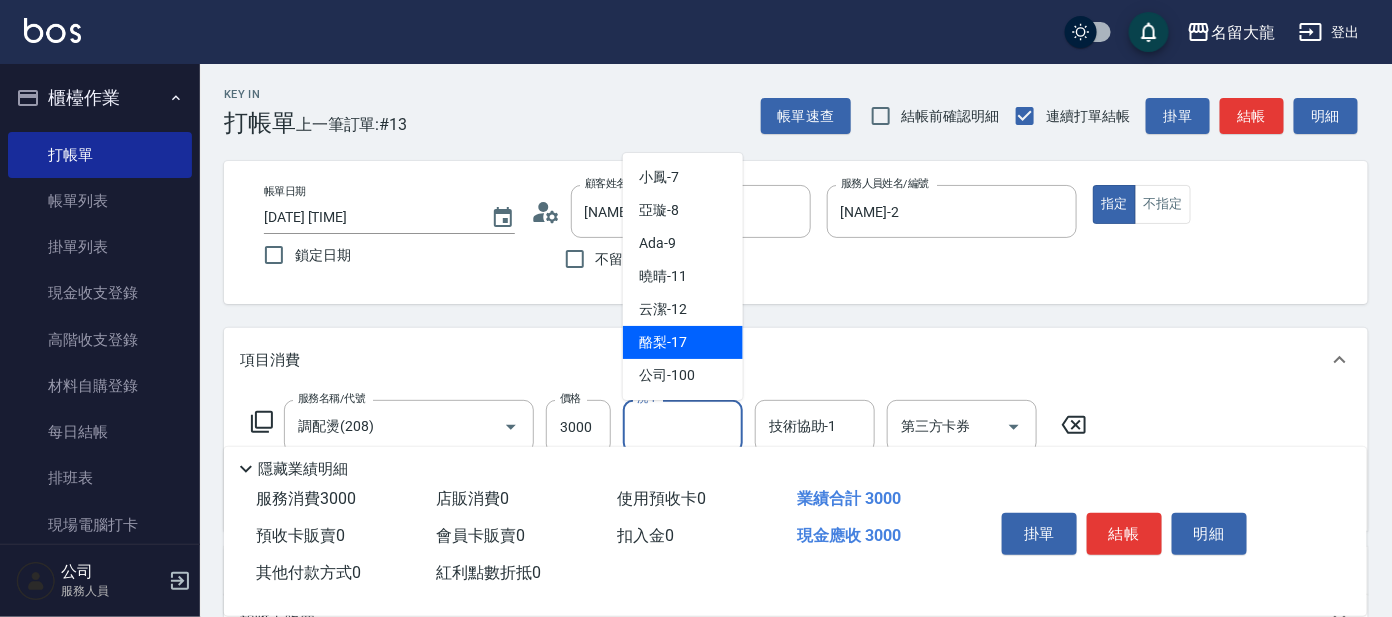 click on "酪梨 -17" at bounding box center [683, 342] 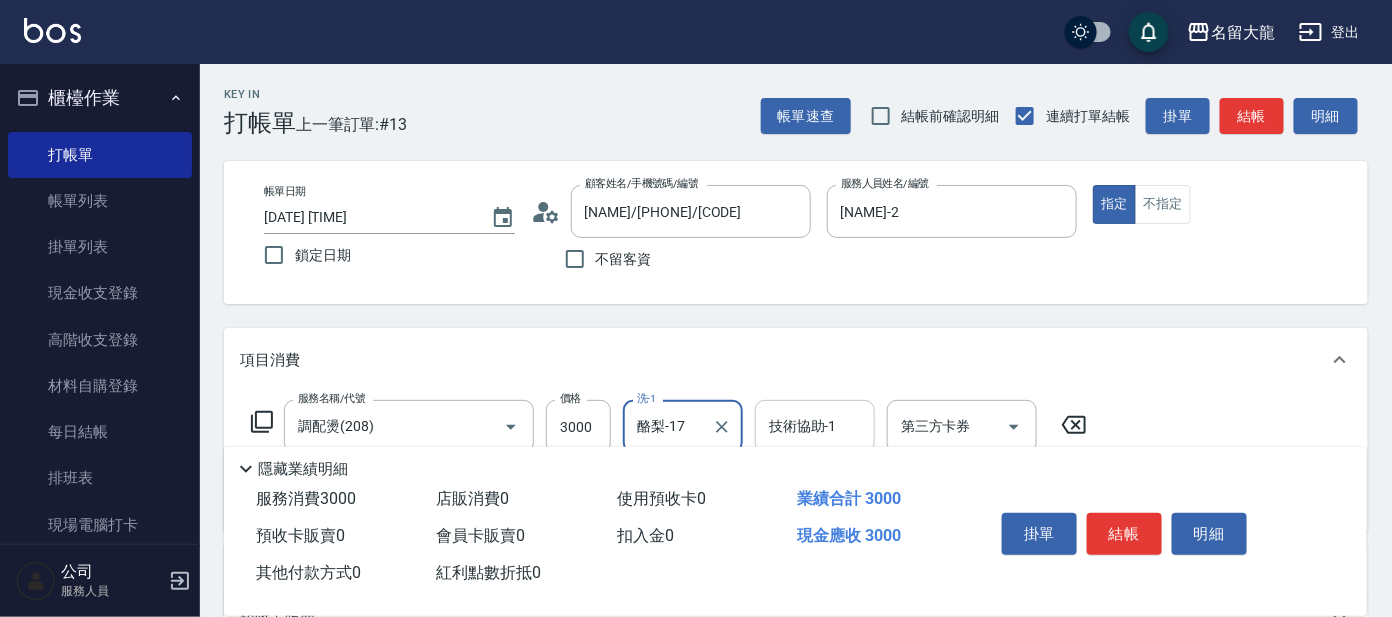 click on "技術協助-1" at bounding box center (815, 426) 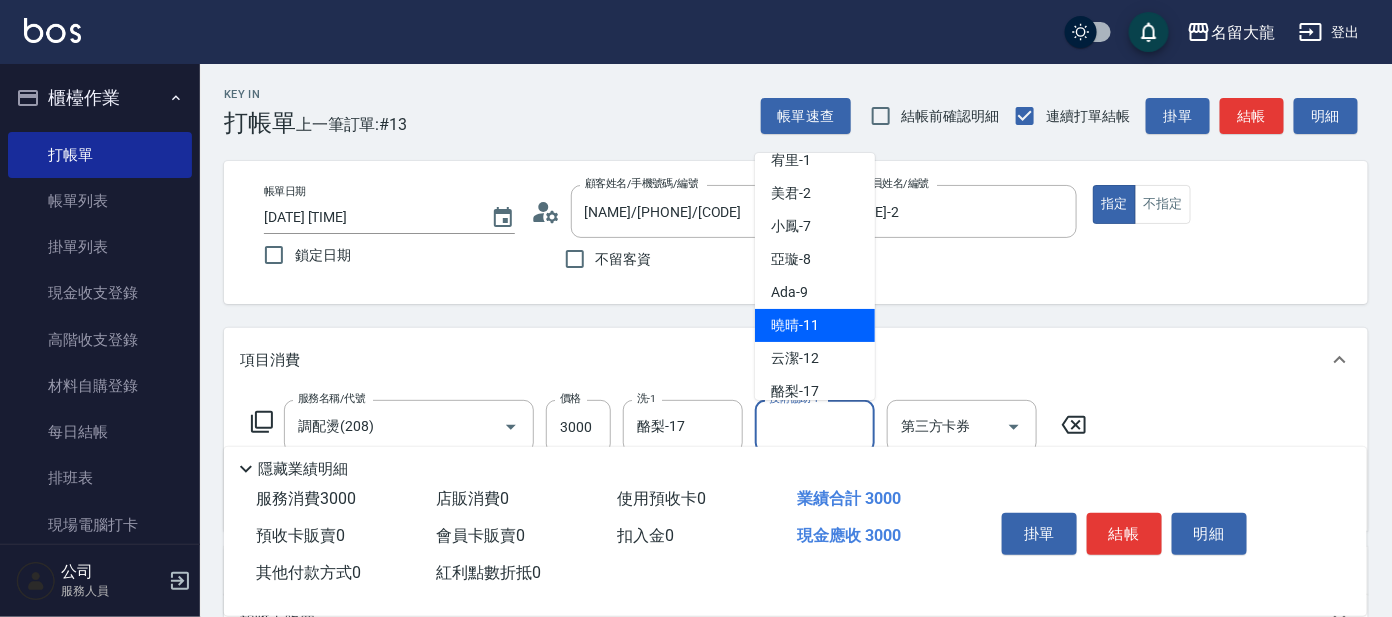scroll, scrollTop: 99, scrollLeft: 0, axis: vertical 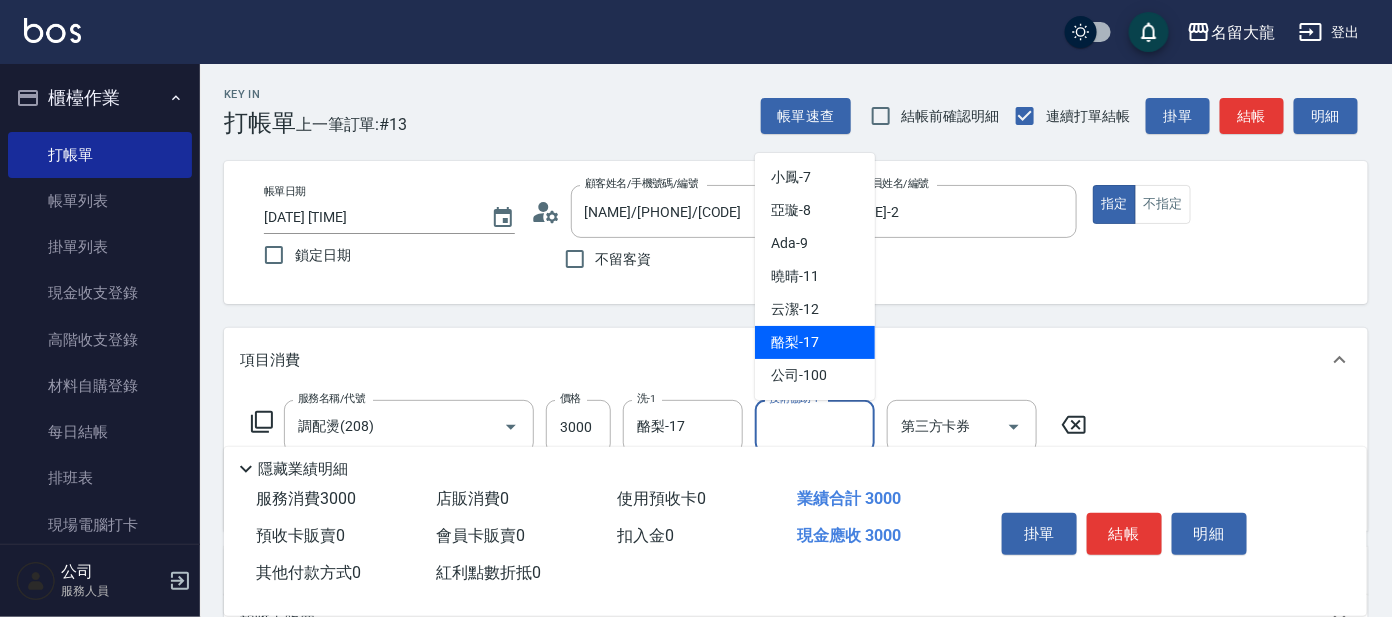 click on "酪梨 -17" at bounding box center [795, 342] 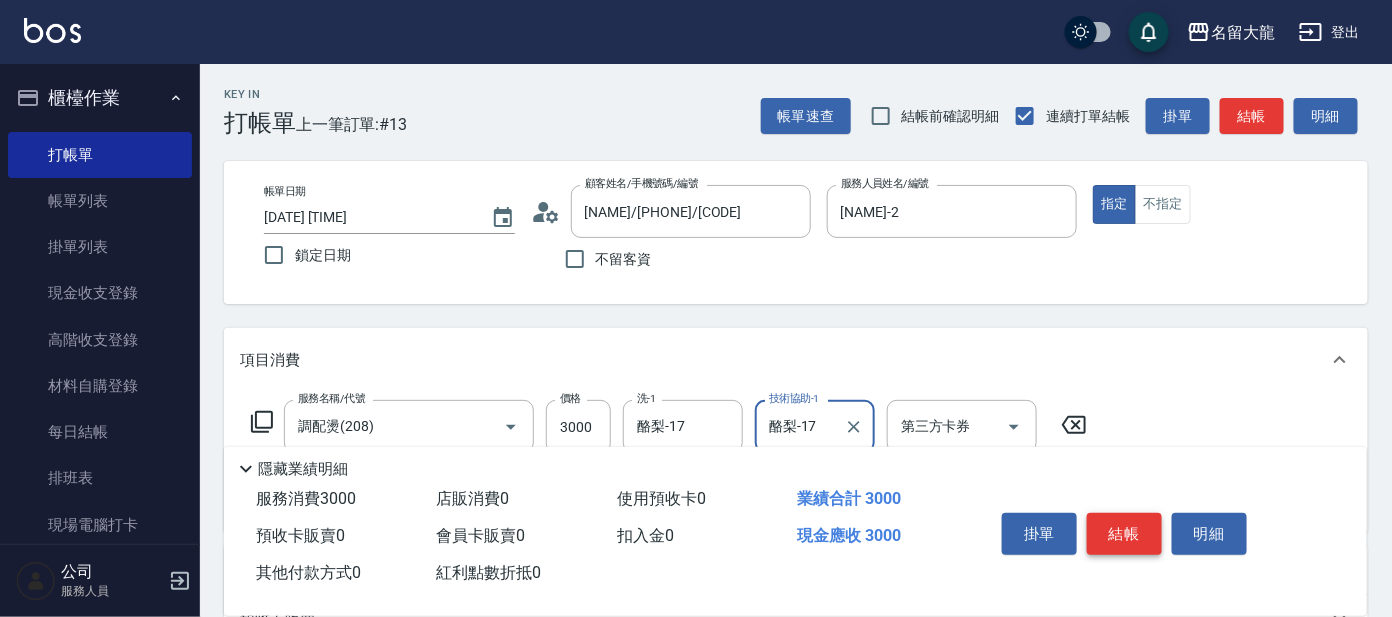 click on "結帳" at bounding box center [1124, 534] 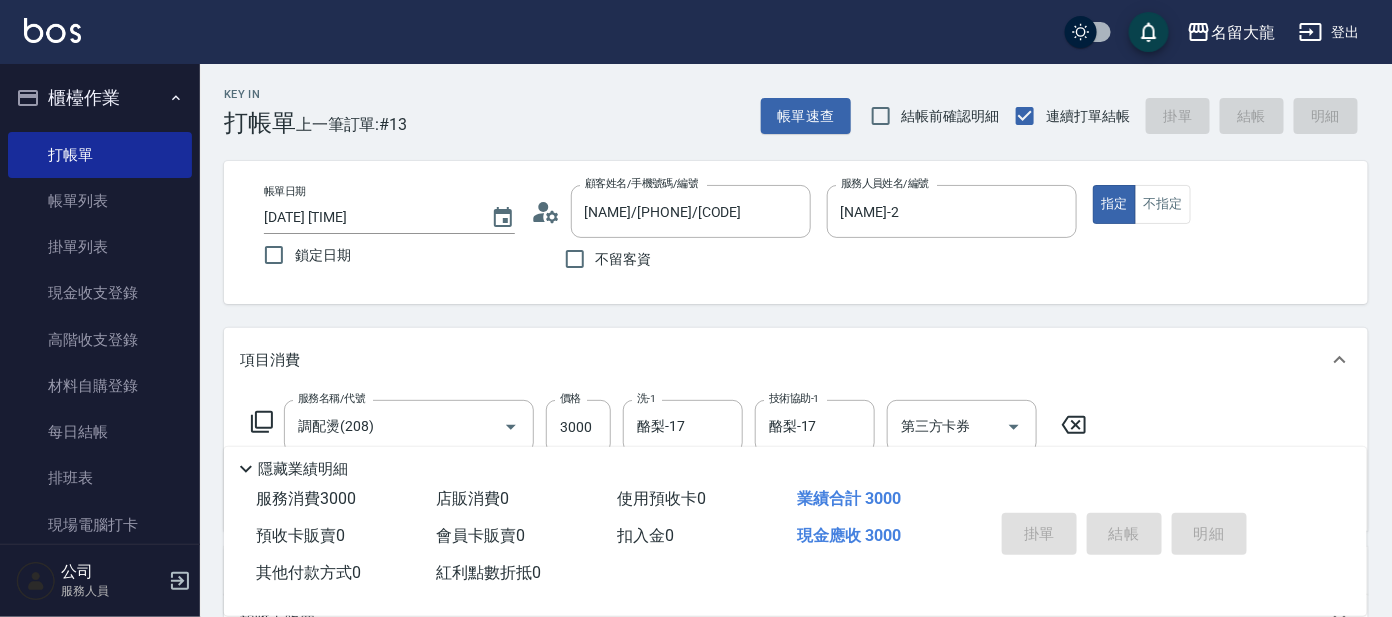 type on "[DATE] [TIME]" 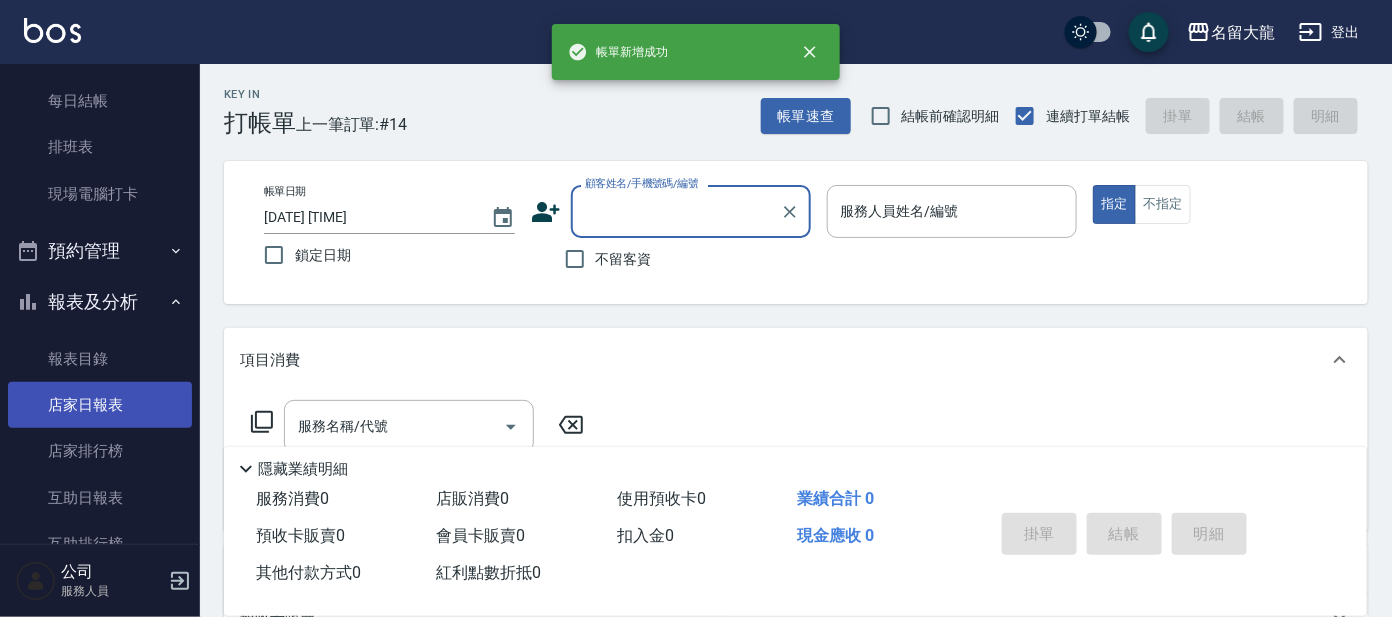 scroll, scrollTop: 374, scrollLeft: 0, axis: vertical 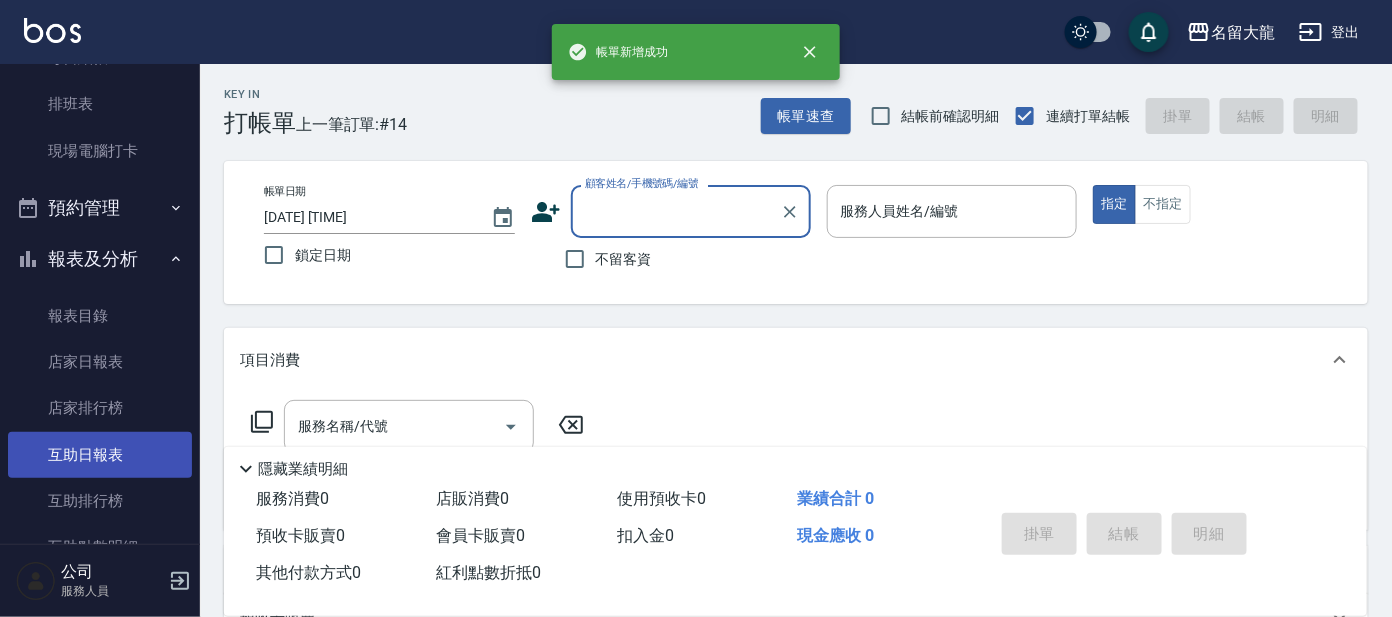 drag, startPoint x: 133, startPoint y: 447, endPoint x: 122, endPoint y: 448, distance: 11.045361 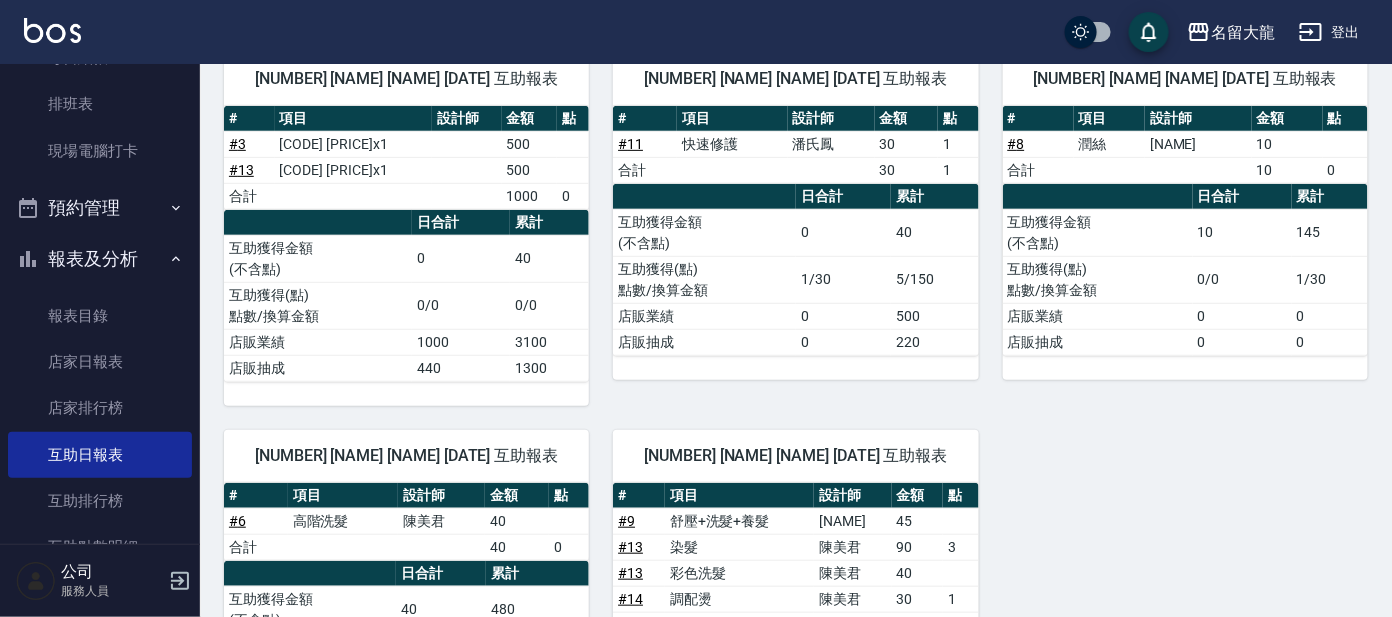 scroll, scrollTop: 185, scrollLeft: 0, axis: vertical 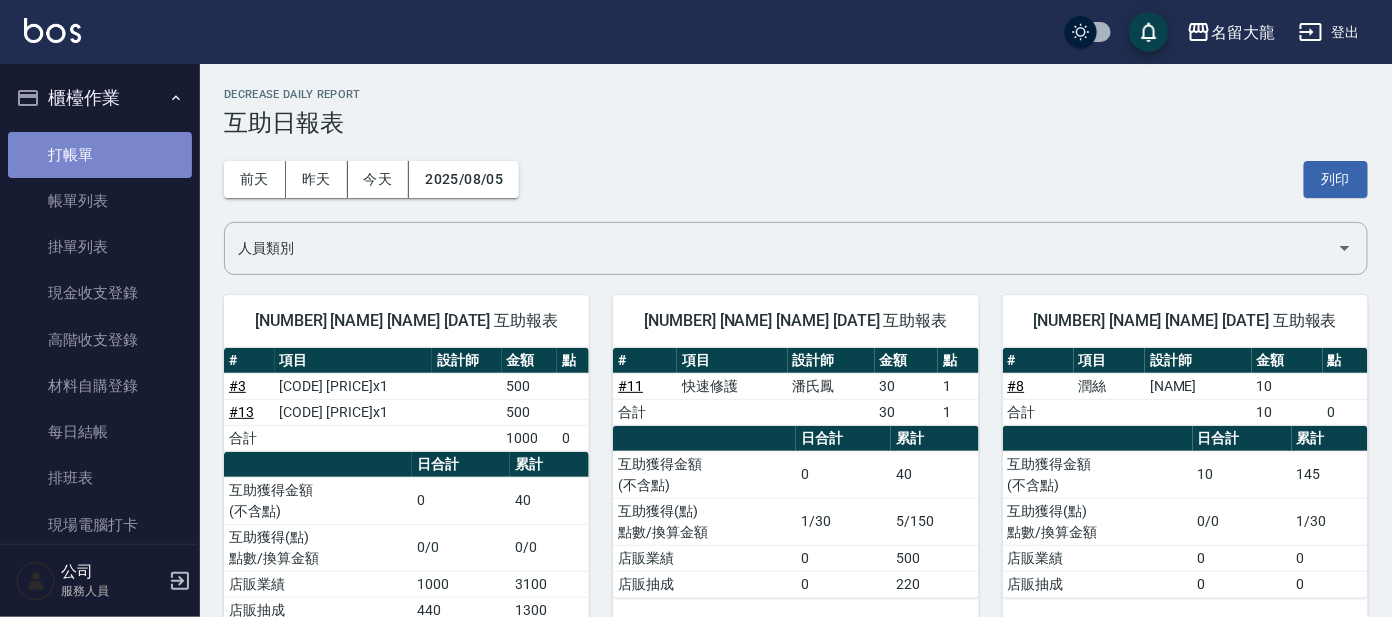 click on "打帳單" at bounding box center [100, 155] 